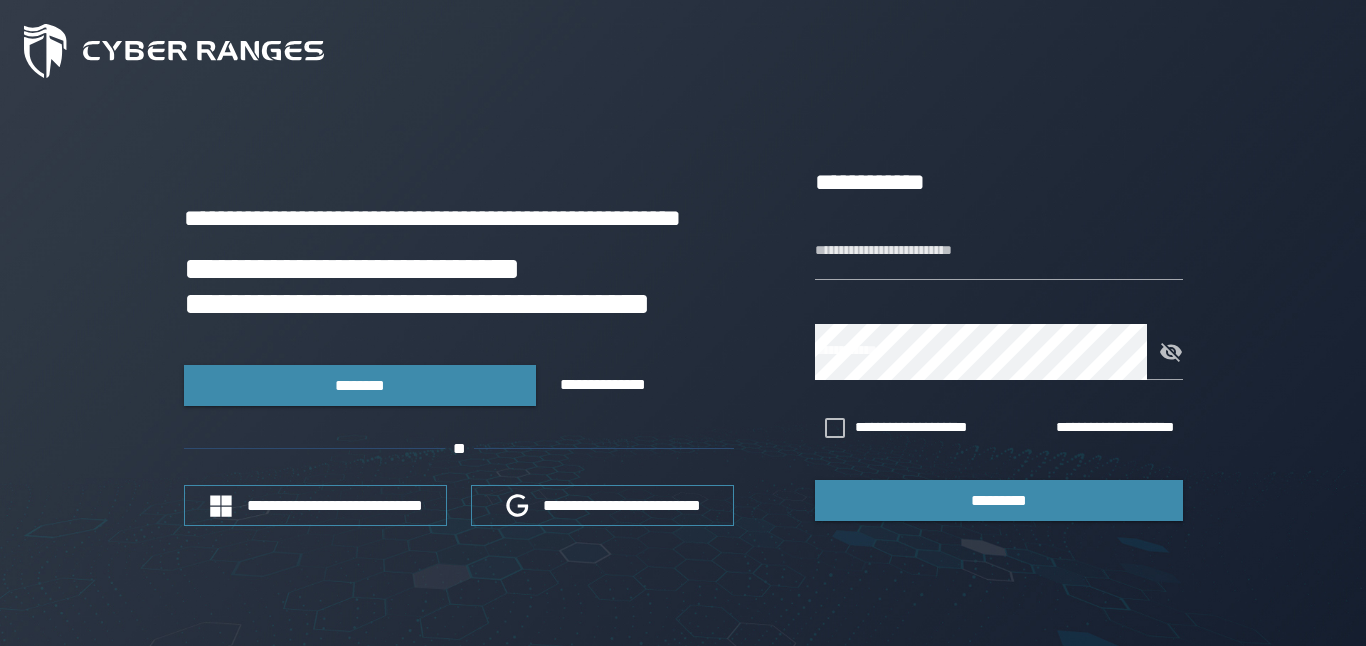 scroll, scrollTop: 0, scrollLeft: 0, axis: both 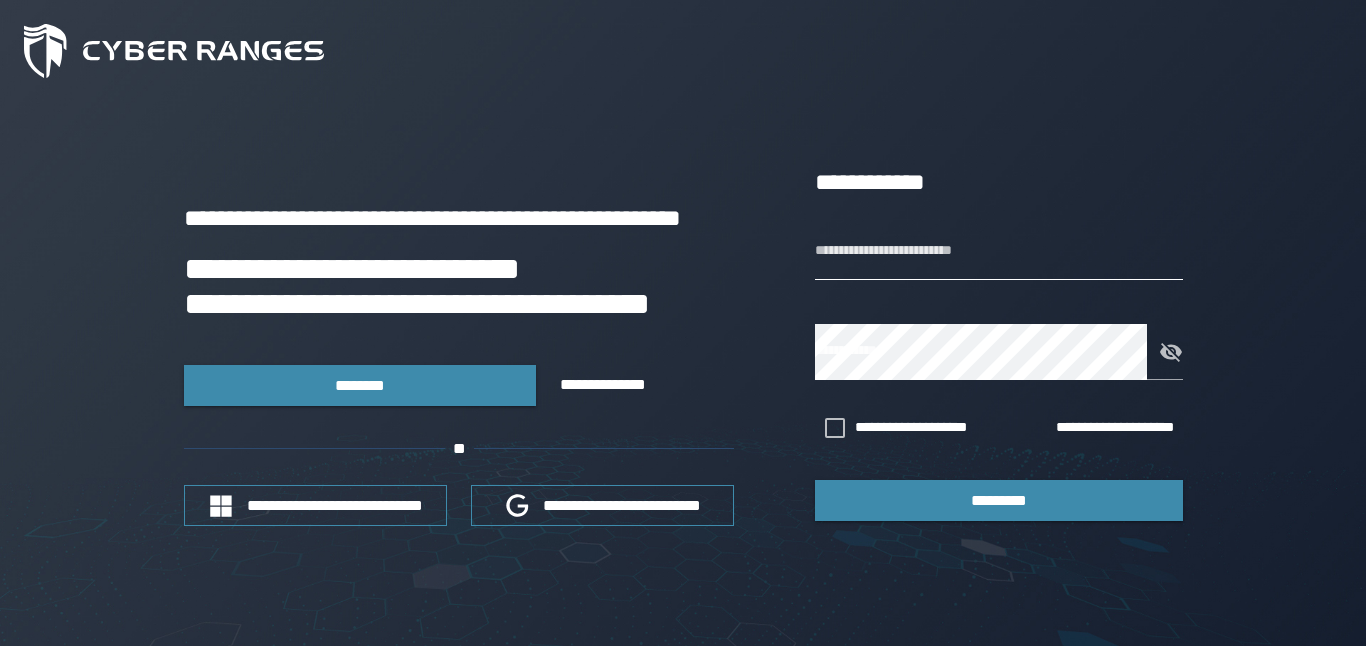 click on "**********" at bounding box center [999, 252] 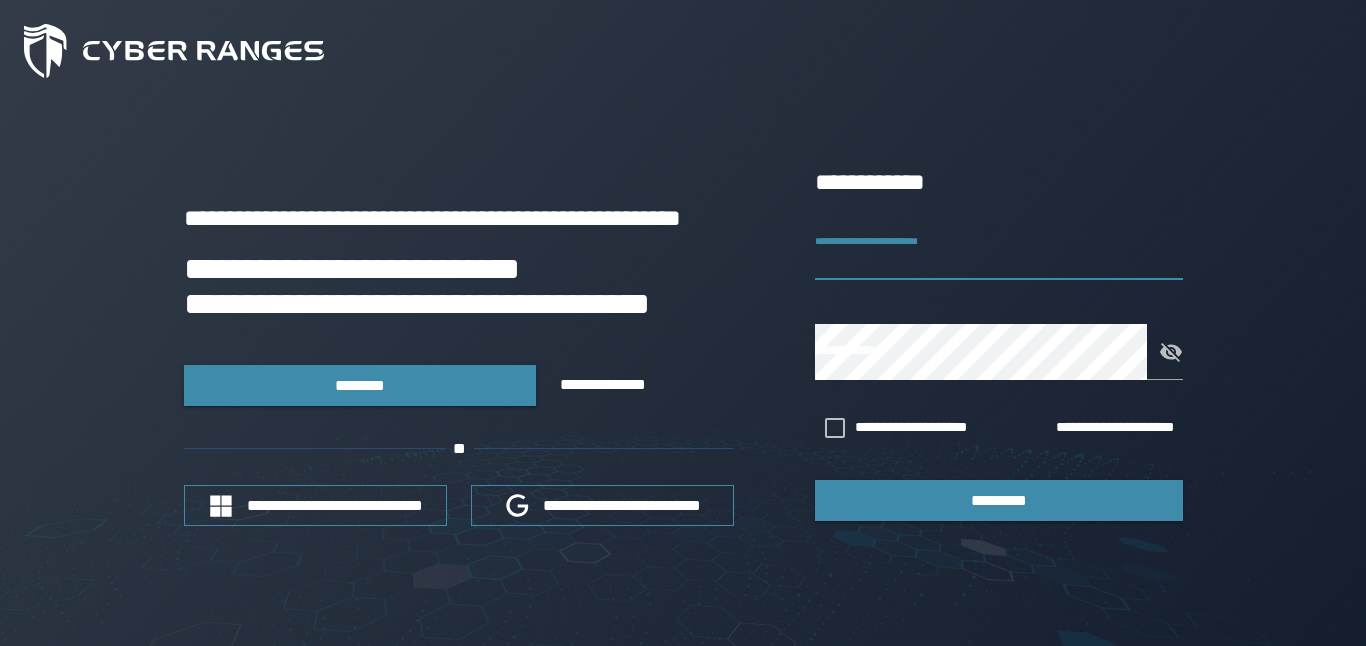 paste on "**********" 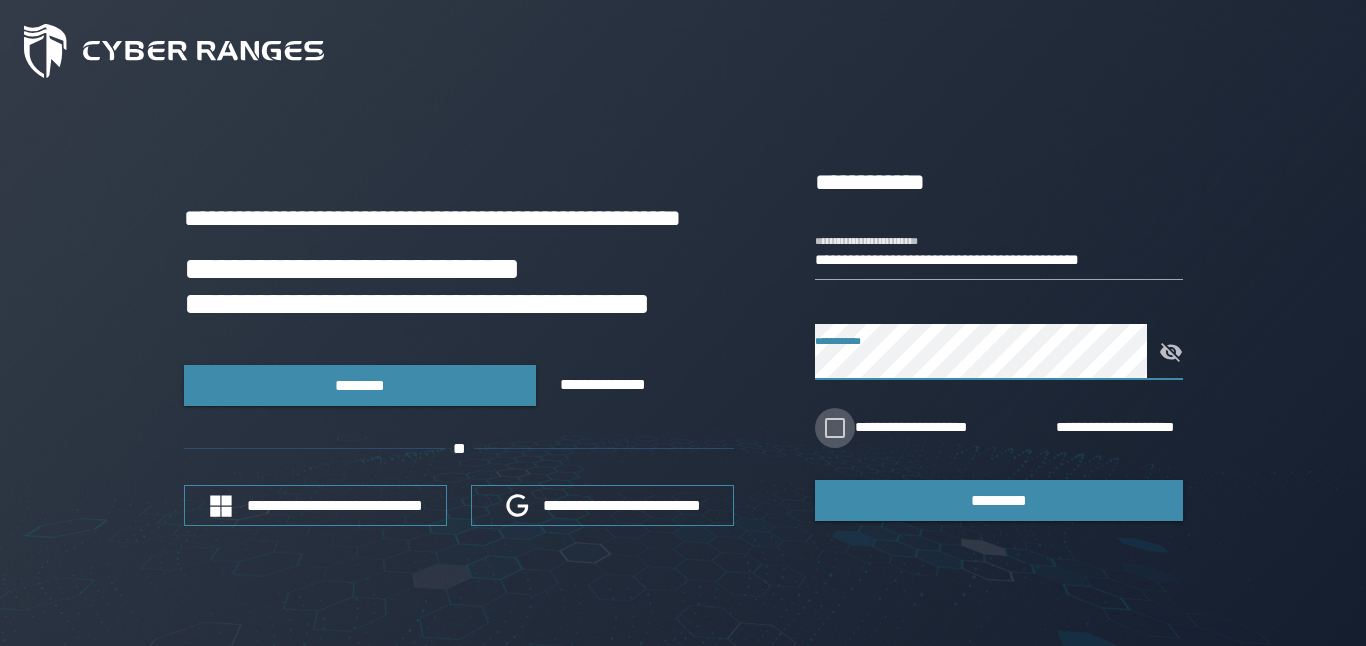 click 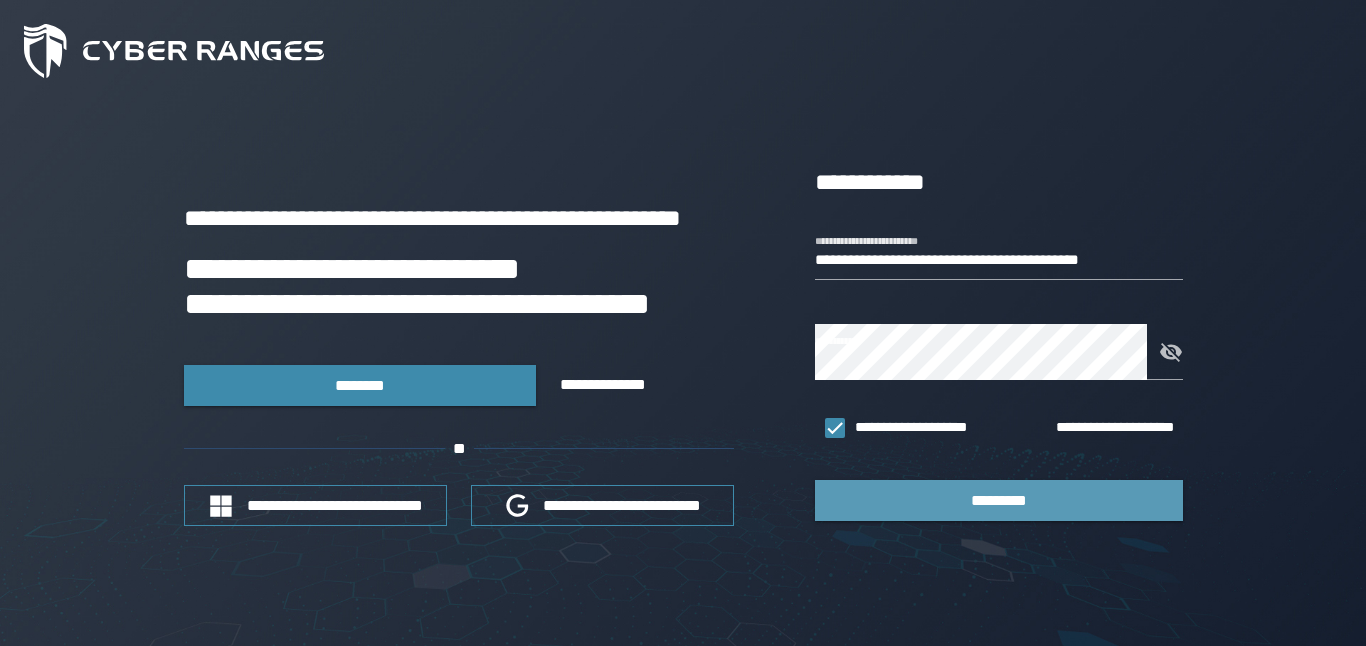 click on "*********" at bounding box center [999, 500] 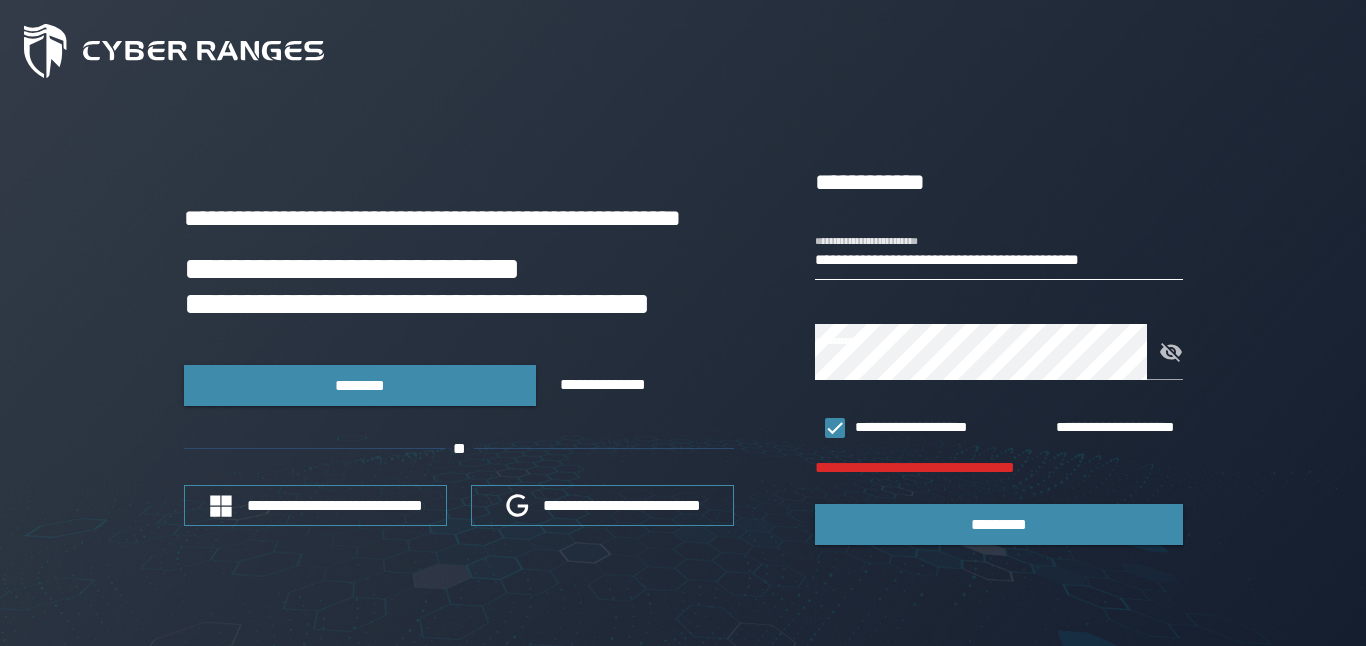 click on "**********" at bounding box center (999, 252) 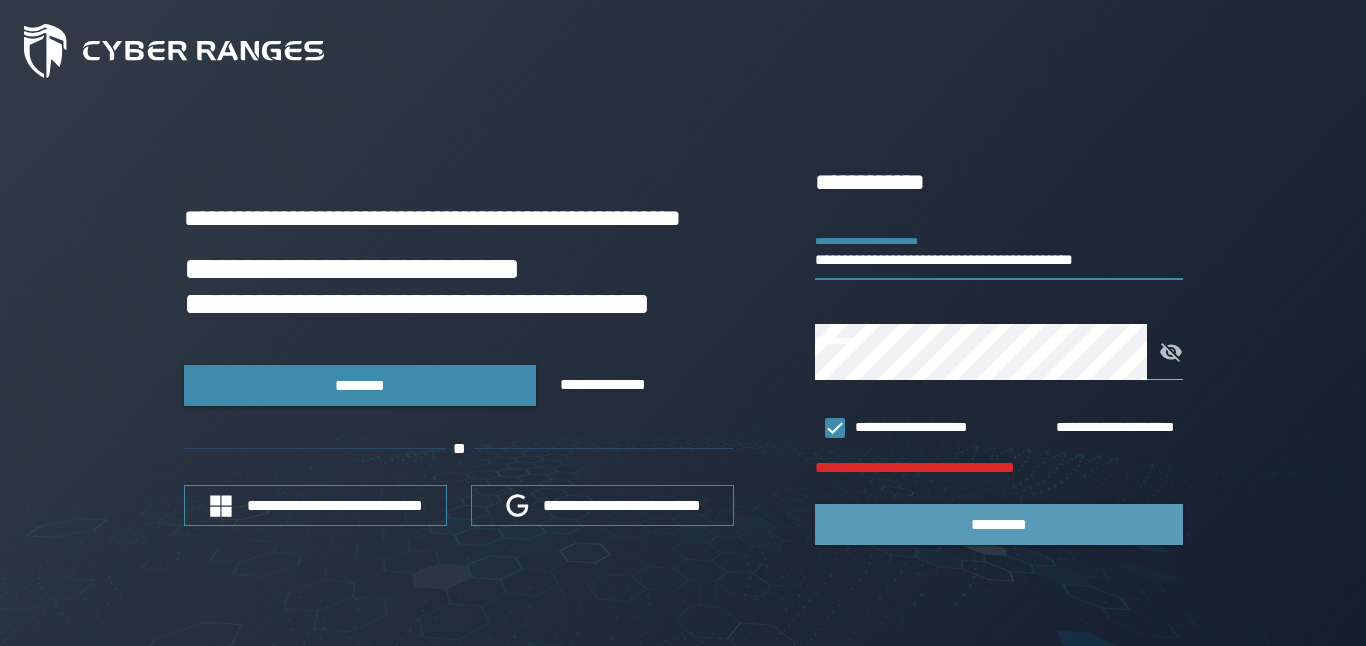 type on "**********" 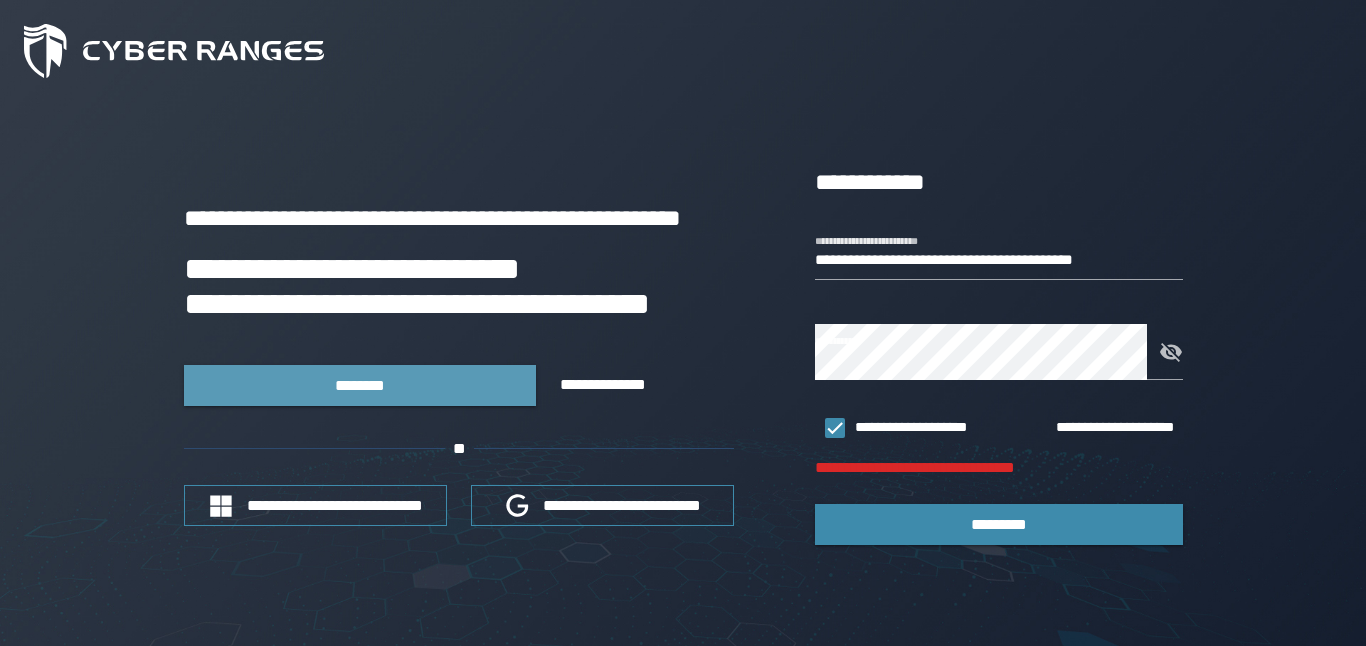 click on "********" at bounding box center [360, 385] 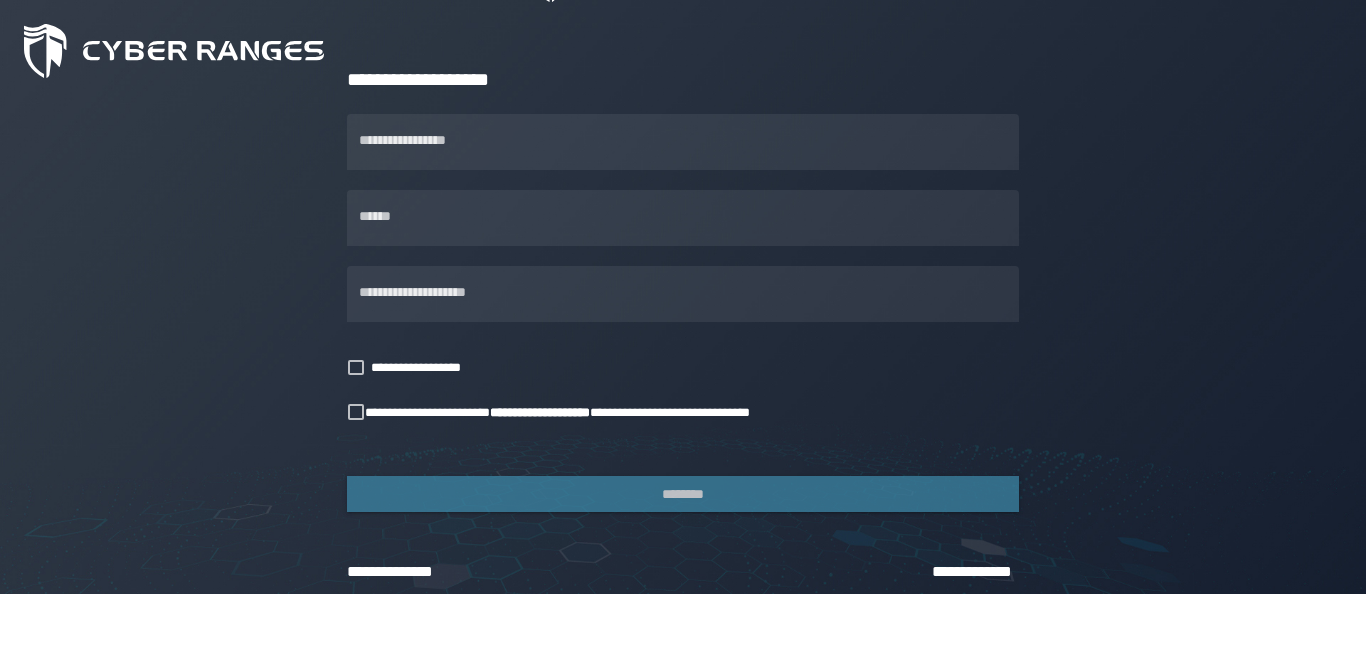 scroll, scrollTop: 258, scrollLeft: 0, axis: vertical 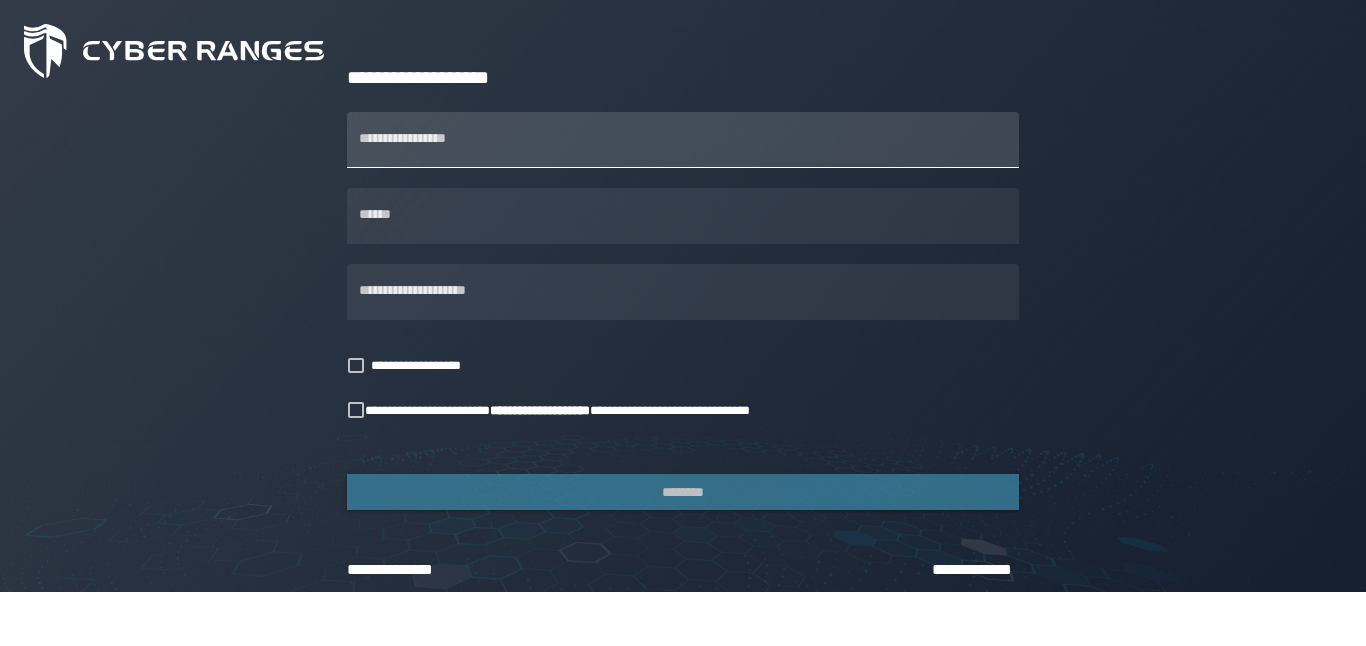 click on "**********" at bounding box center [683, 140] 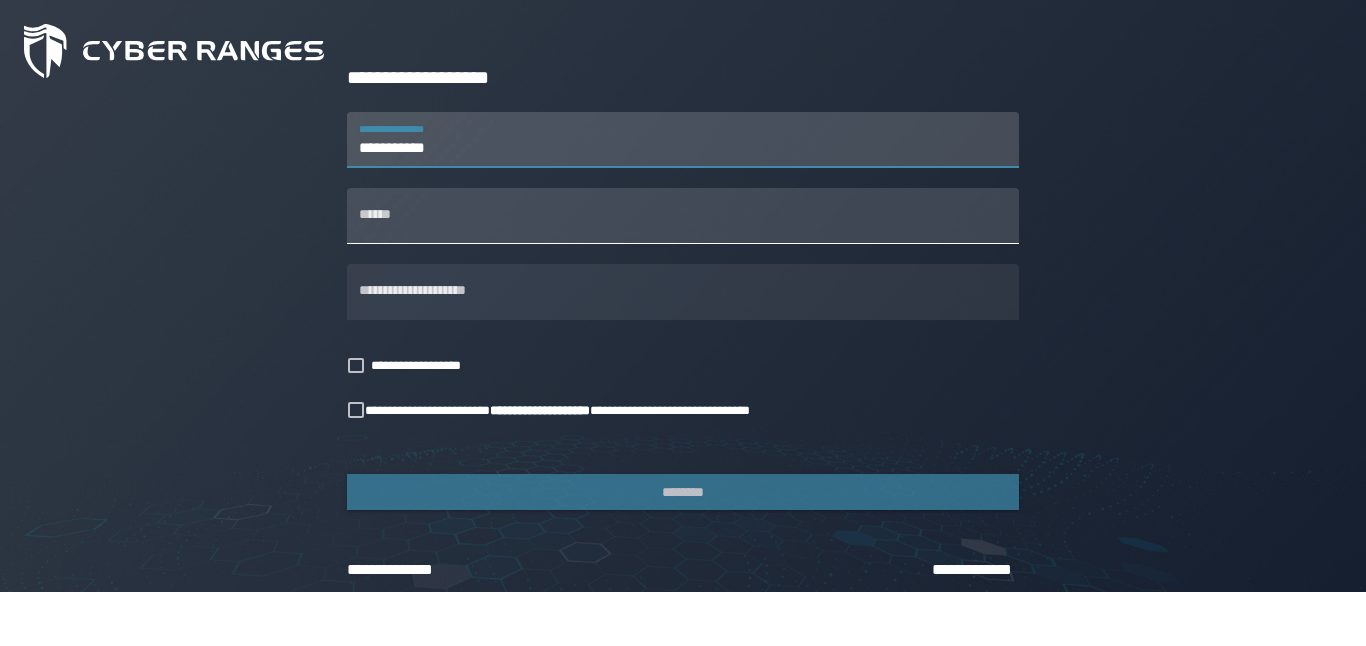 type on "**********" 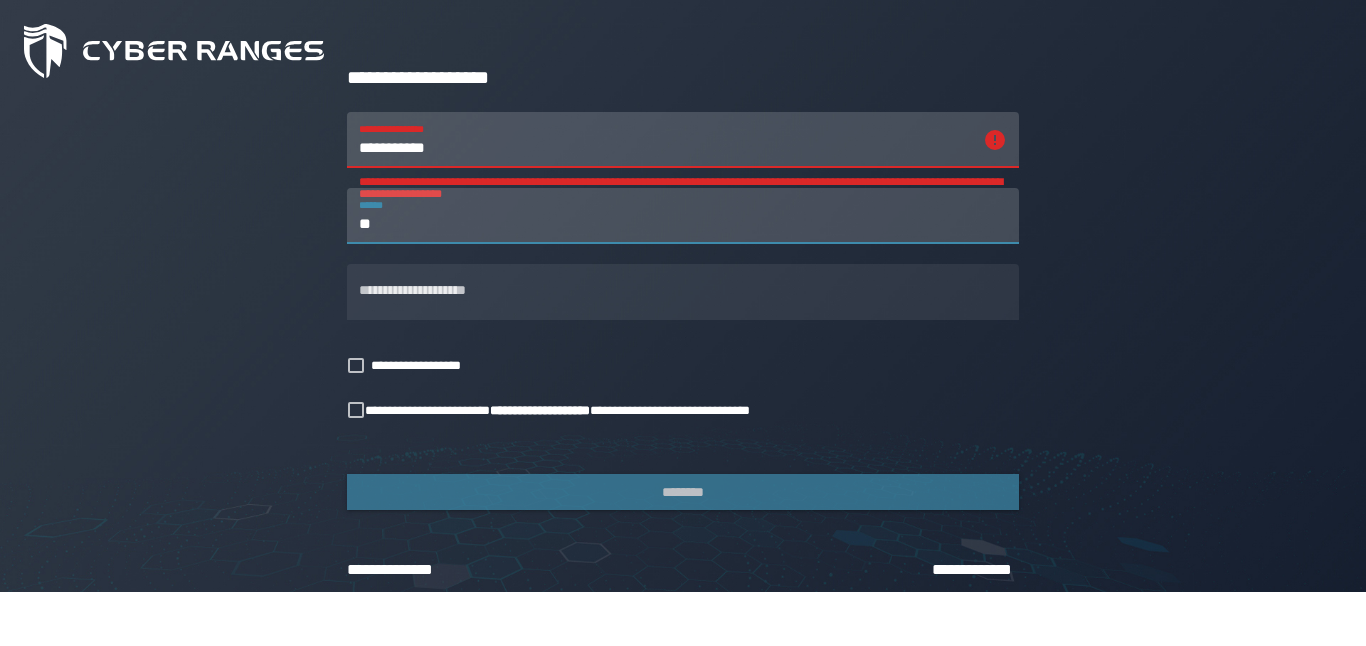 type on "*" 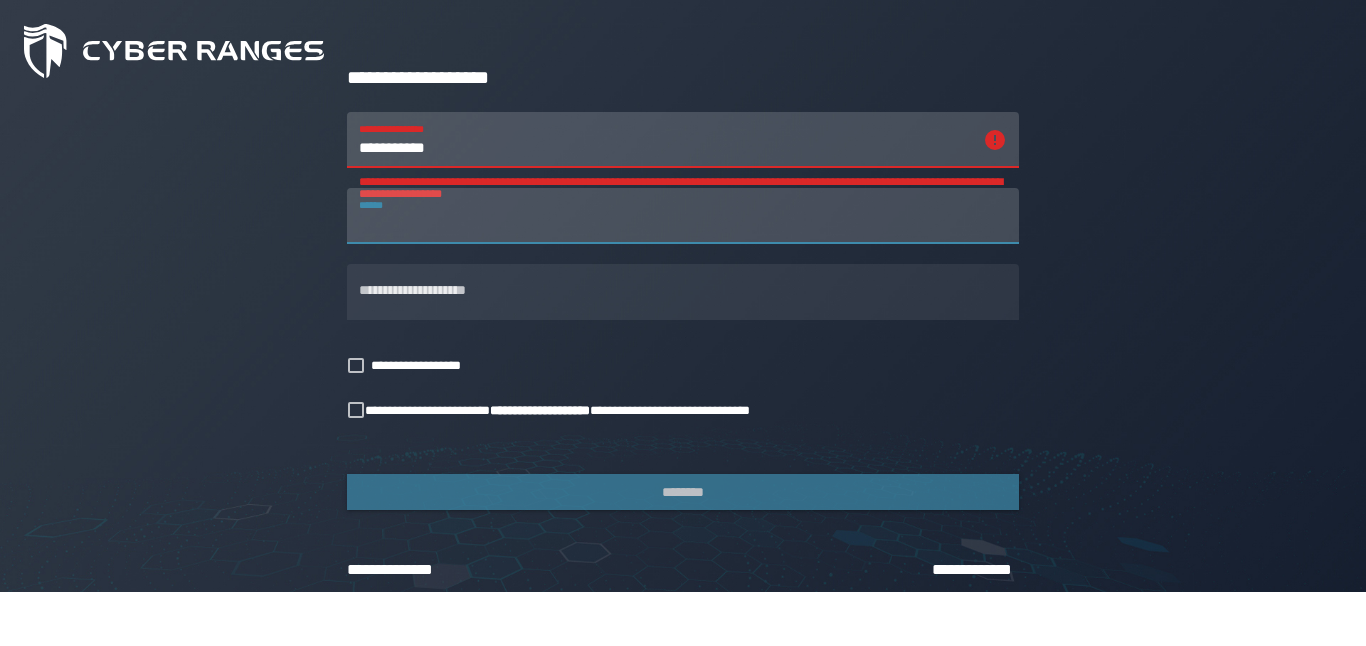 type on "*" 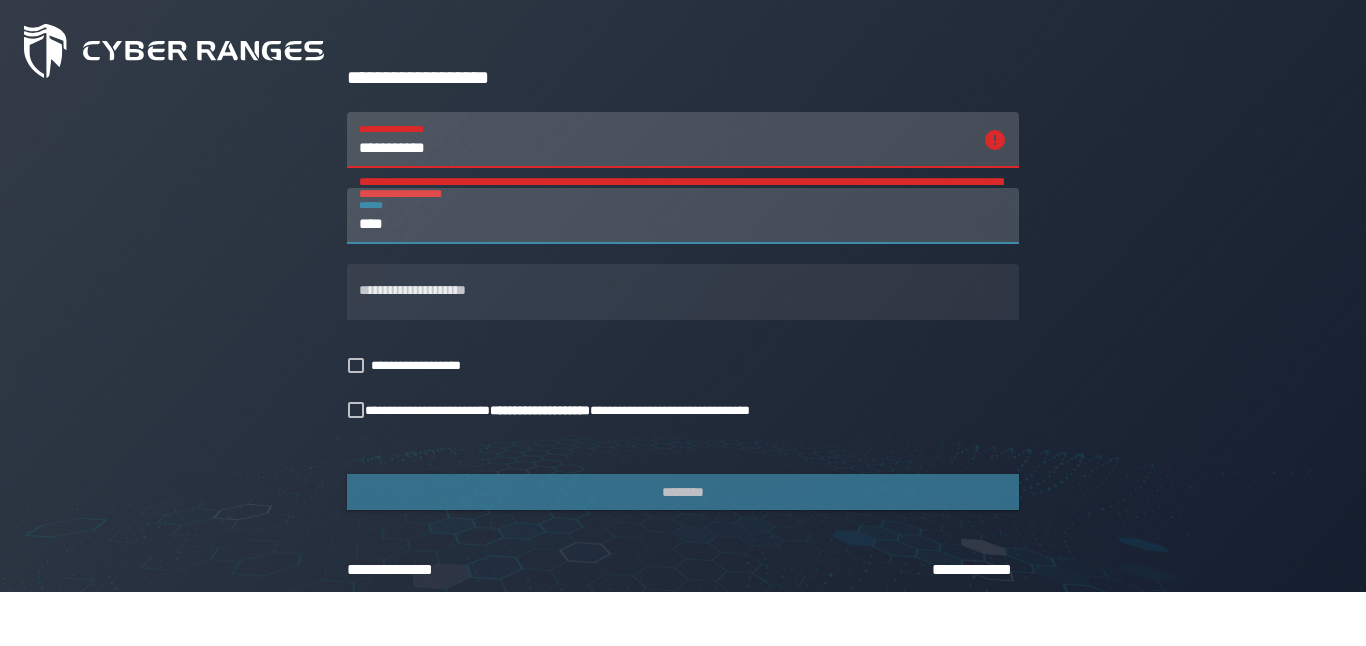 type on "**********" 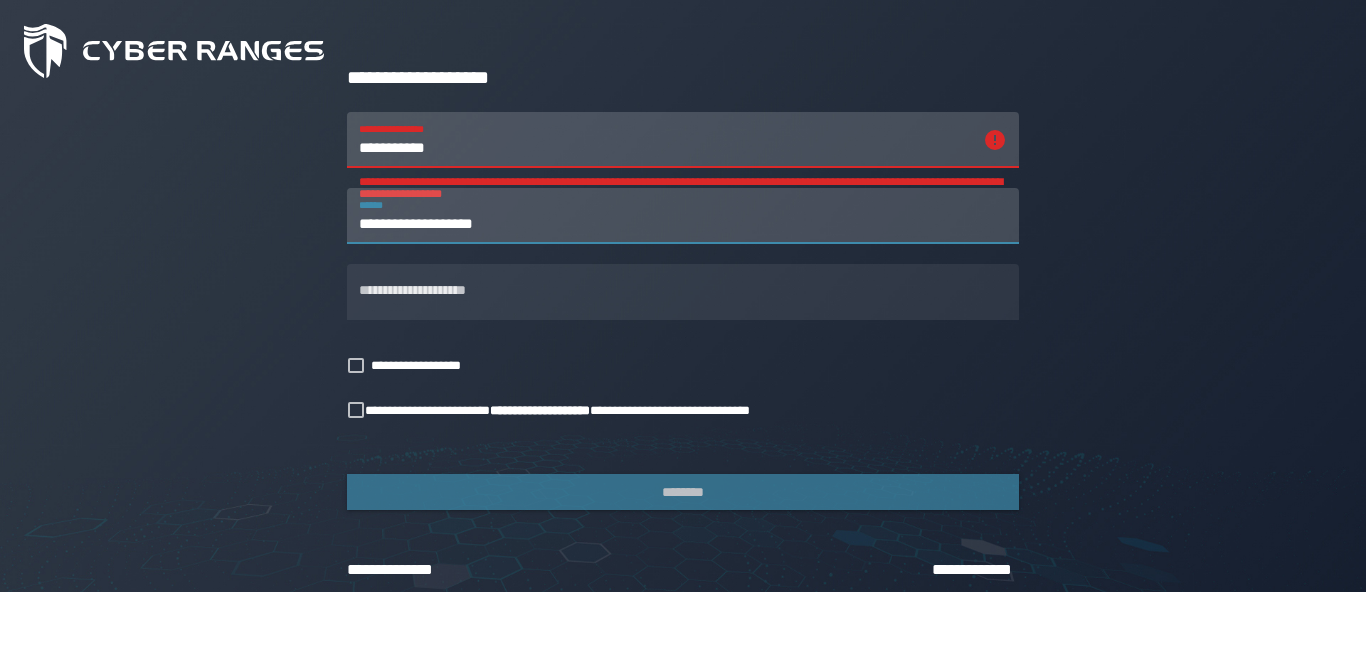 type on "**********" 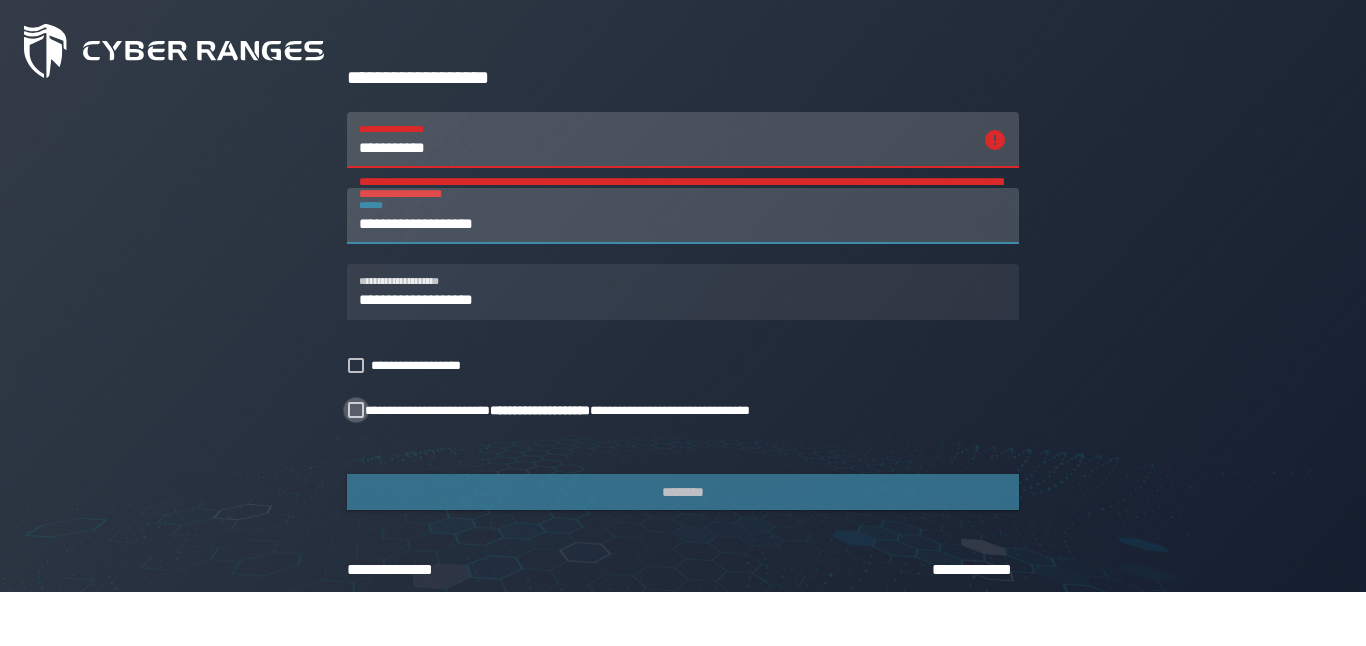 click 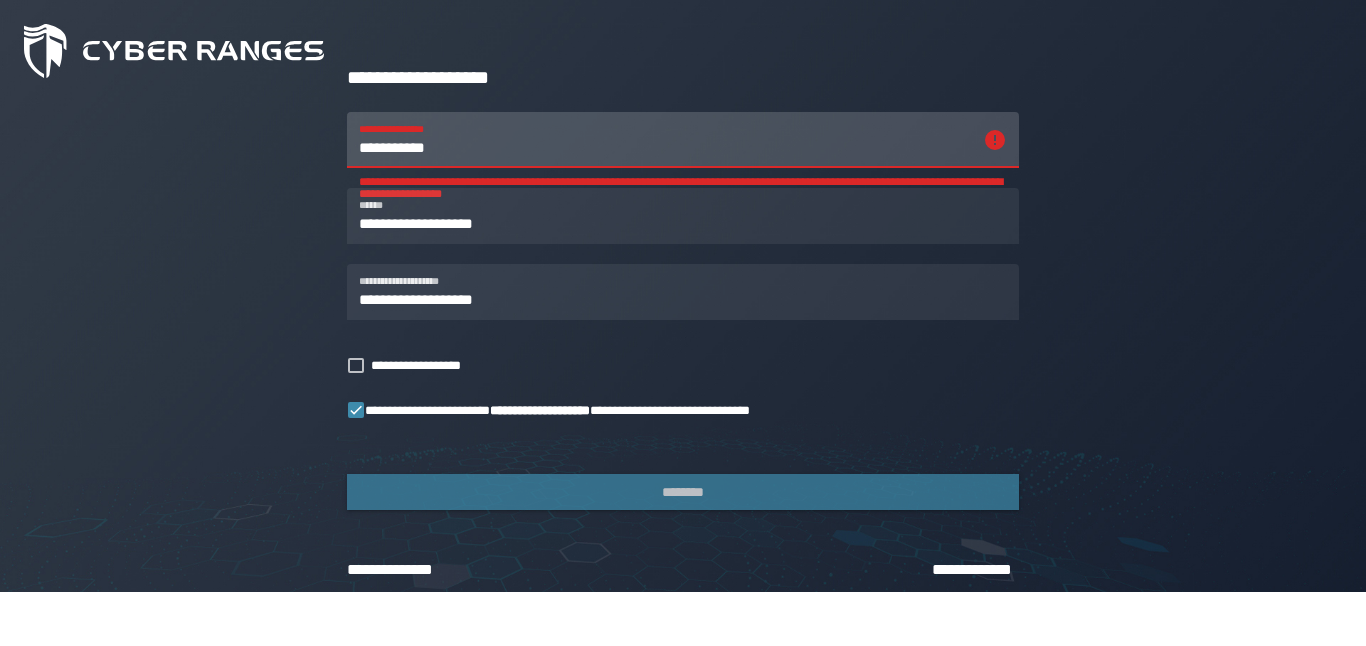 click on "**********" at bounding box center [665, 140] 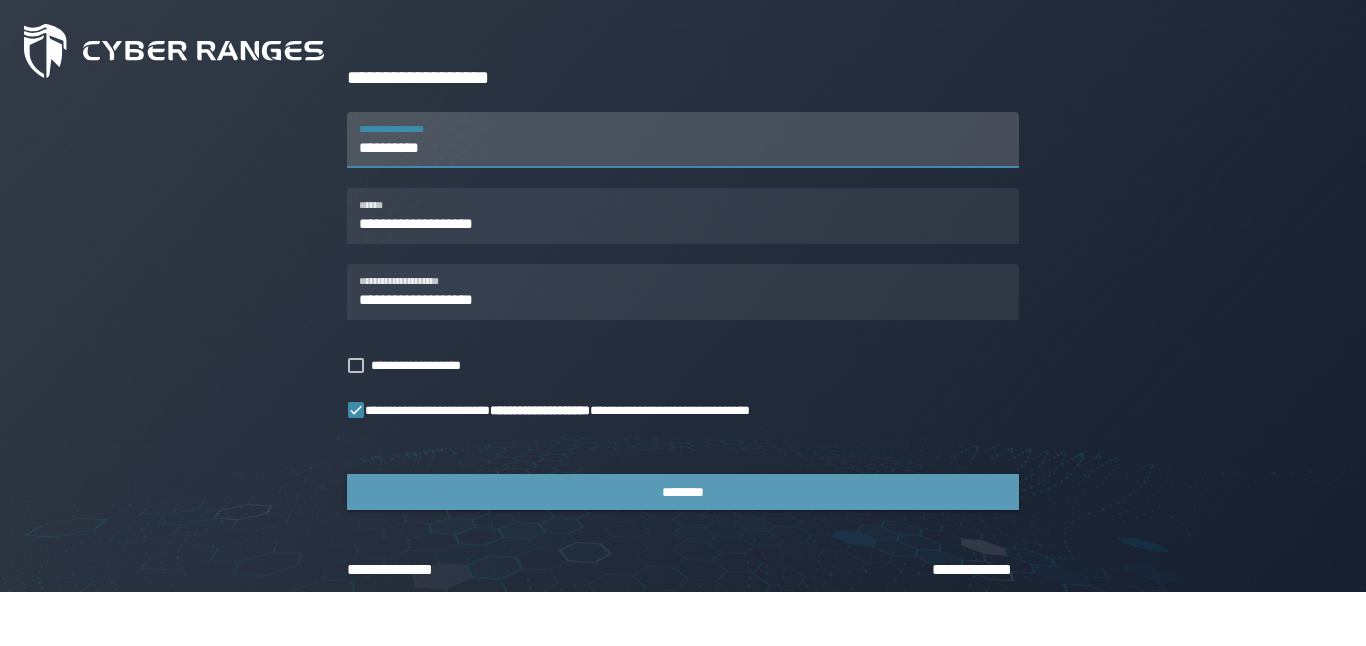 type on "**********" 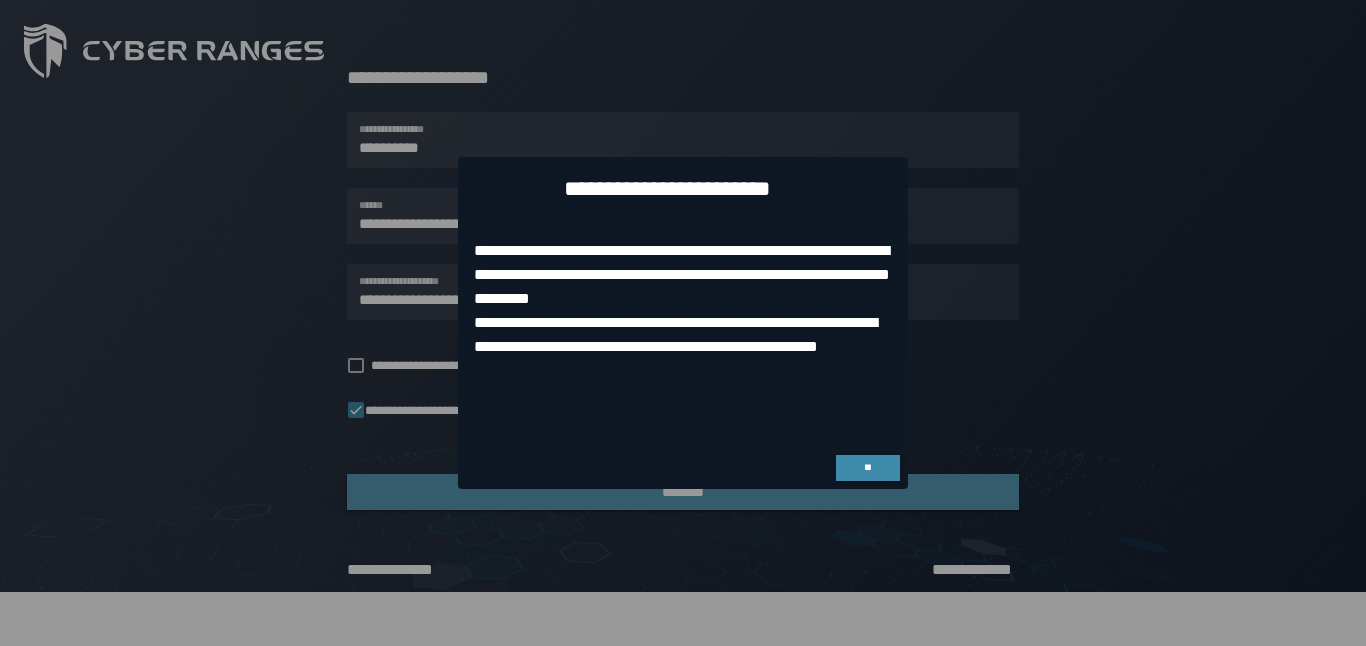 scroll, scrollTop: 0, scrollLeft: 0, axis: both 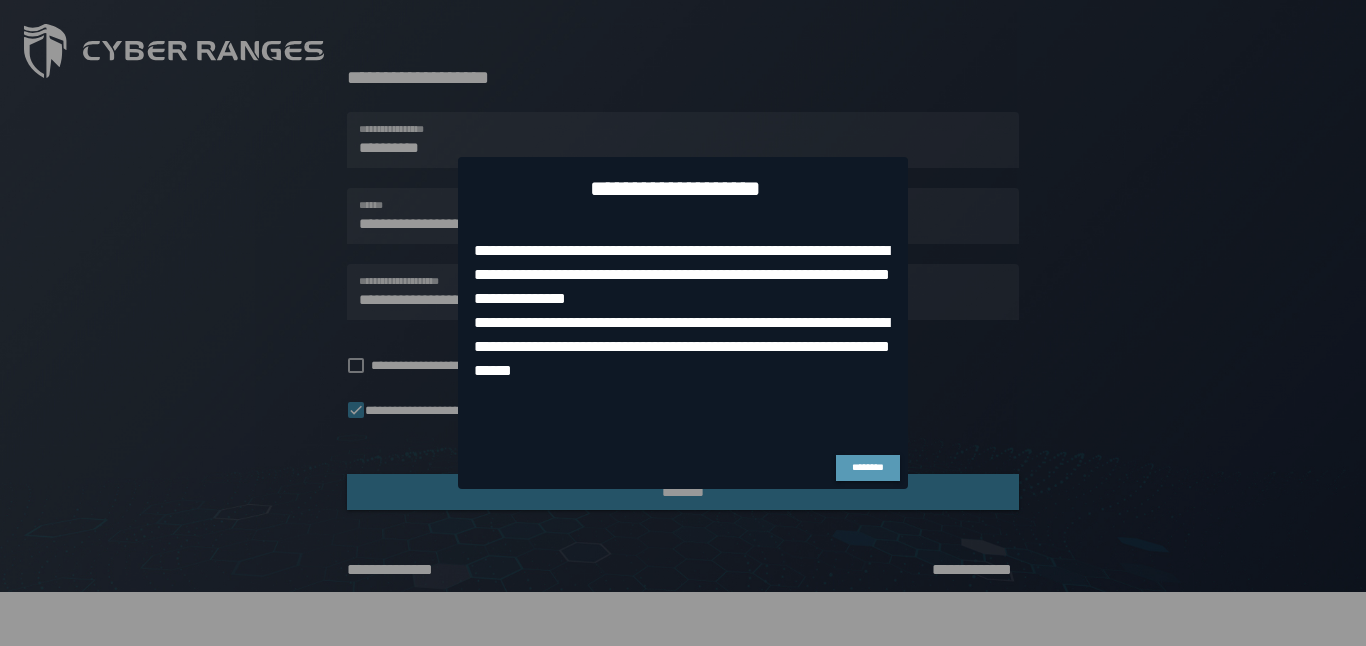 click on "********" at bounding box center [868, 467] 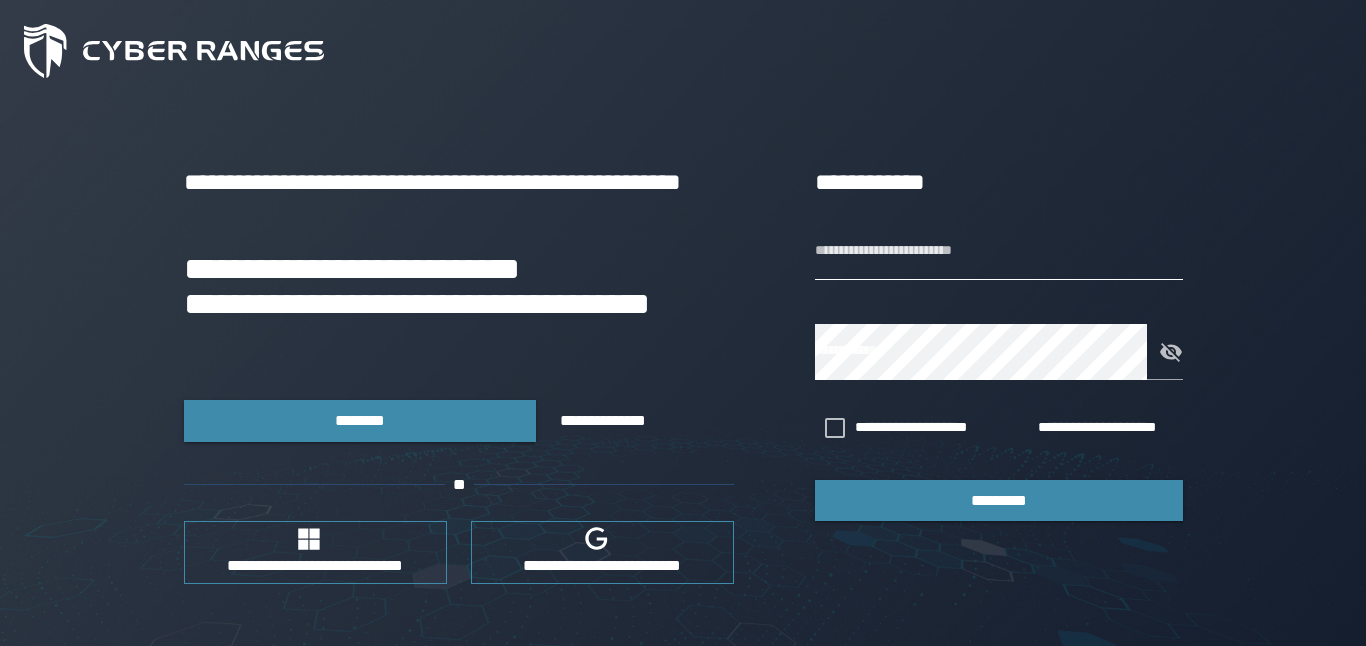 click on "**********" at bounding box center (999, 252) 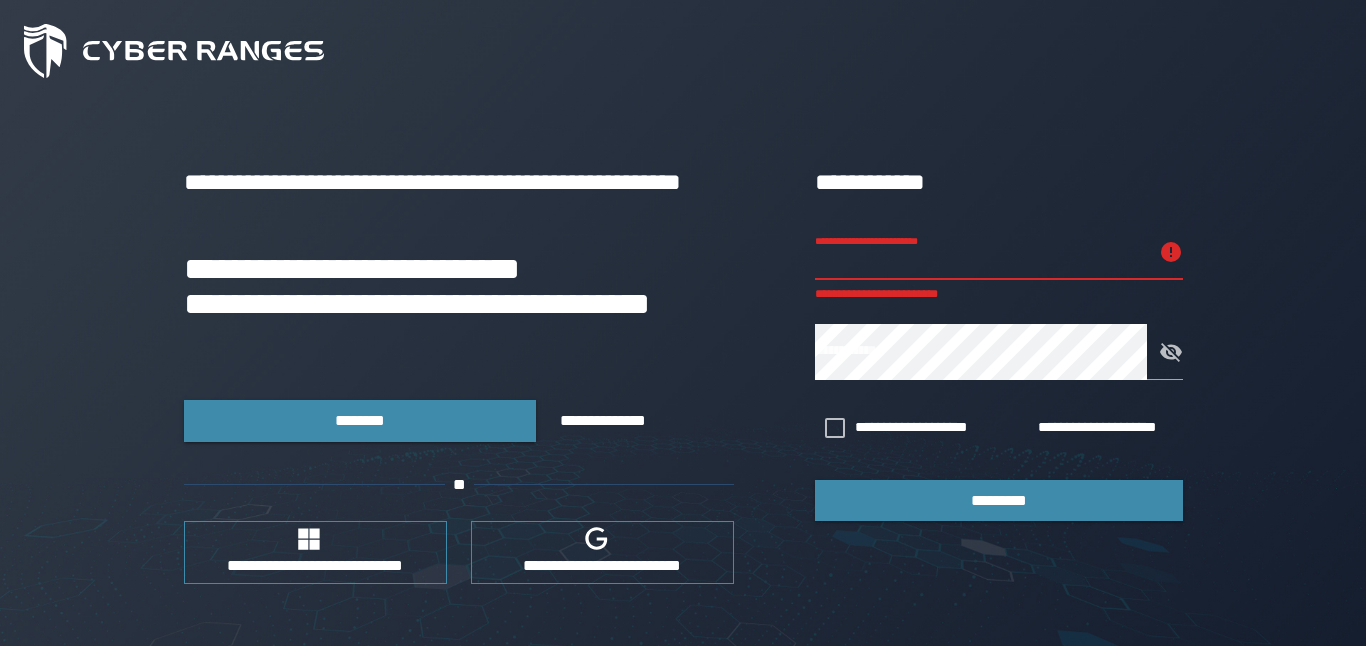 paste on "**********" 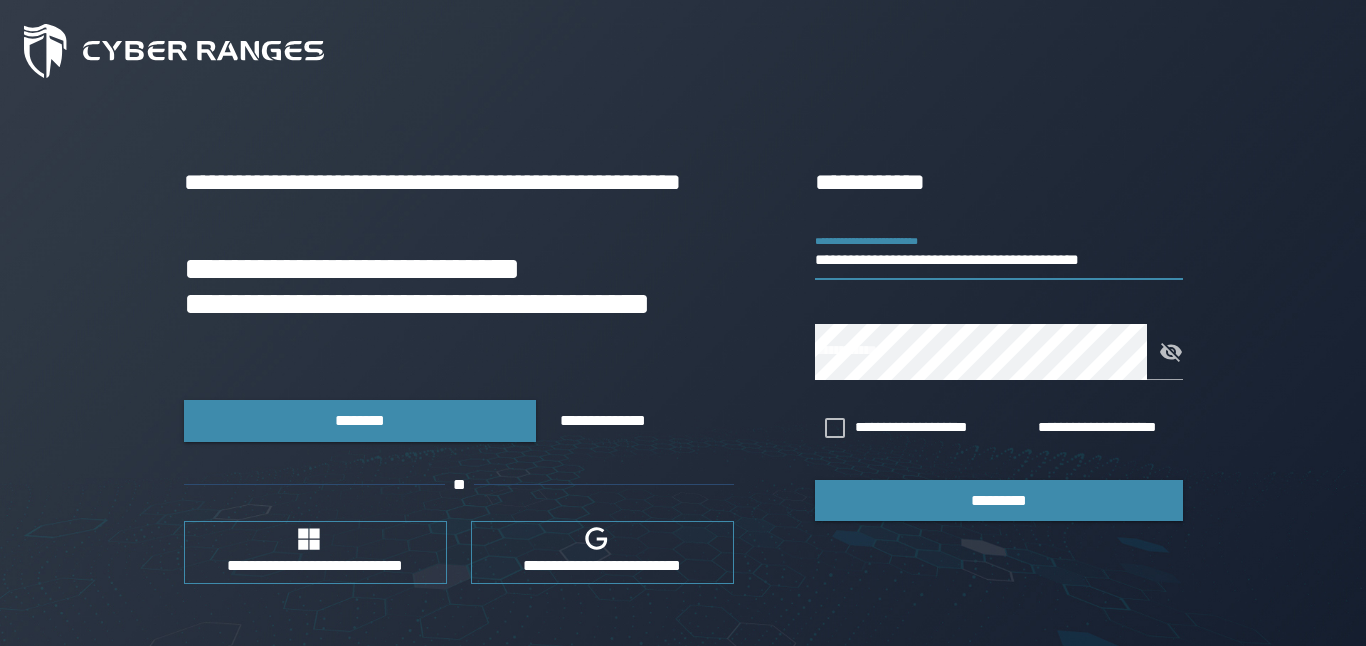 type on "**********" 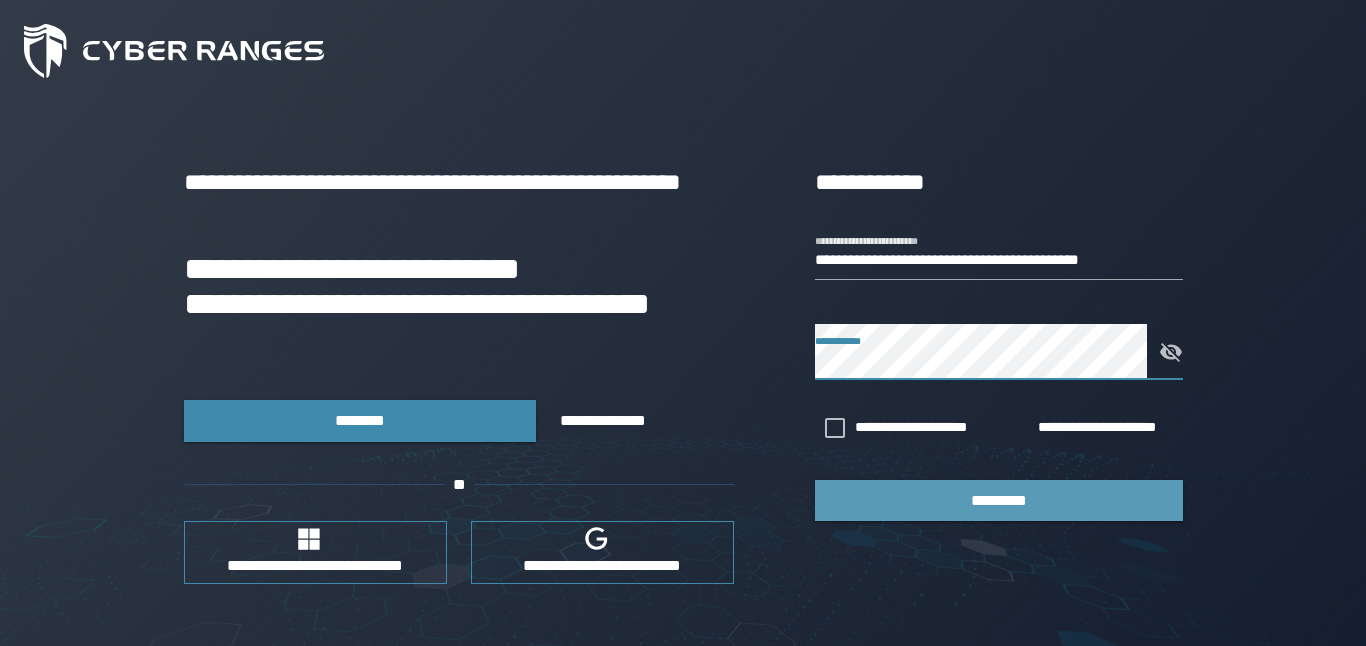 click on "*********" at bounding box center [999, 500] 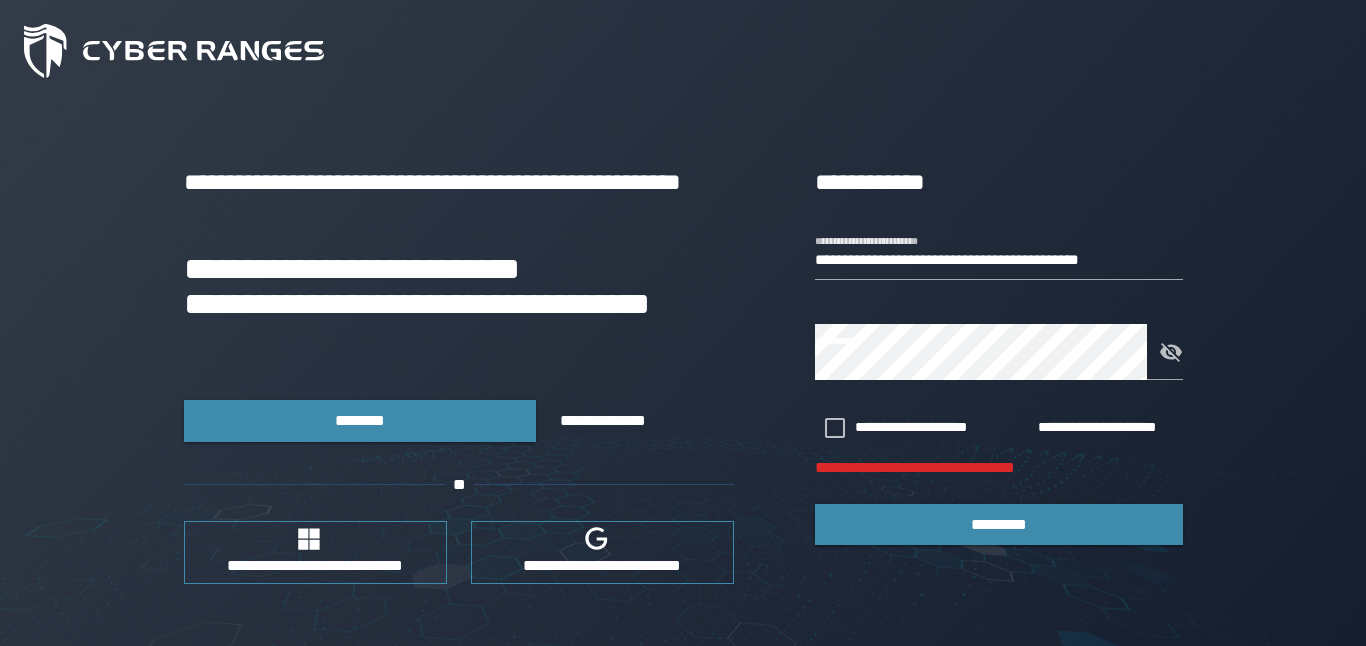click at bounding box center (174, 51) 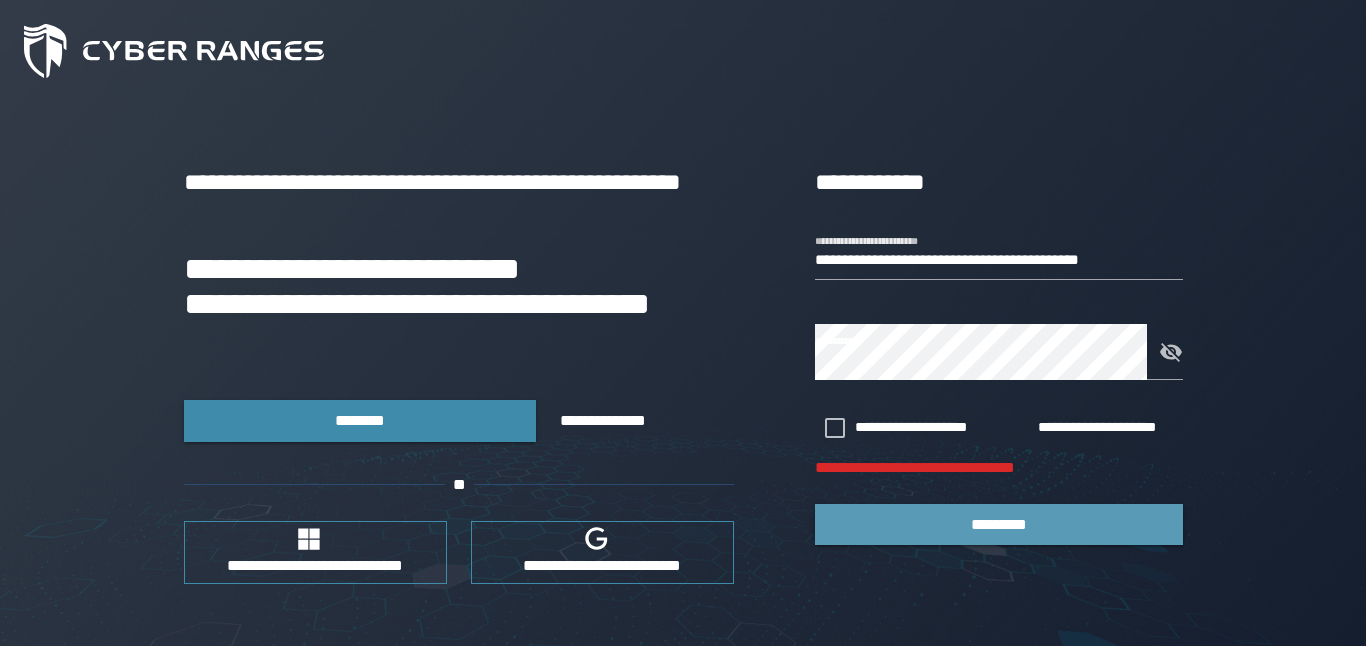 click on "*********" at bounding box center (999, 524) 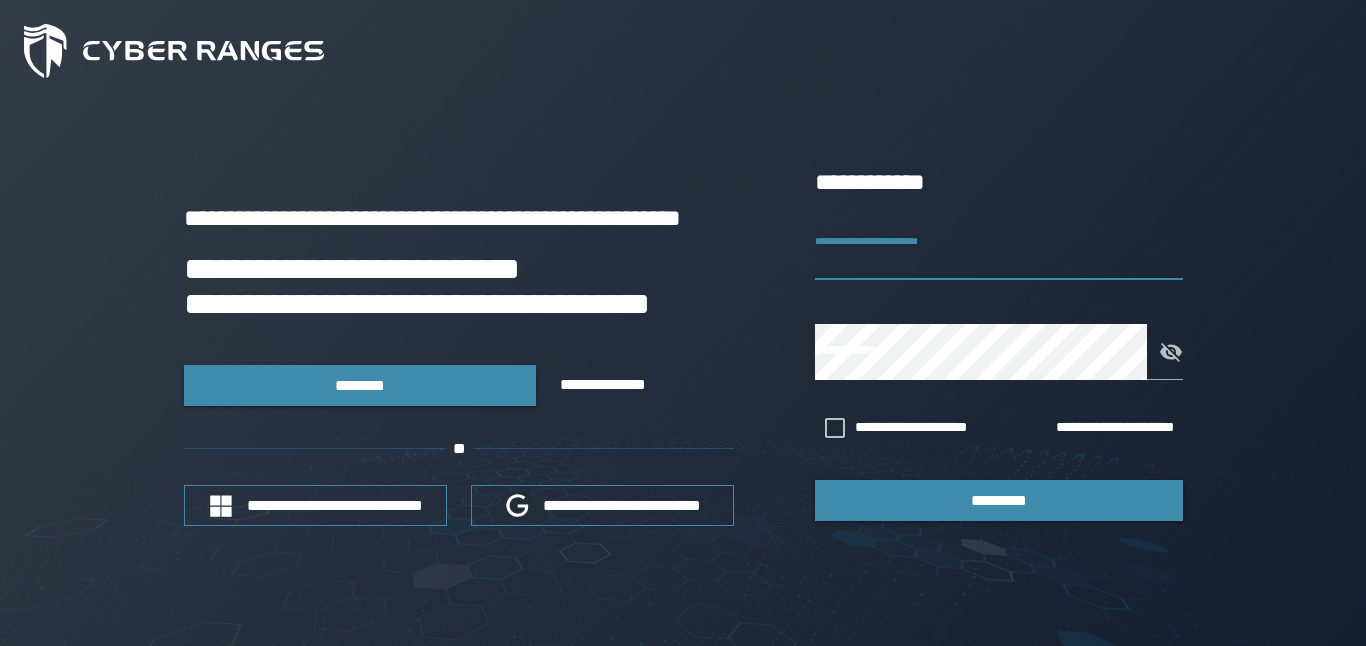 scroll, scrollTop: 0, scrollLeft: 0, axis: both 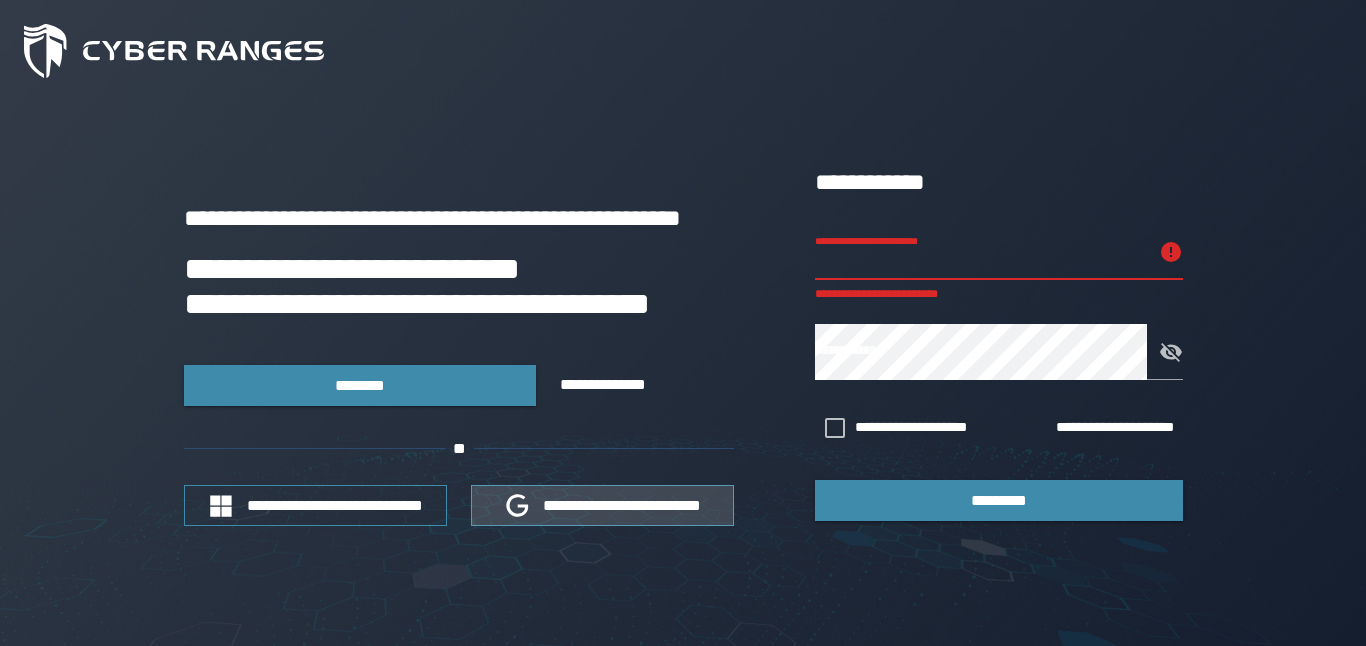 click on "**********" at bounding box center (602, 505) 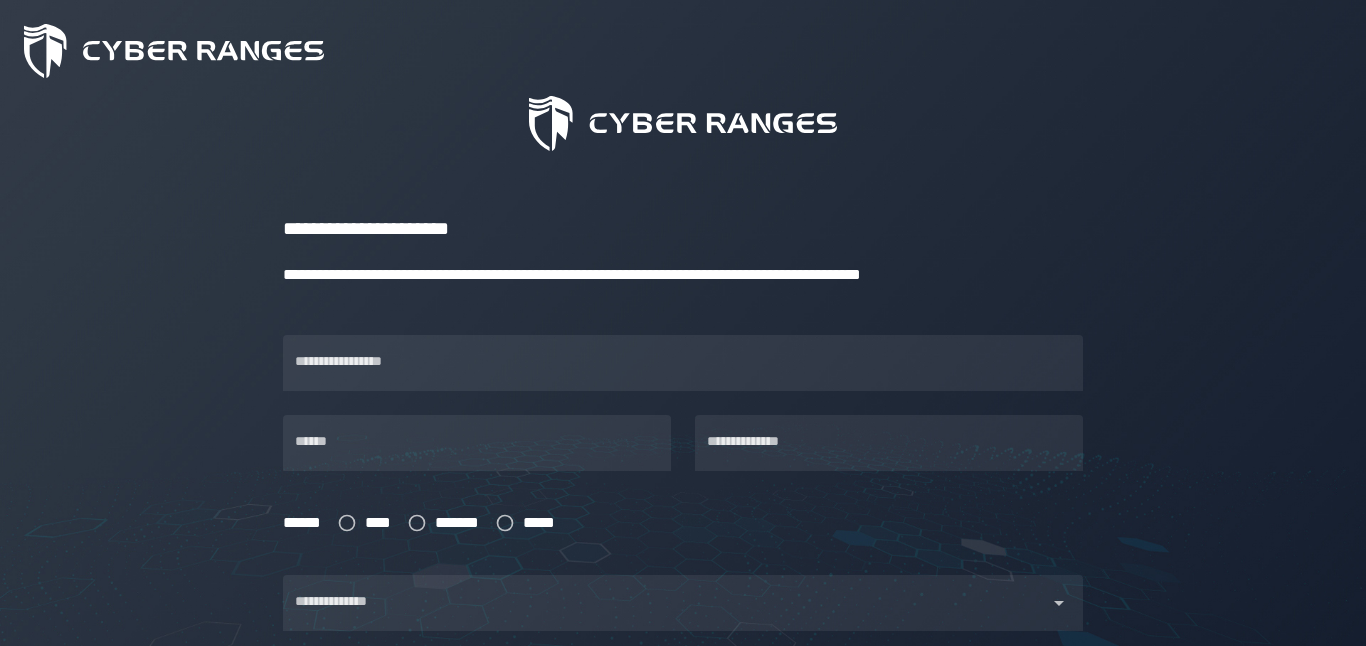 scroll, scrollTop: 126, scrollLeft: 0, axis: vertical 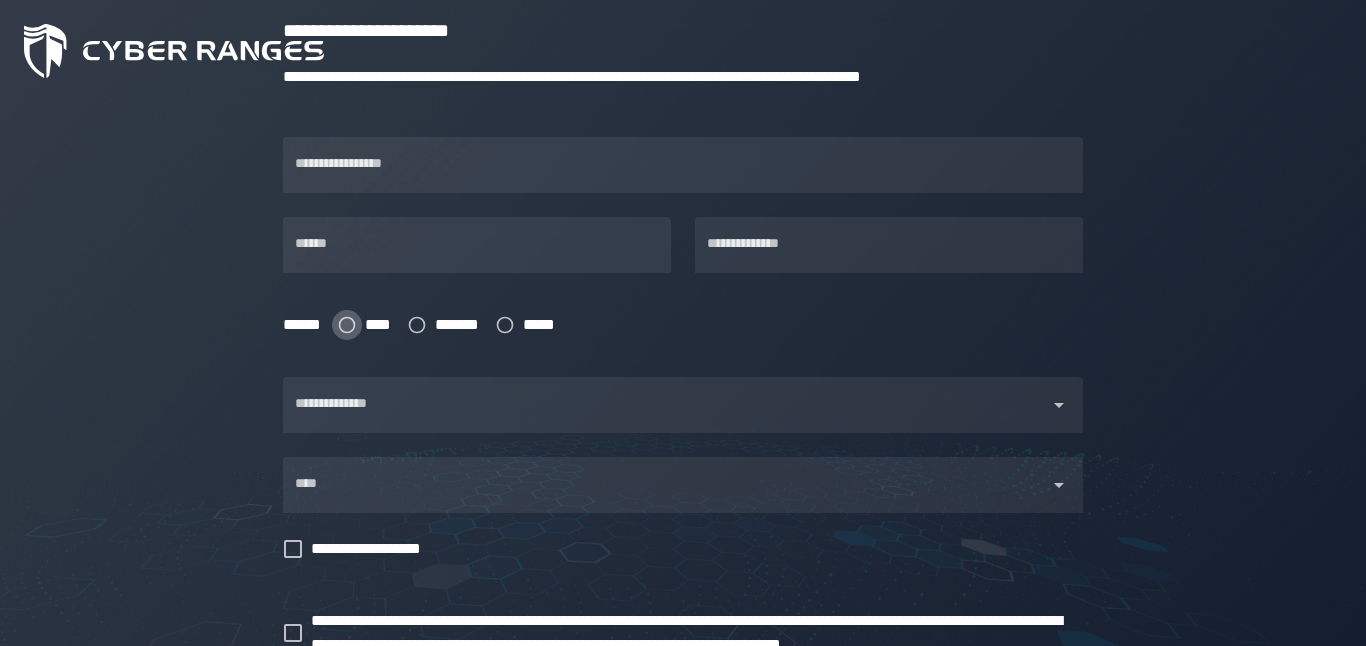click 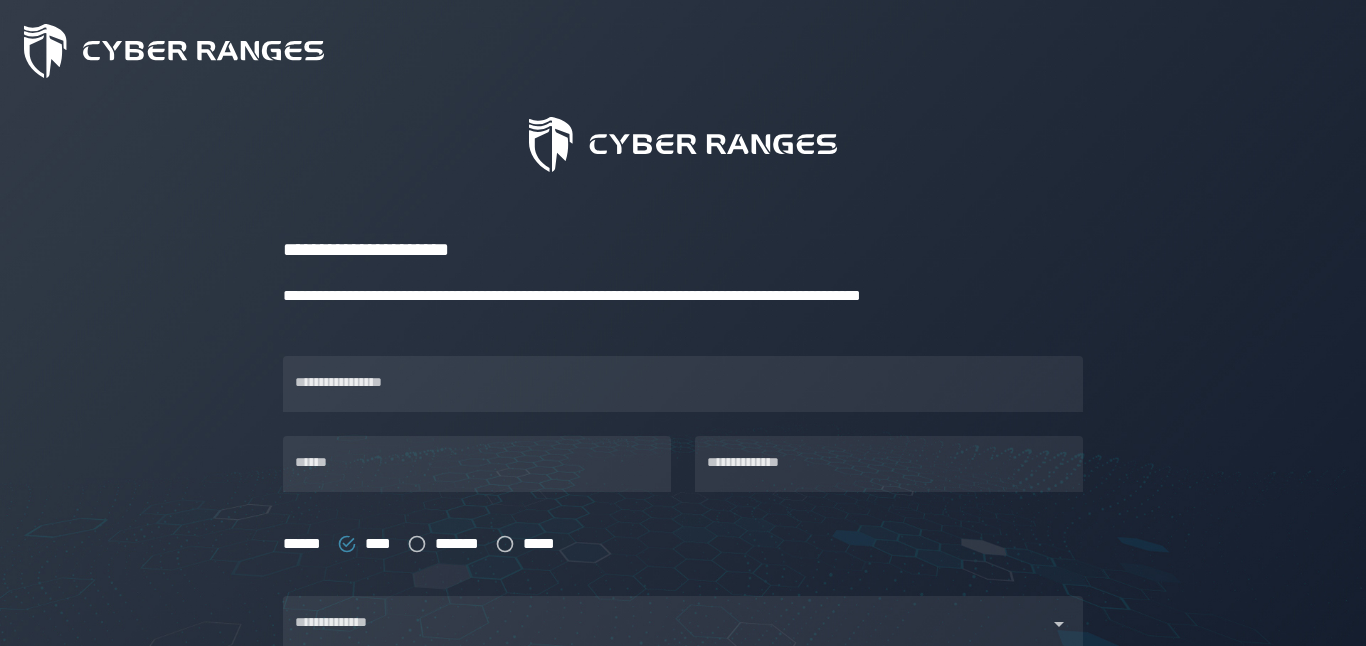 scroll, scrollTop: 135, scrollLeft: 0, axis: vertical 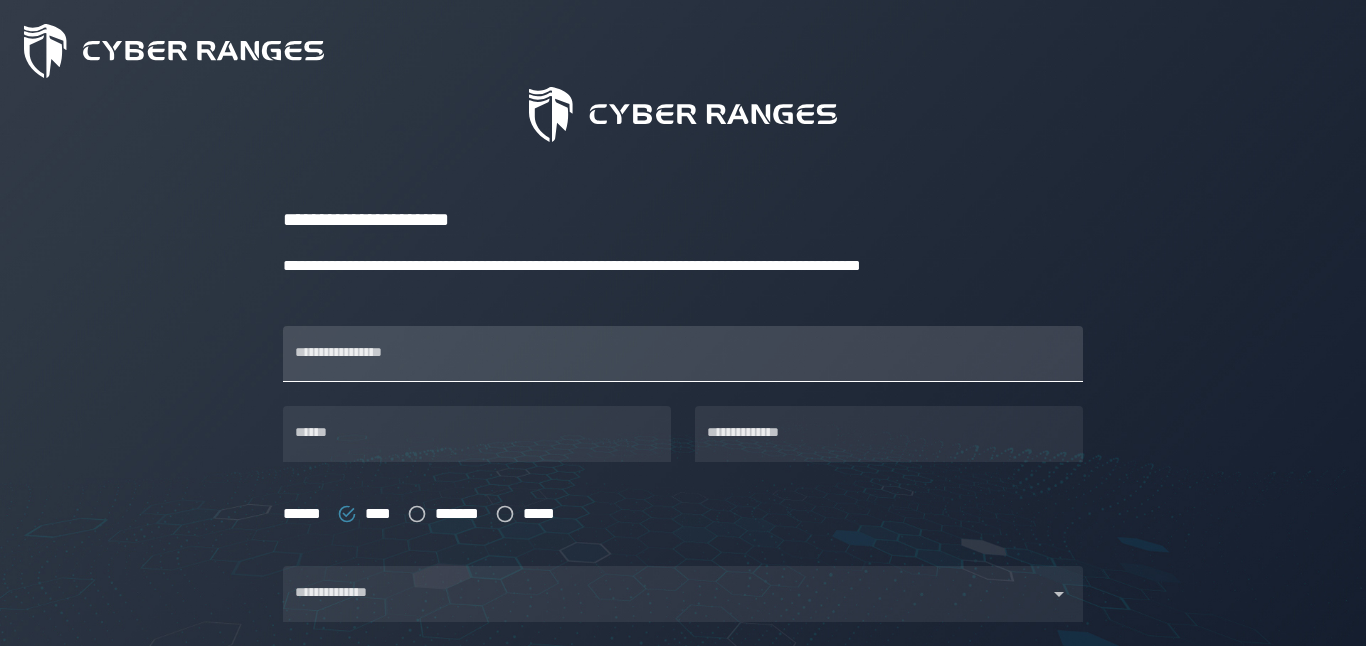click on "**********" at bounding box center (683, 354) 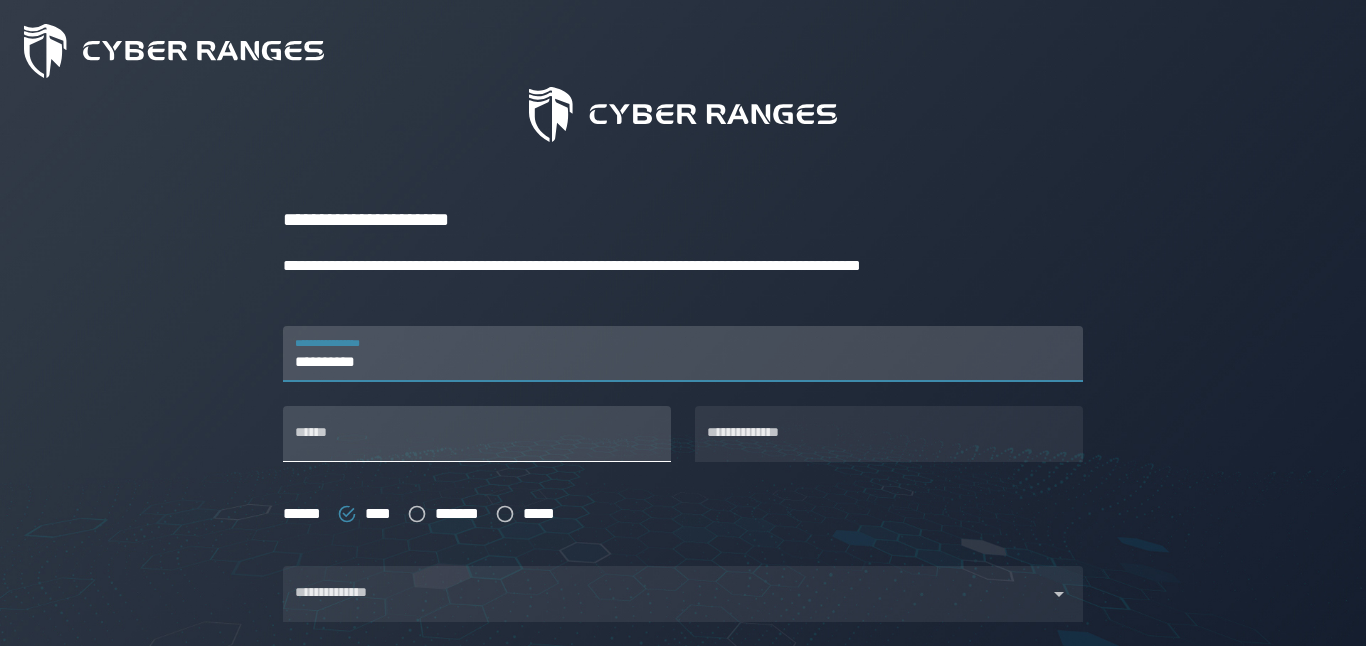 type on "**********" 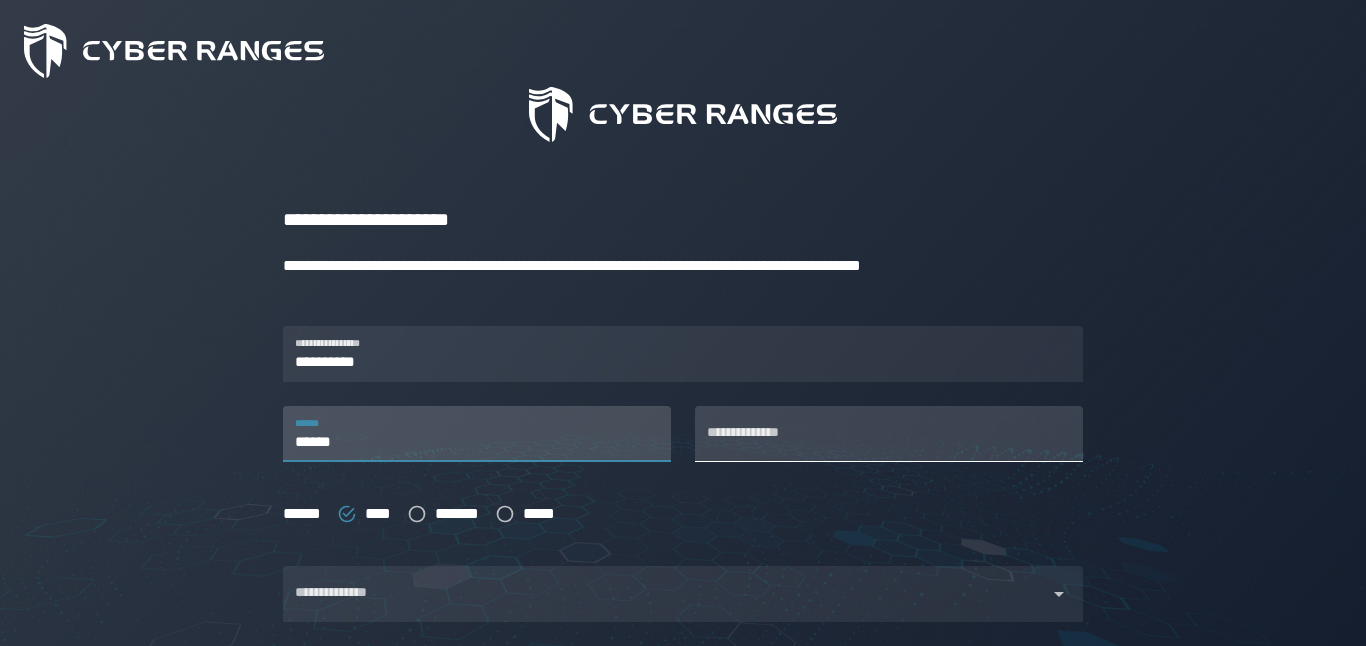 type on "******" 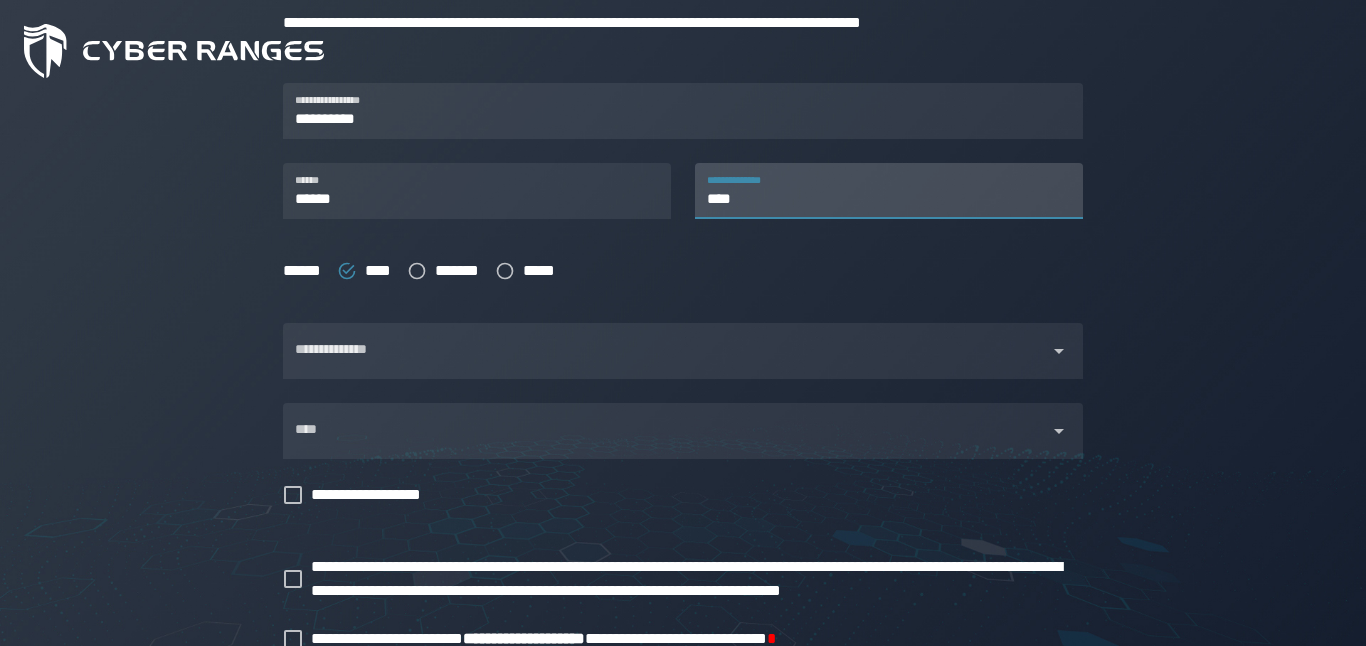 scroll, scrollTop: 393, scrollLeft: 0, axis: vertical 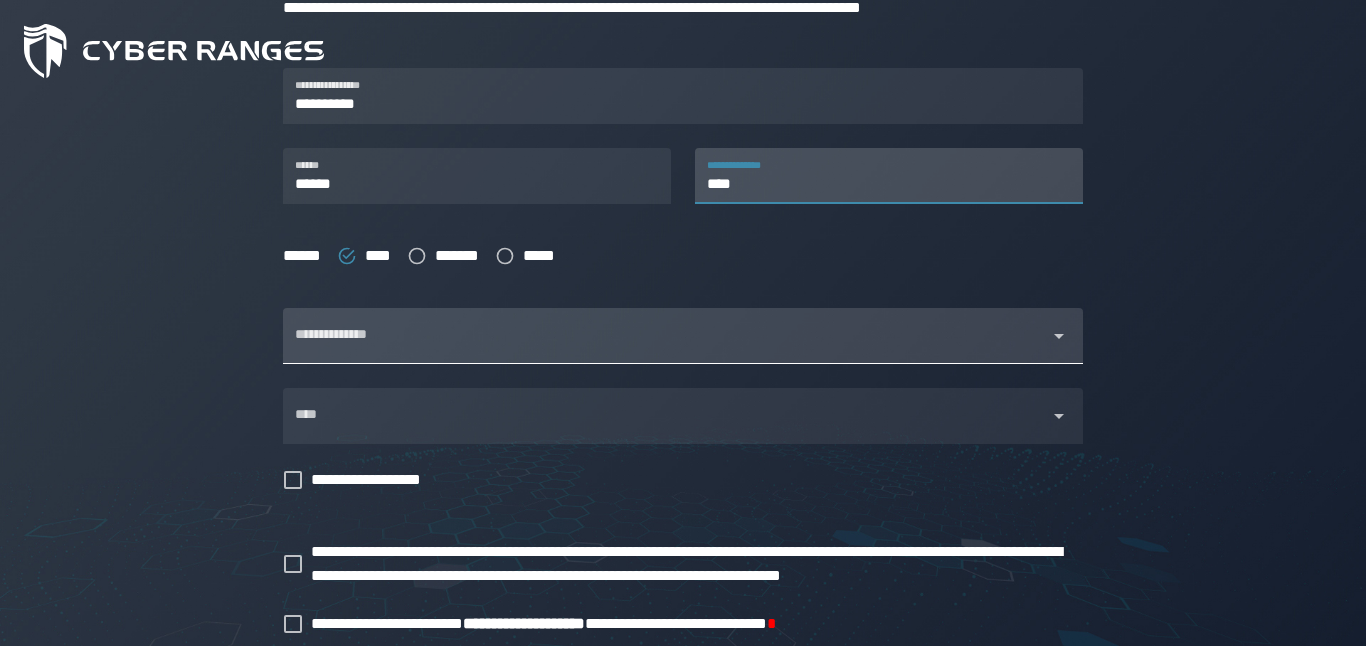 type on "****" 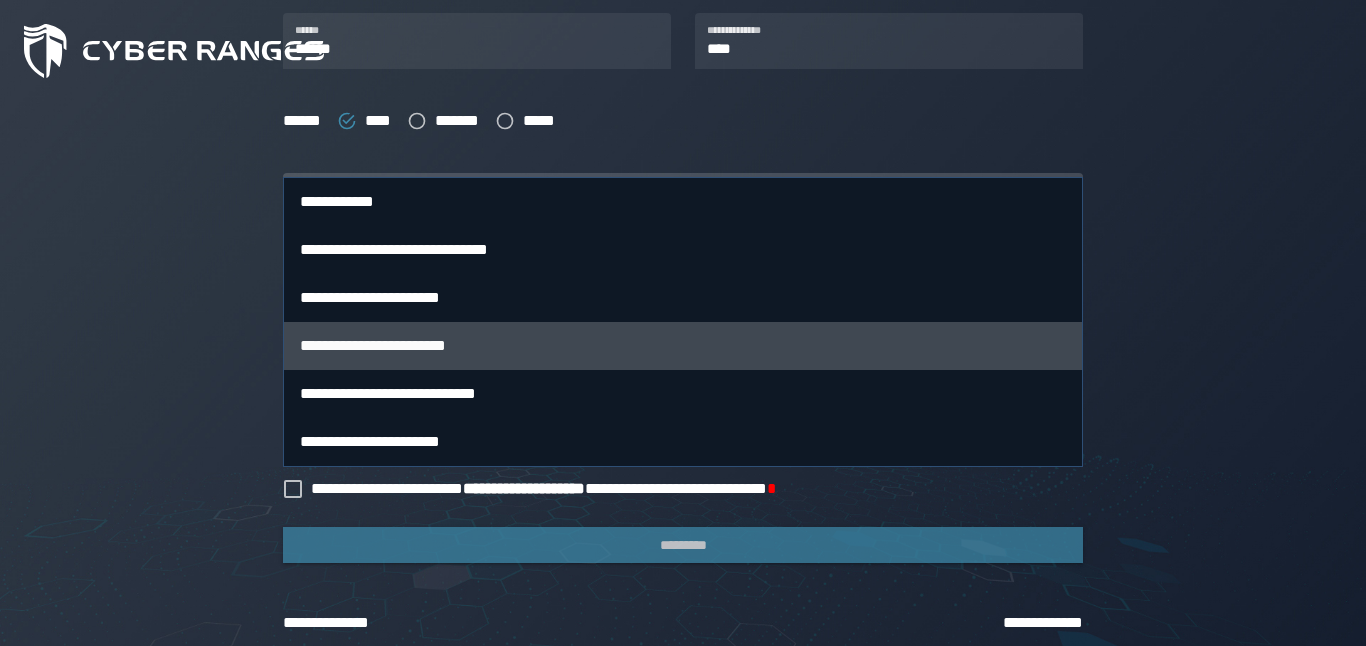 scroll, scrollTop: 629, scrollLeft: 0, axis: vertical 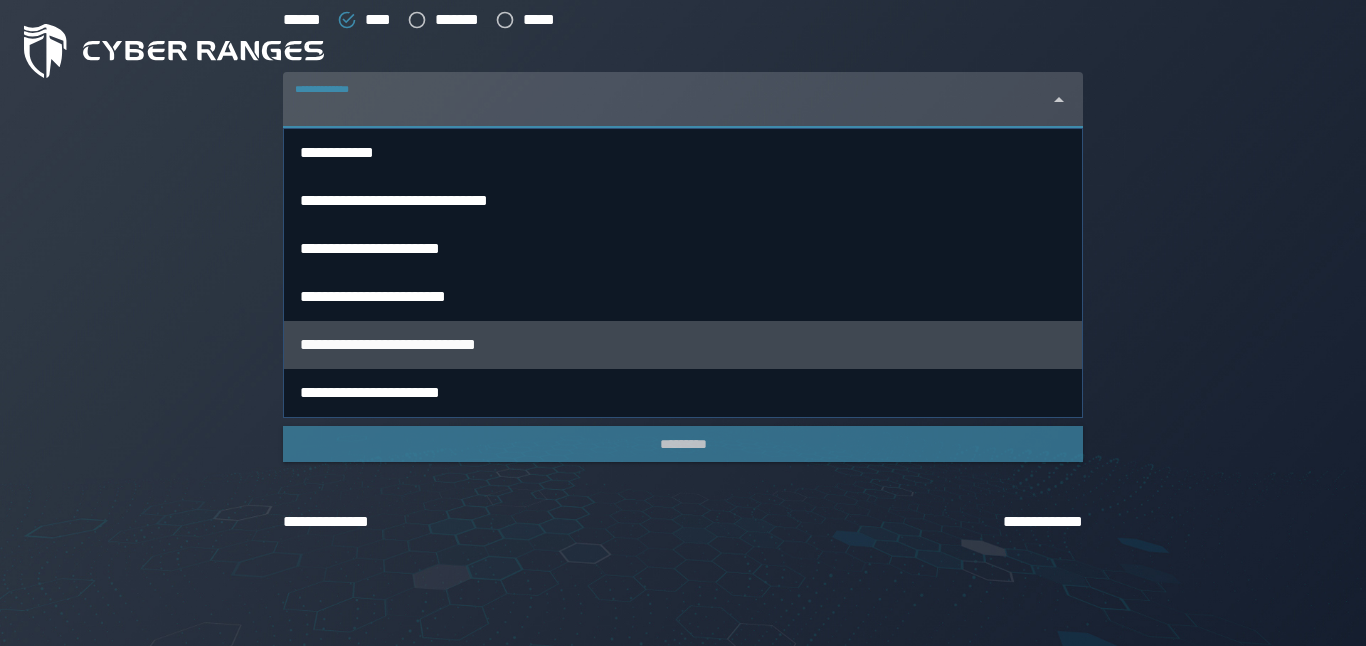 click on "**********" at bounding box center (683, 344) 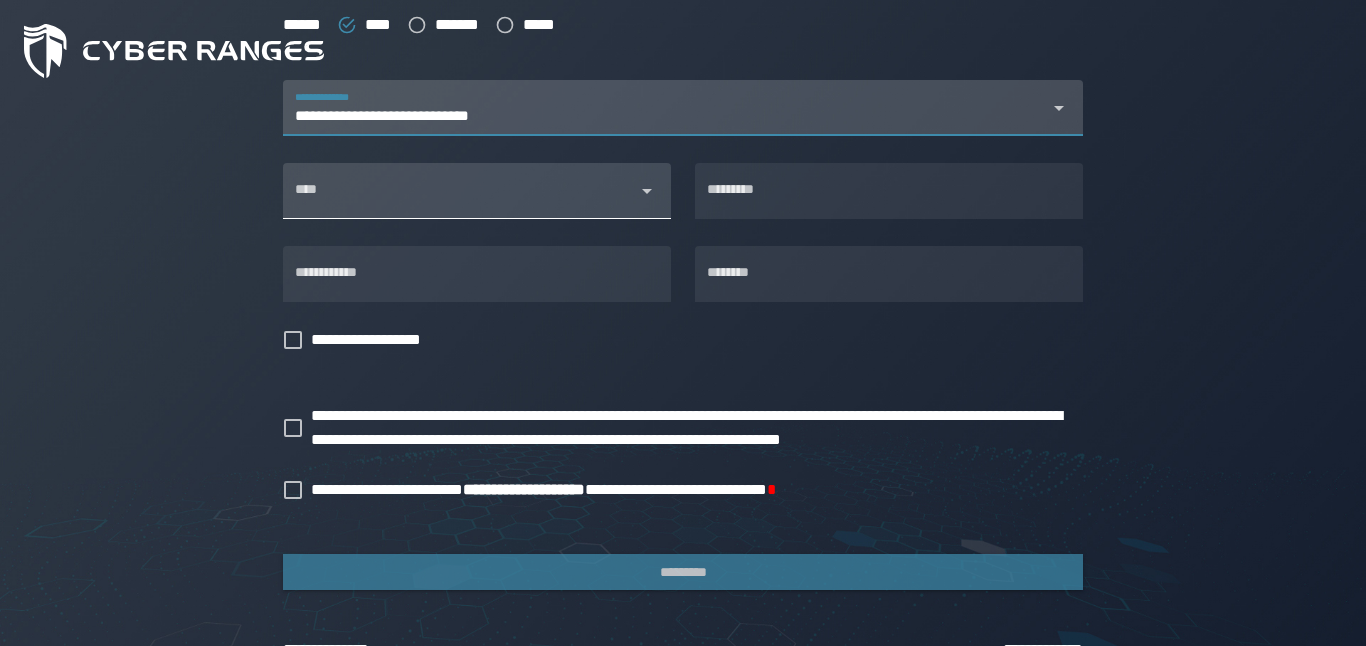 click on "****" at bounding box center [477, 191] 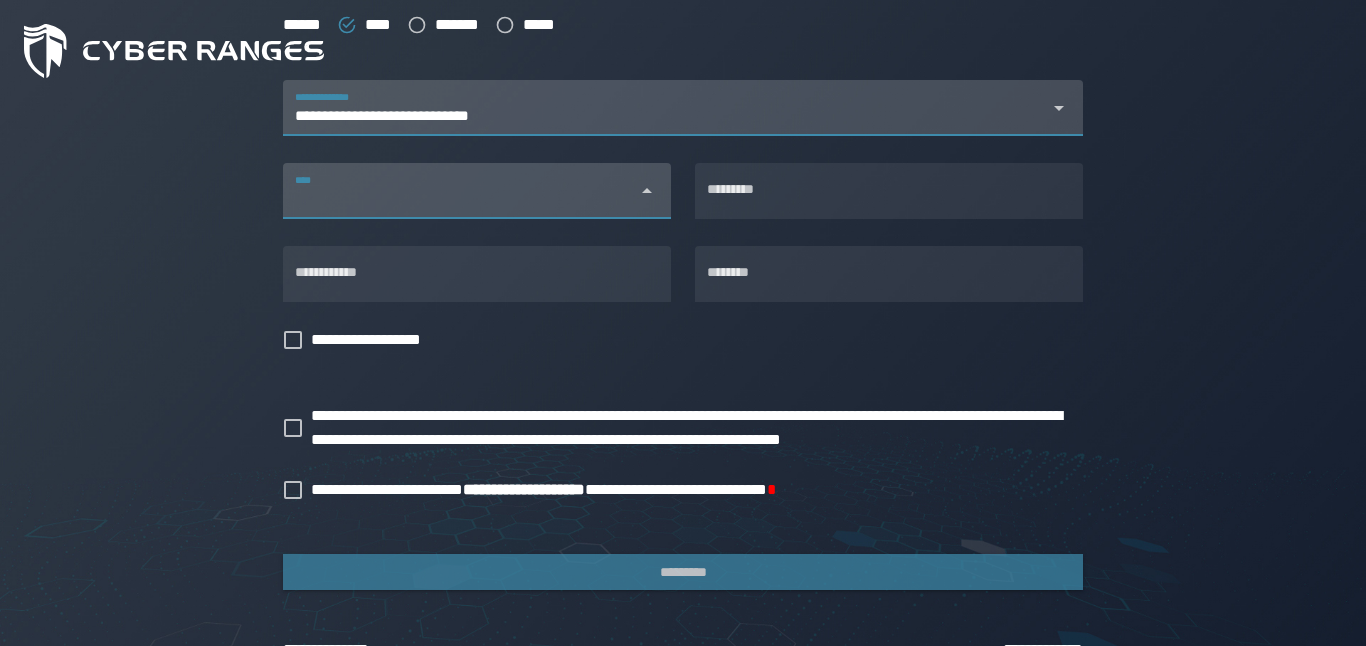 click 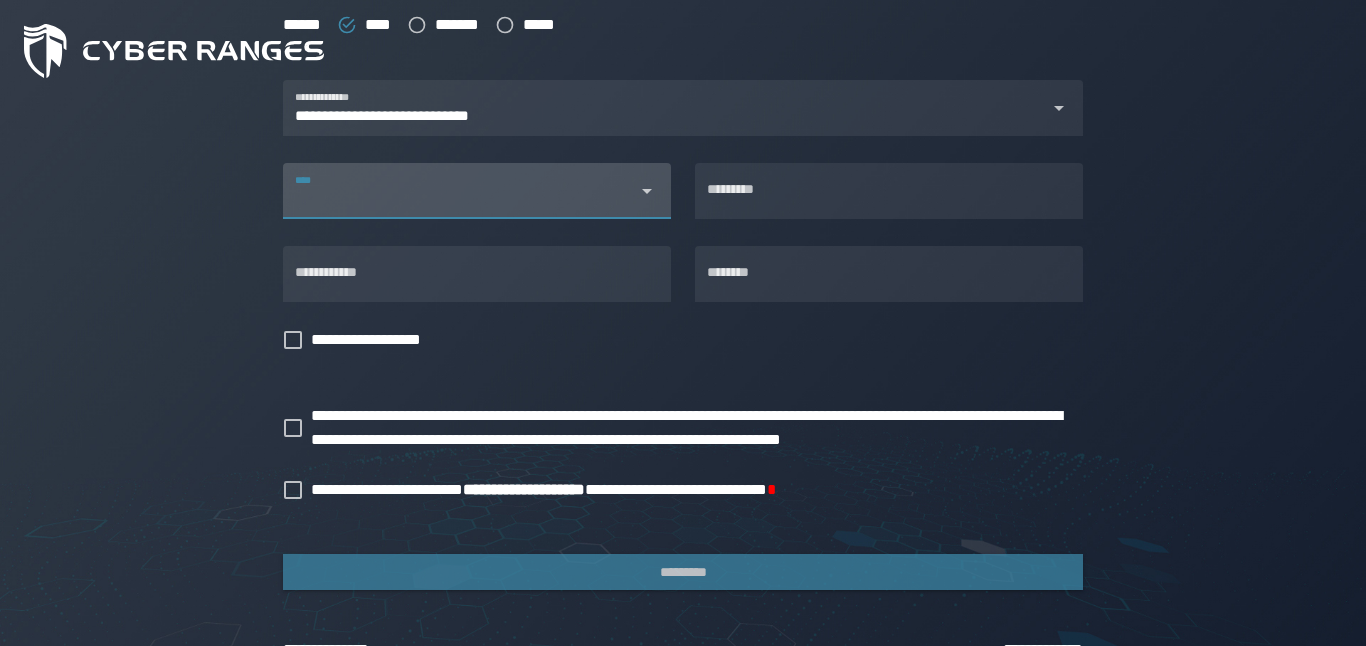 type on "*" 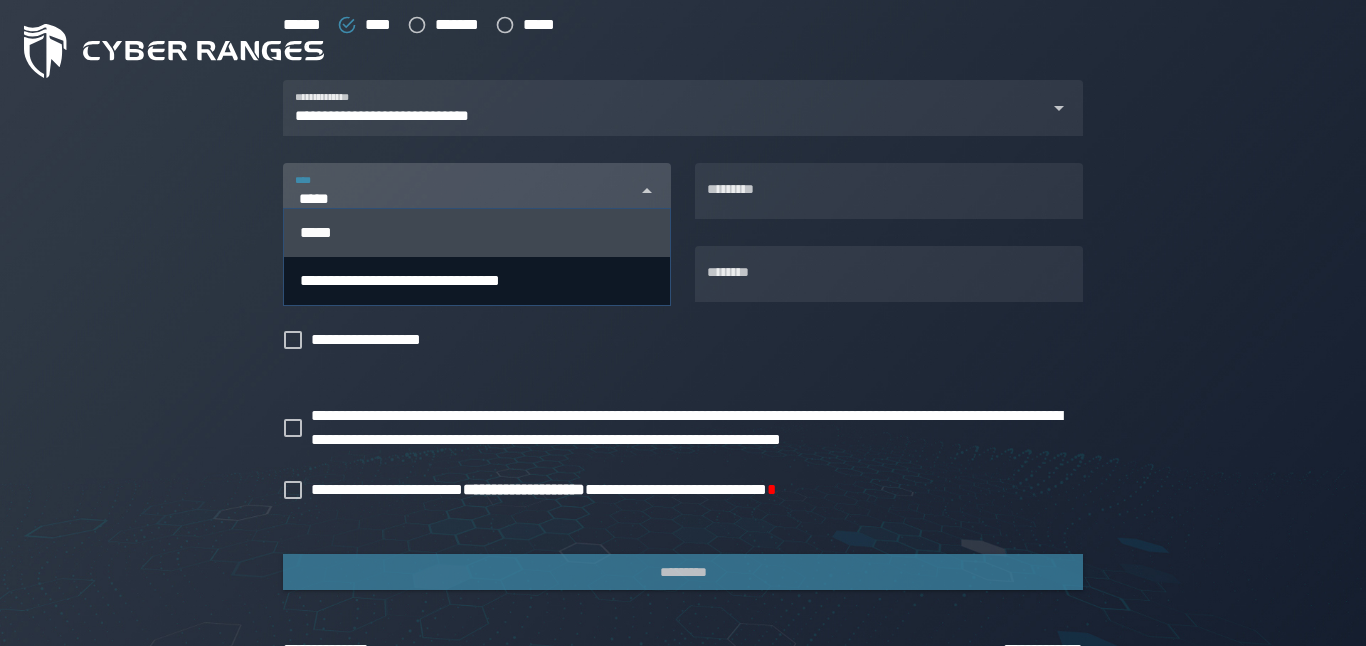 type on "*****" 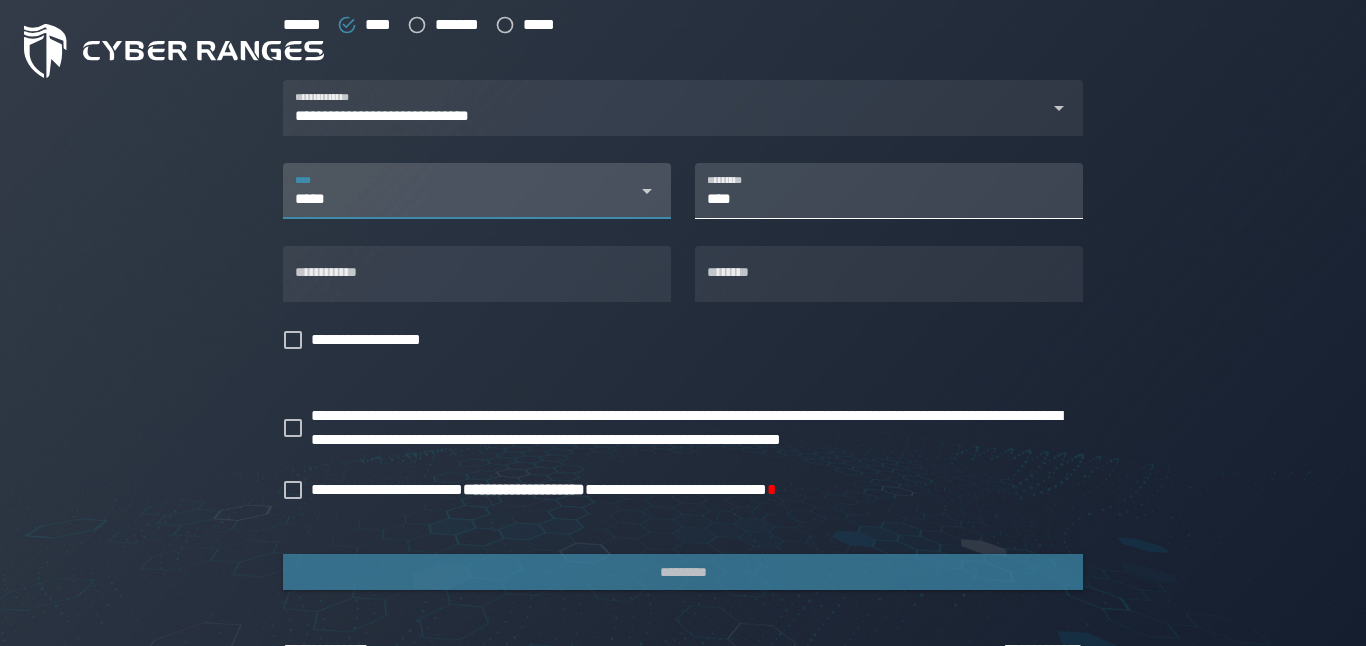 click on "****" at bounding box center (889, 191) 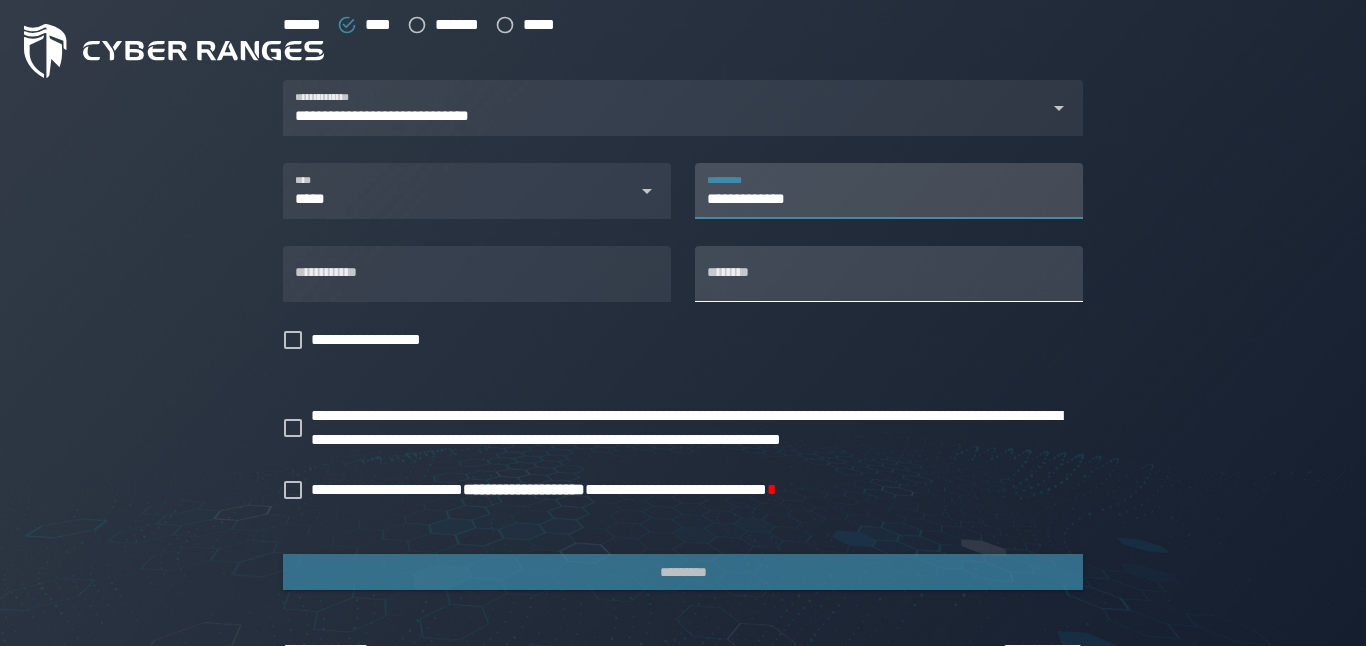 type on "**********" 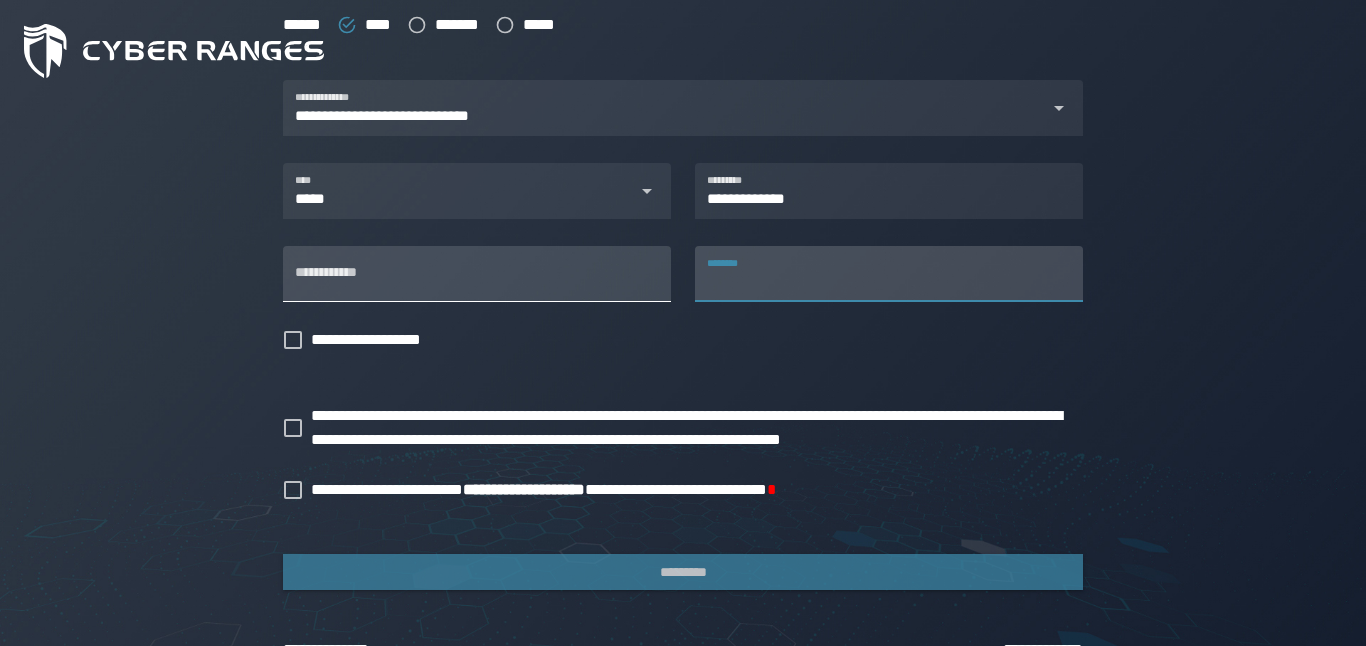 click on "**********" at bounding box center (477, 274) 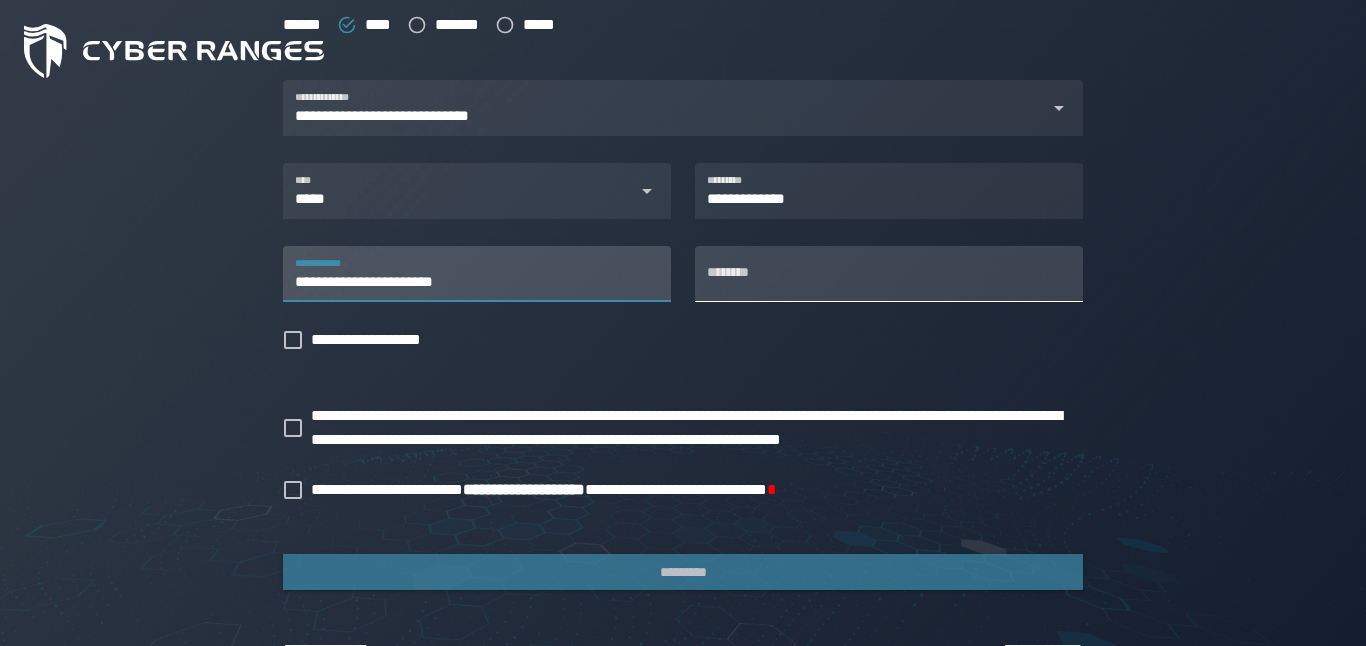 type on "**********" 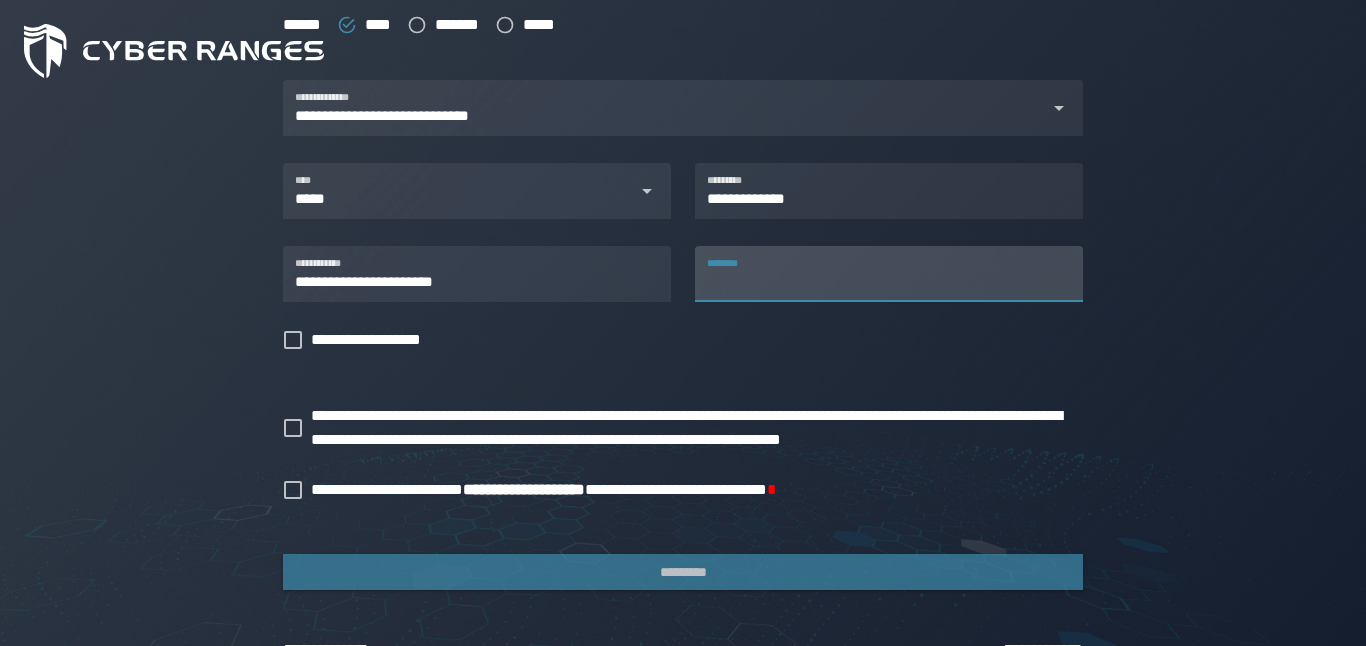 click on "********" at bounding box center (889, 274) 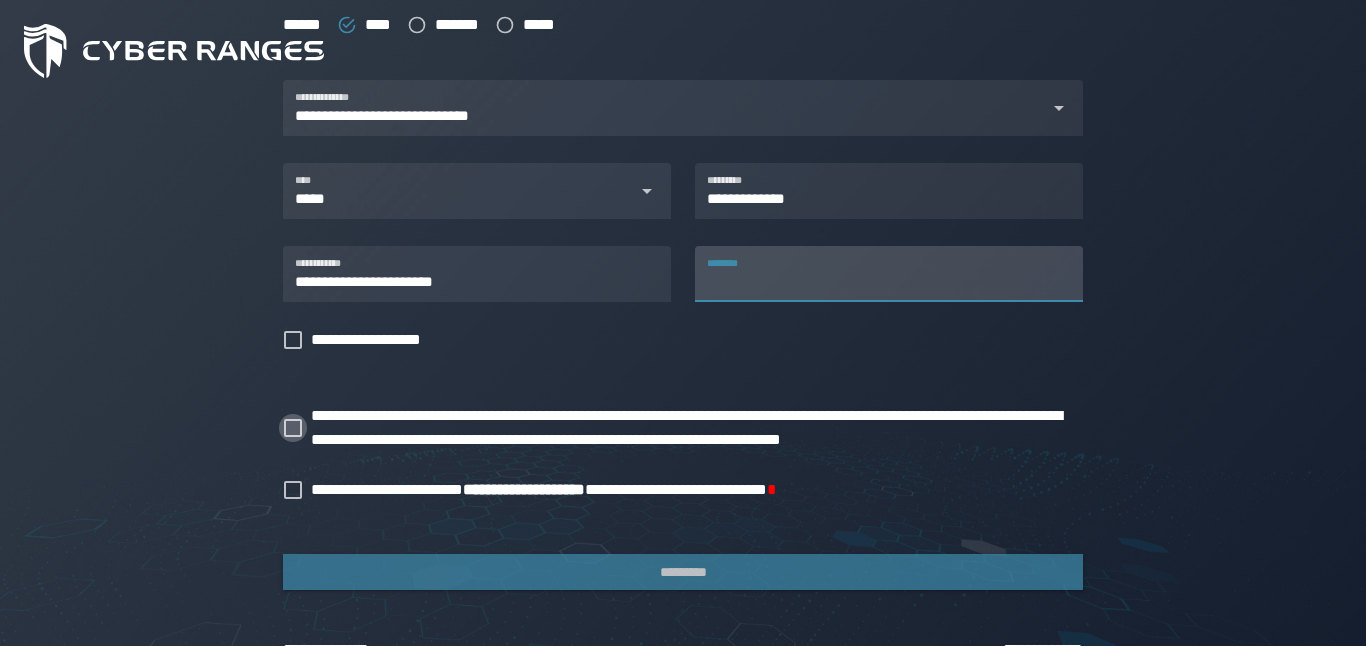 click 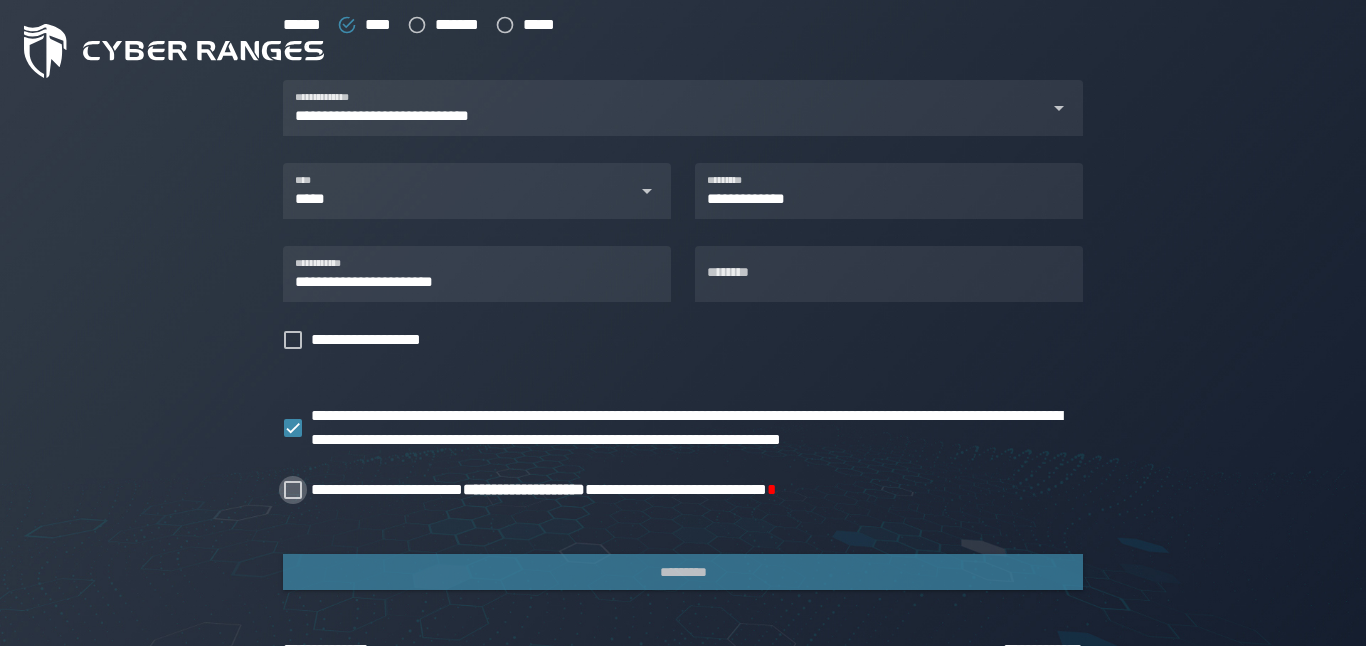 click 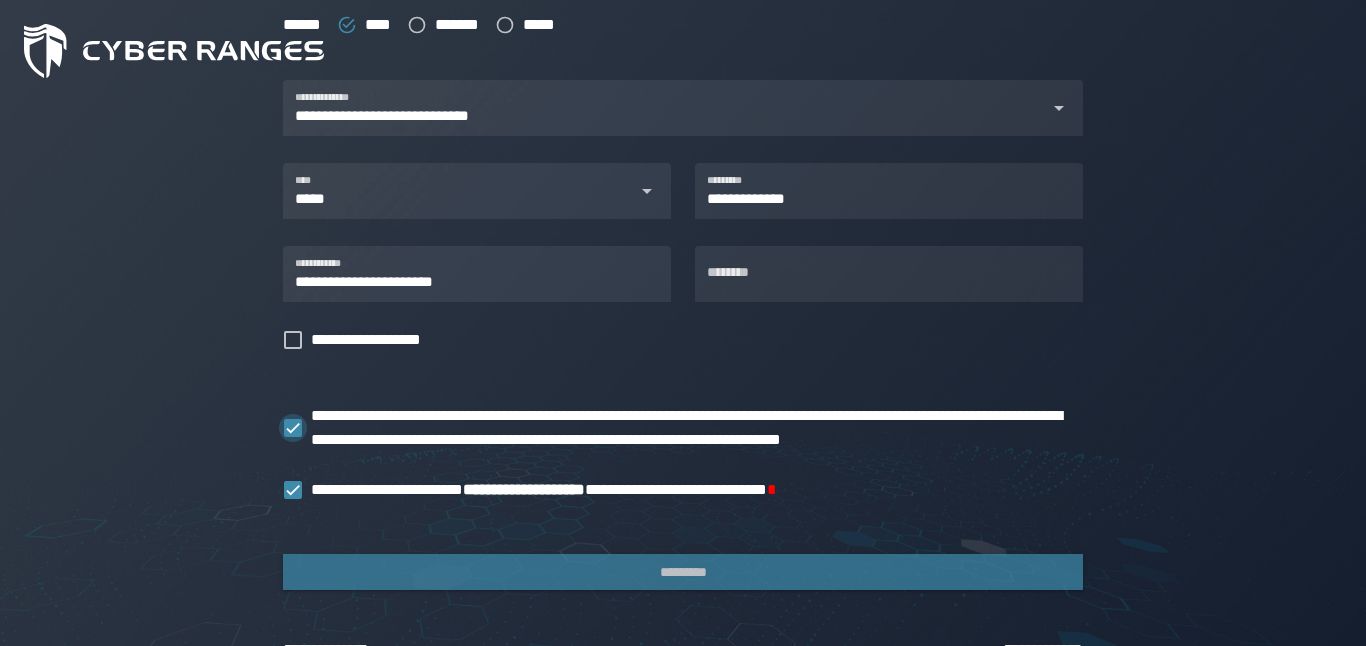 scroll, scrollTop: 709, scrollLeft: 0, axis: vertical 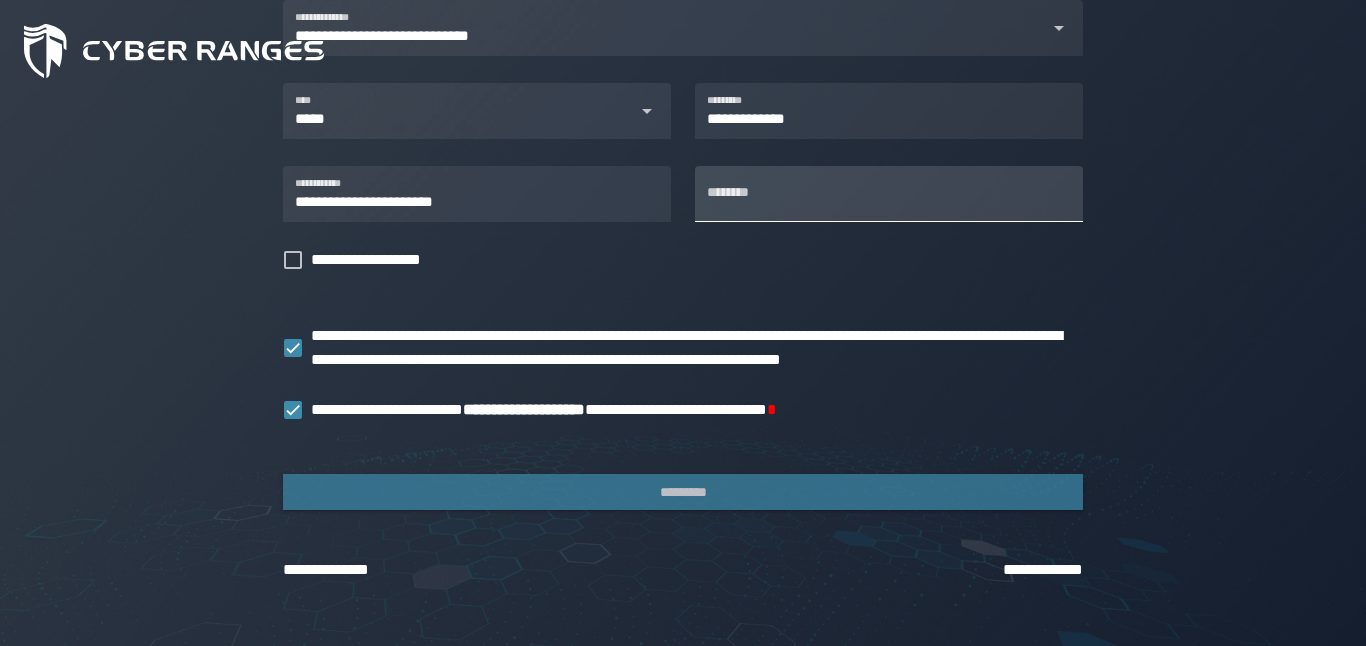 click on "********" at bounding box center [889, 194] 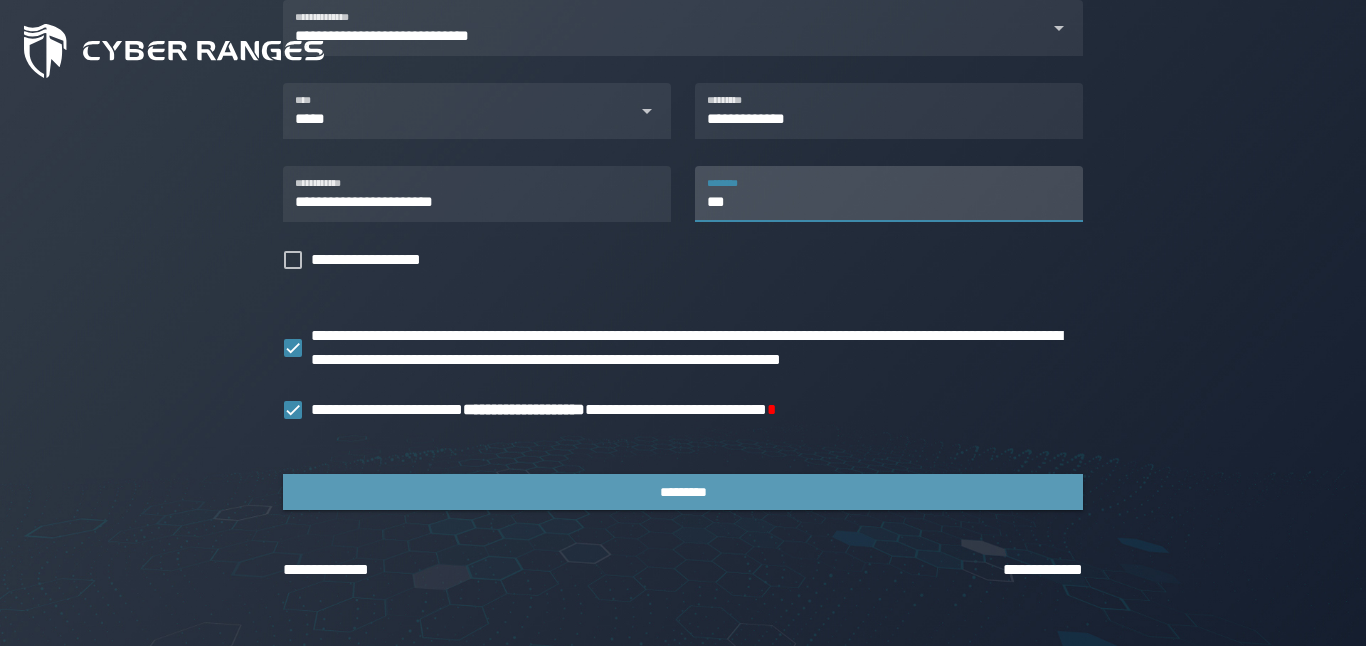 type on "***" 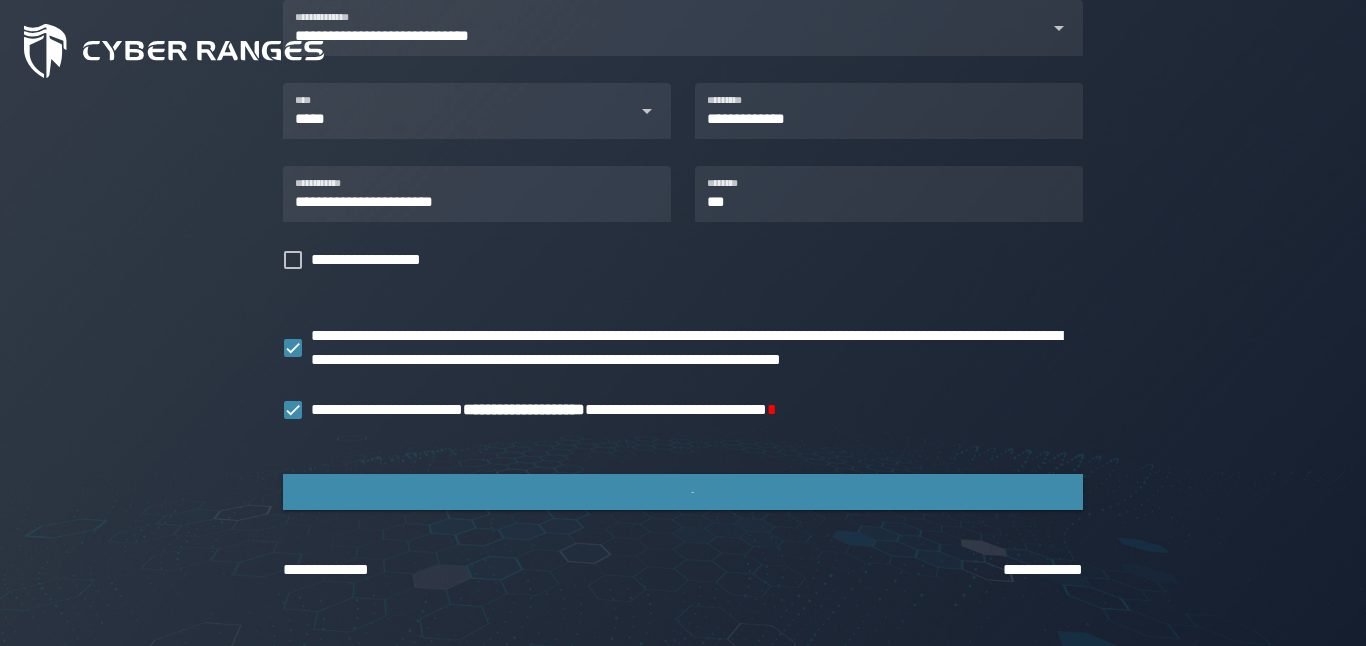 scroll, scrollTop: 0, scrollLeft: 0, axis: both 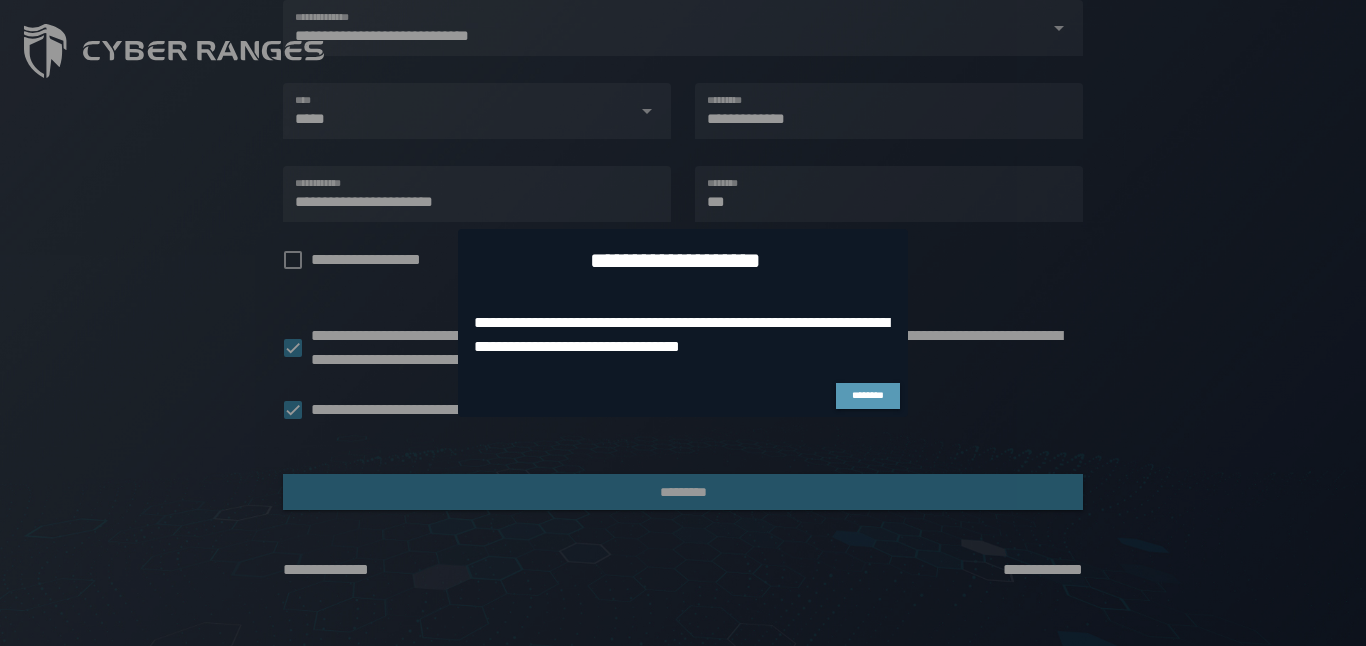click on "********" at bounding box center [868, 395] 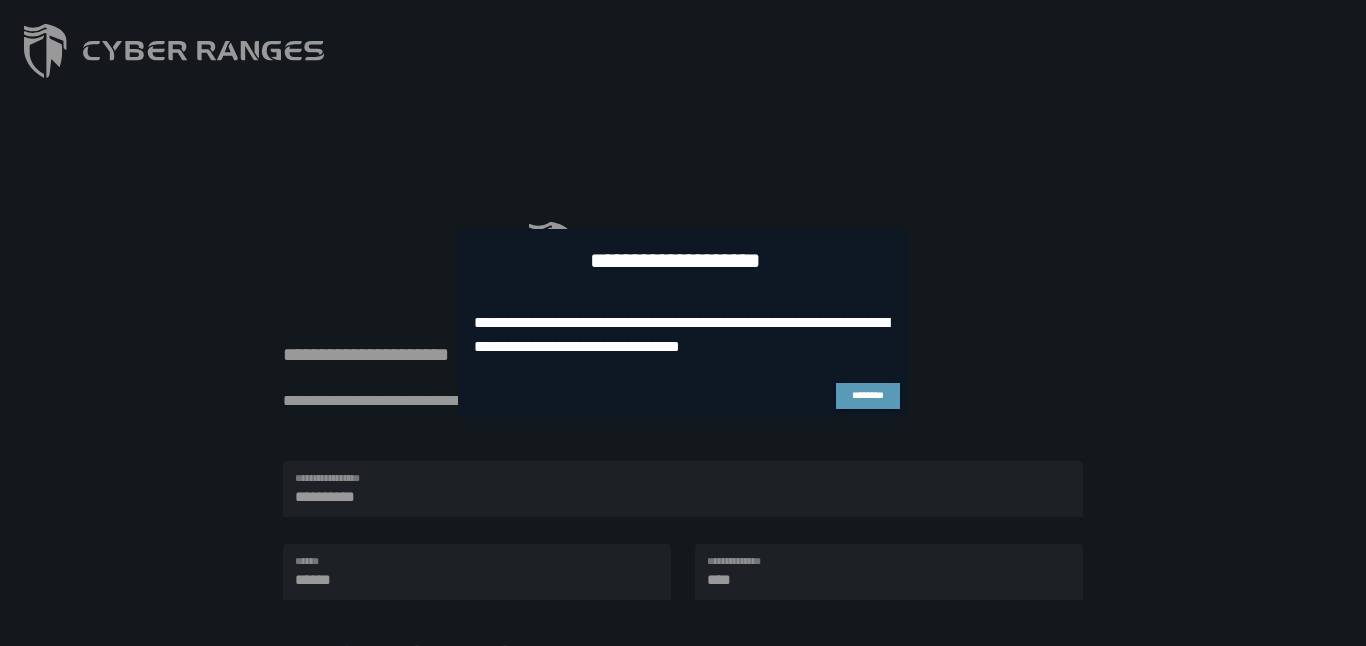 scroll, scrollTop: 709, scrollLeft: 0, axis: vertical 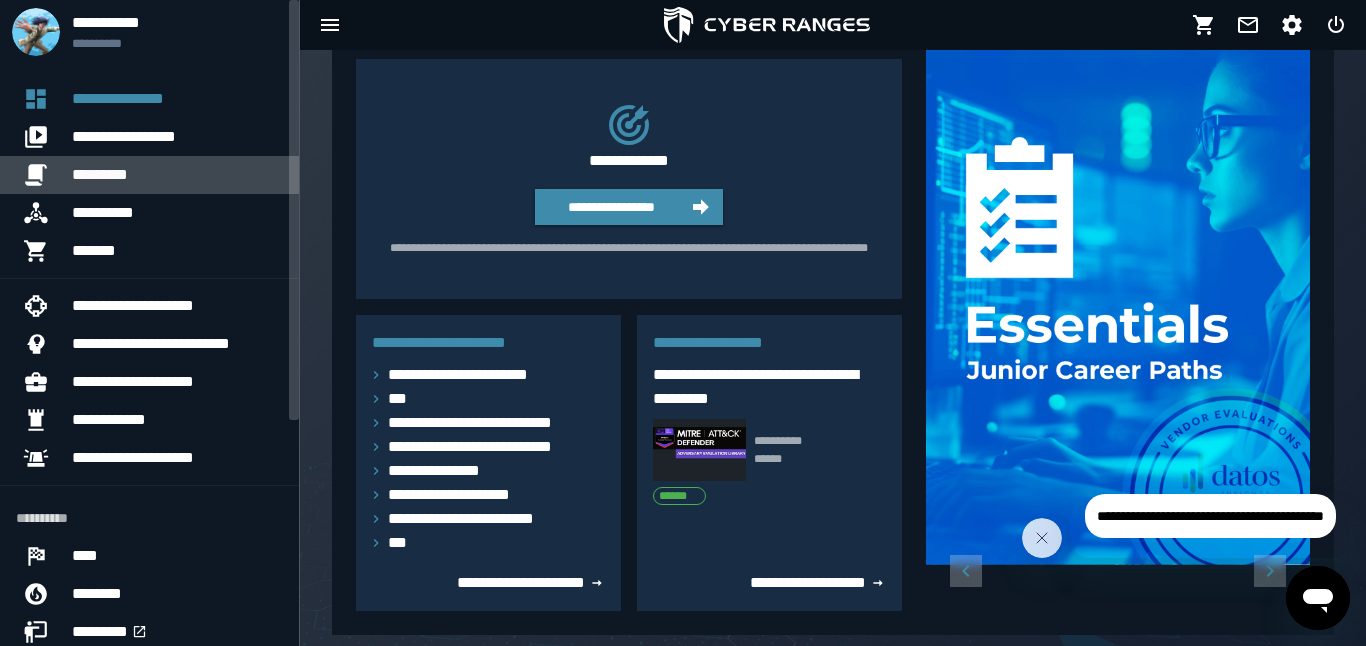 click on "*********" at bounding box center (100, 174) 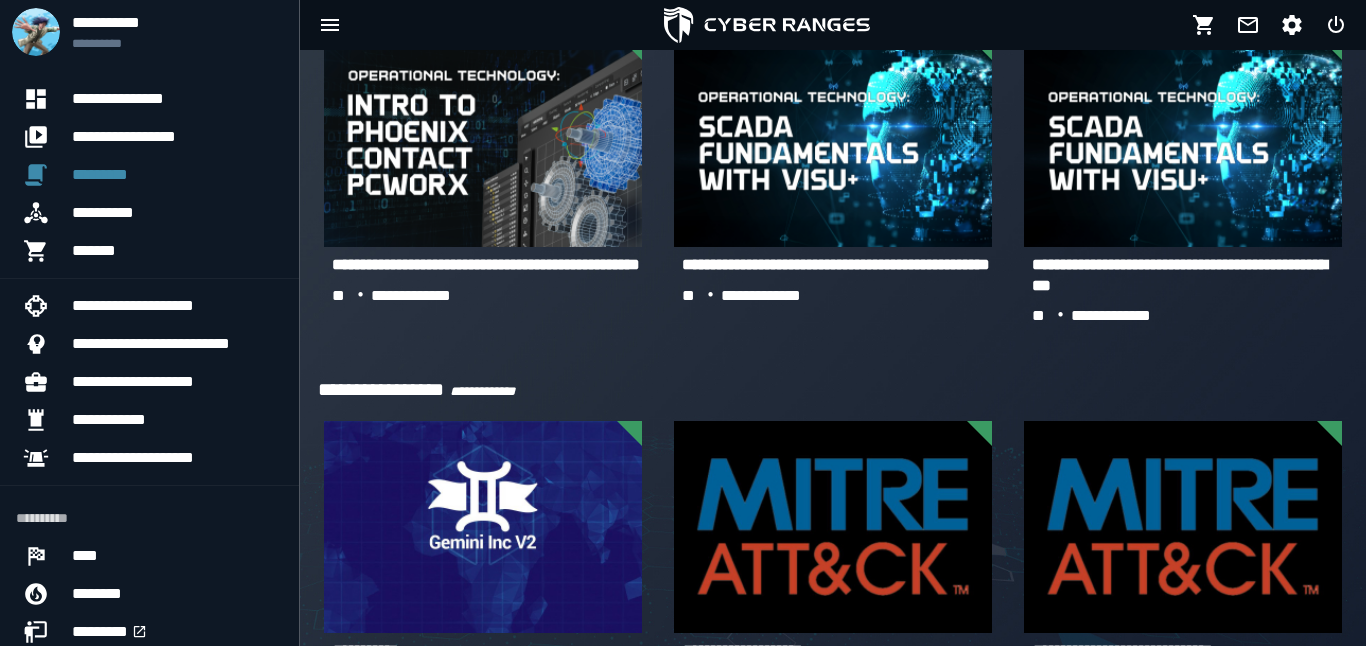 scroll, scrollTop: 0, scrollLeft: 0, axis: both 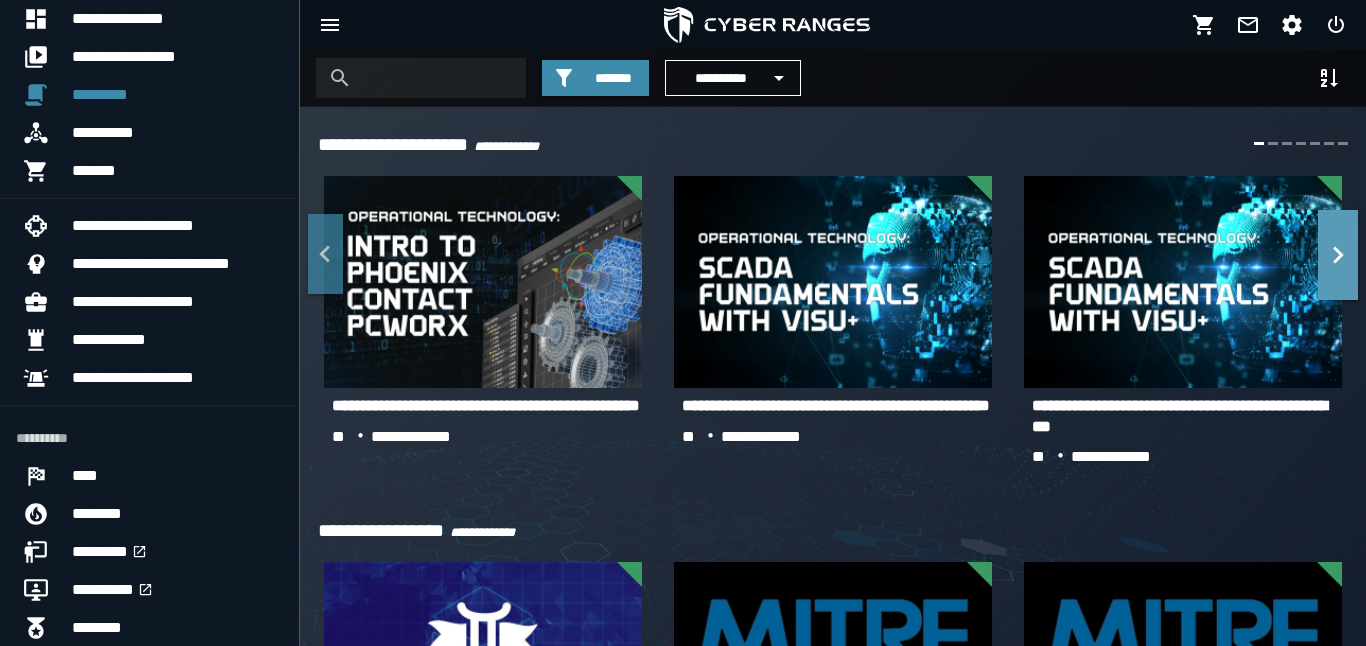 click 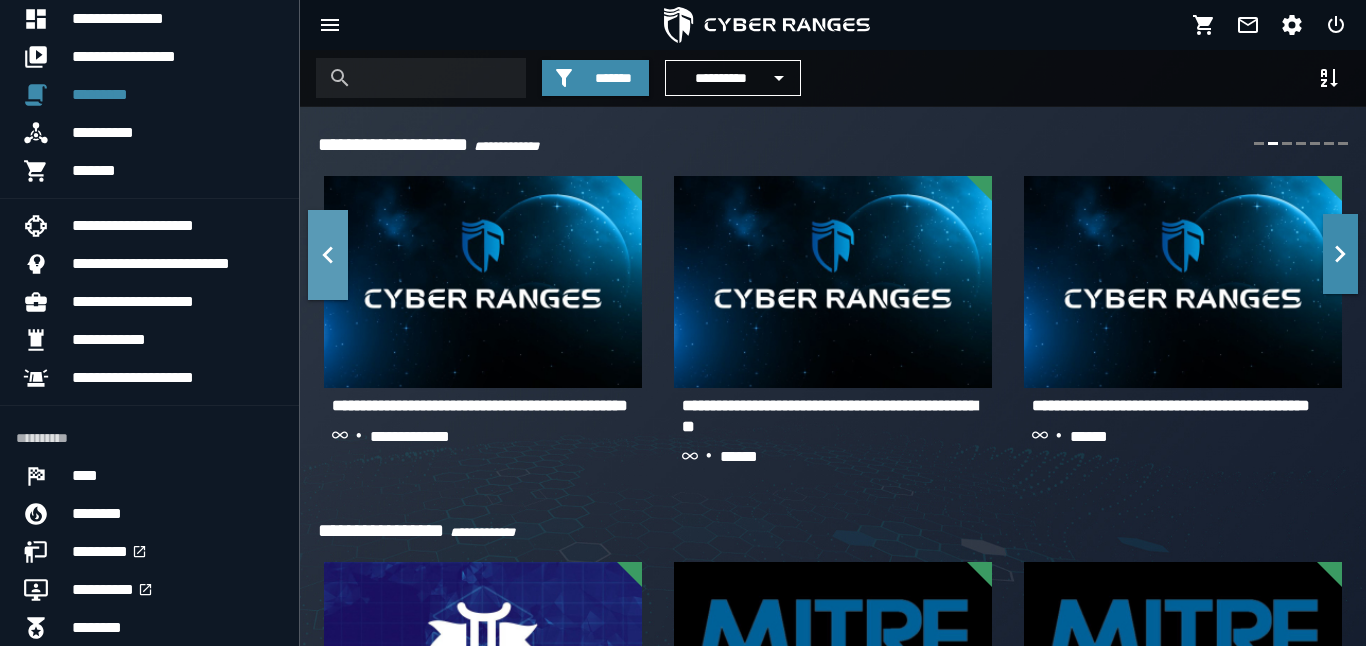 click 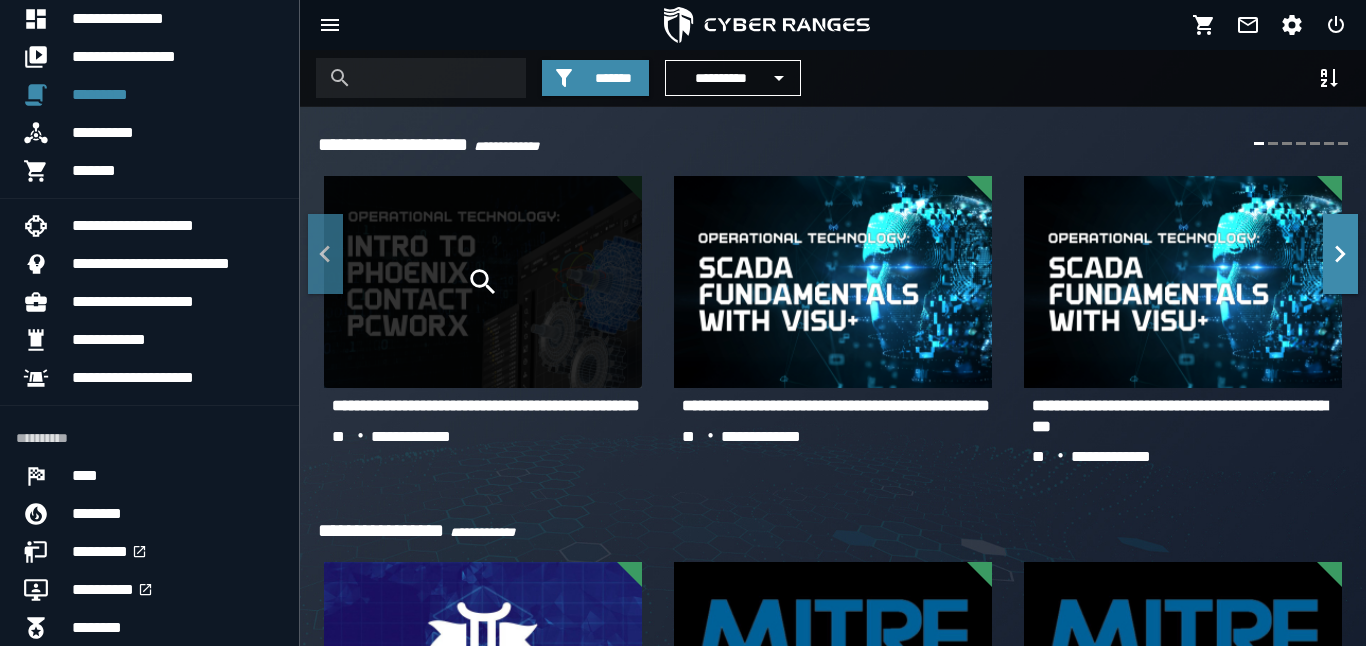 click 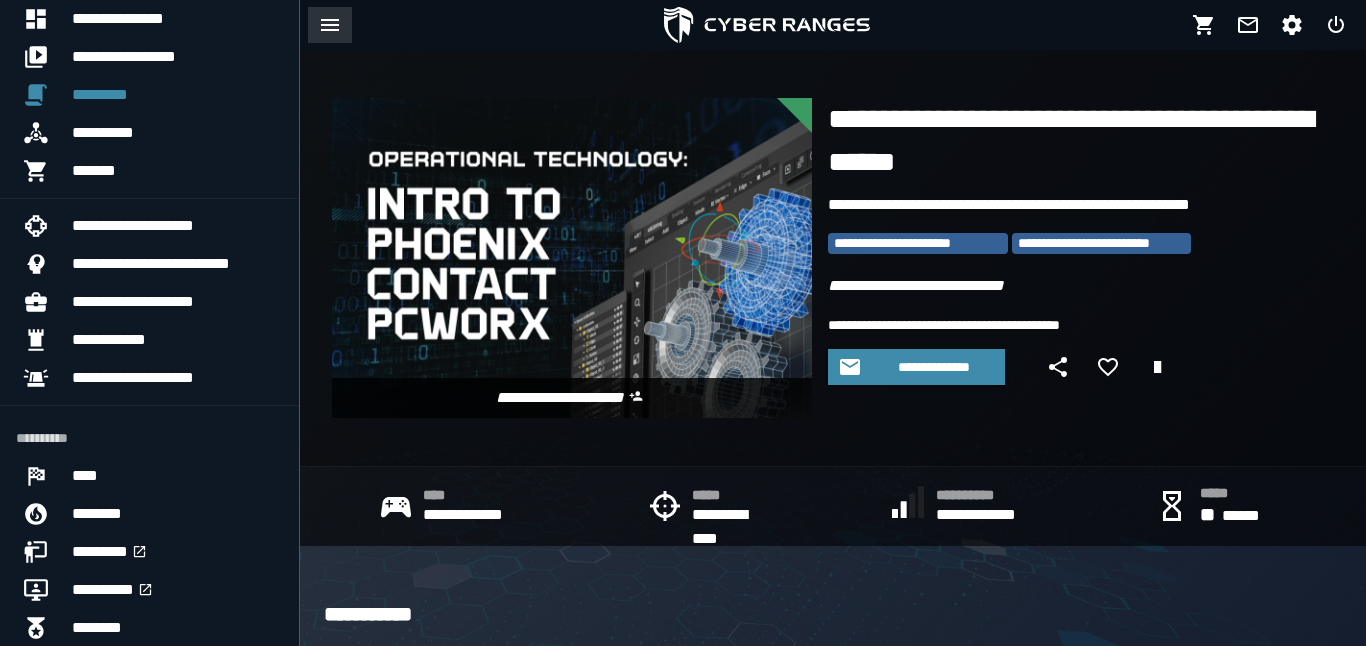 click 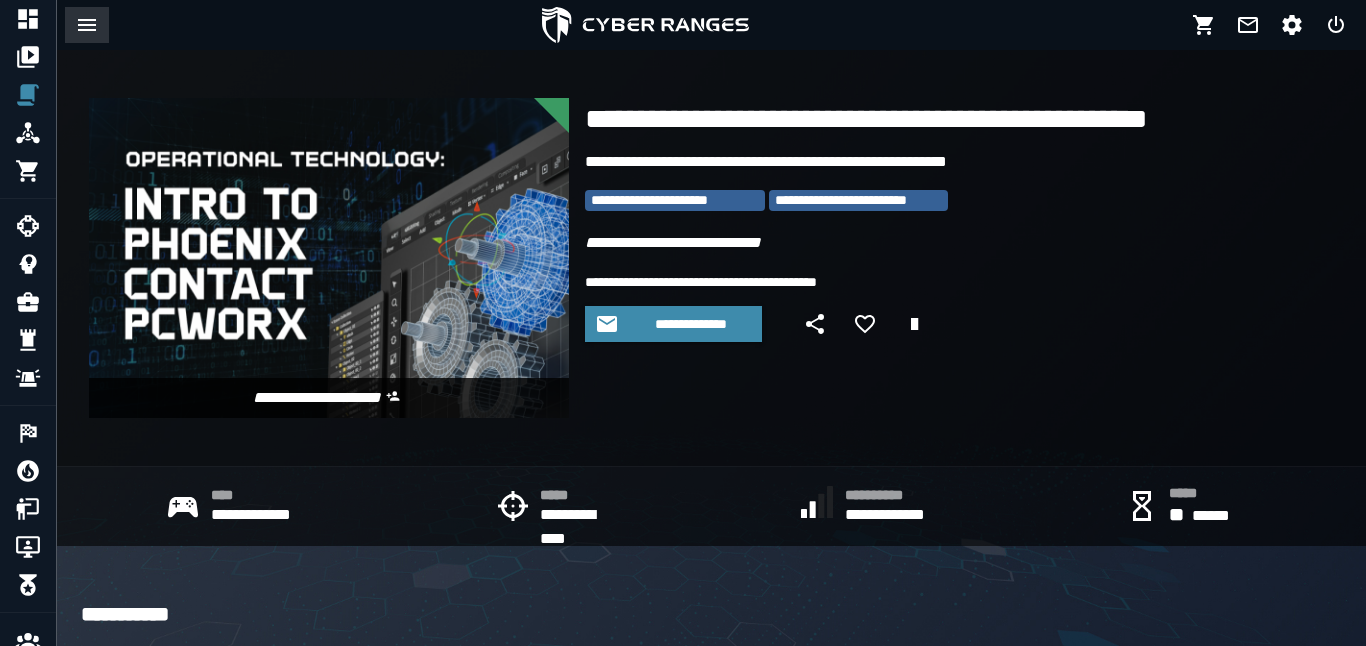click 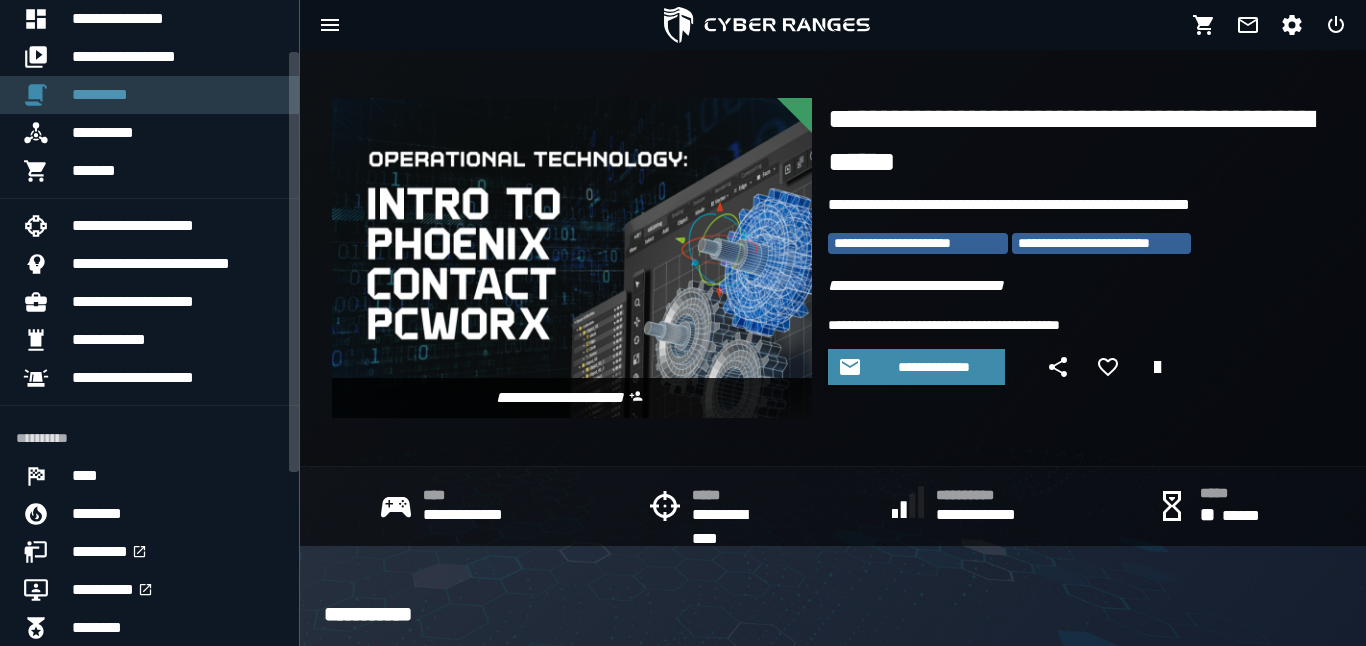 click on "*********" at bounding box center (177, 95) 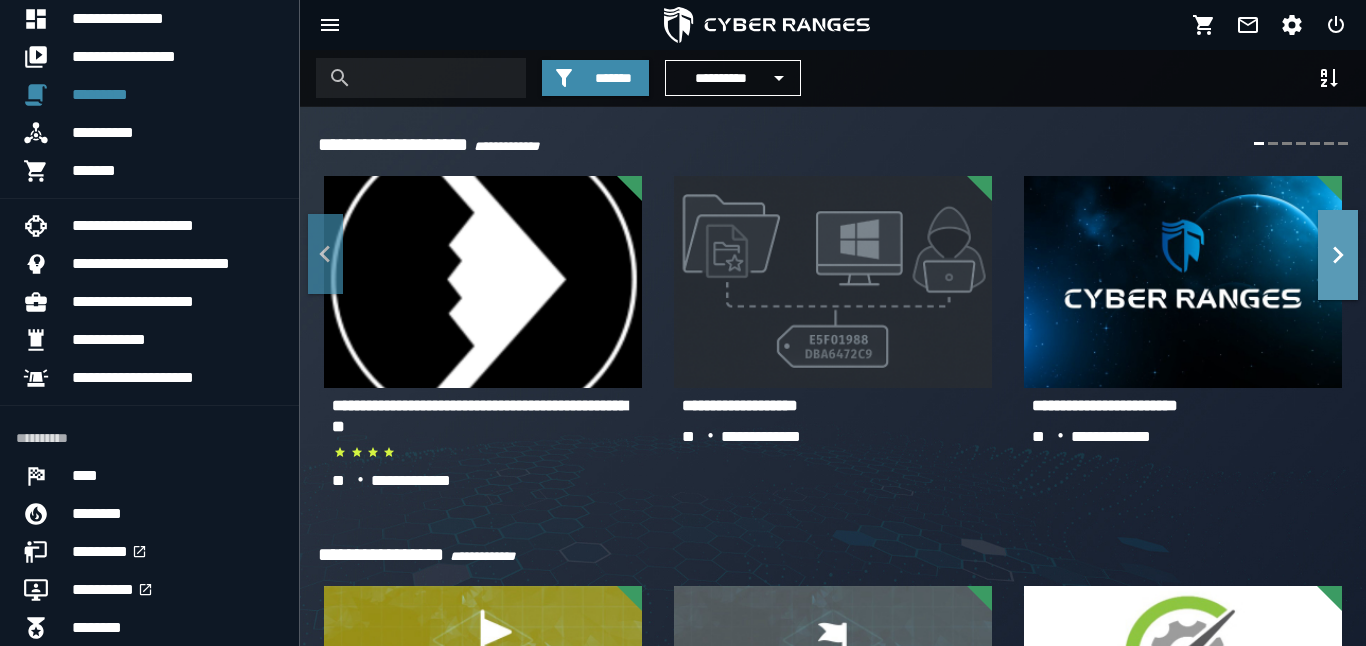 click 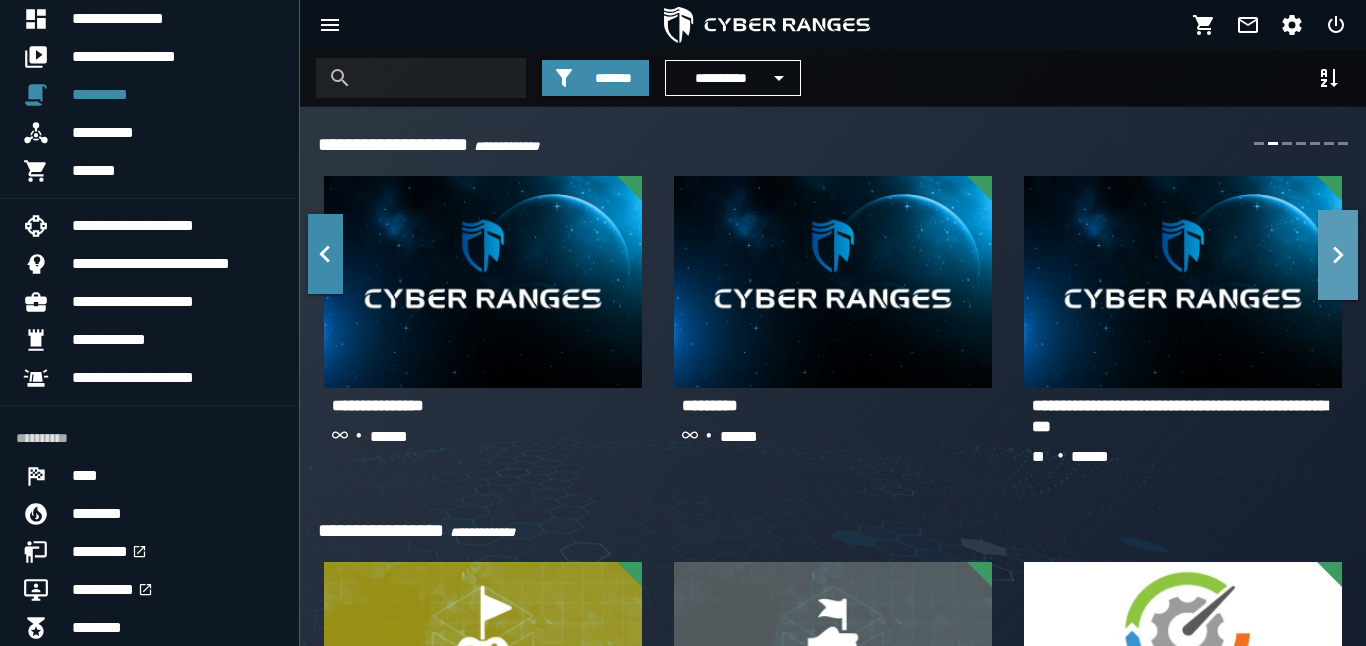 click 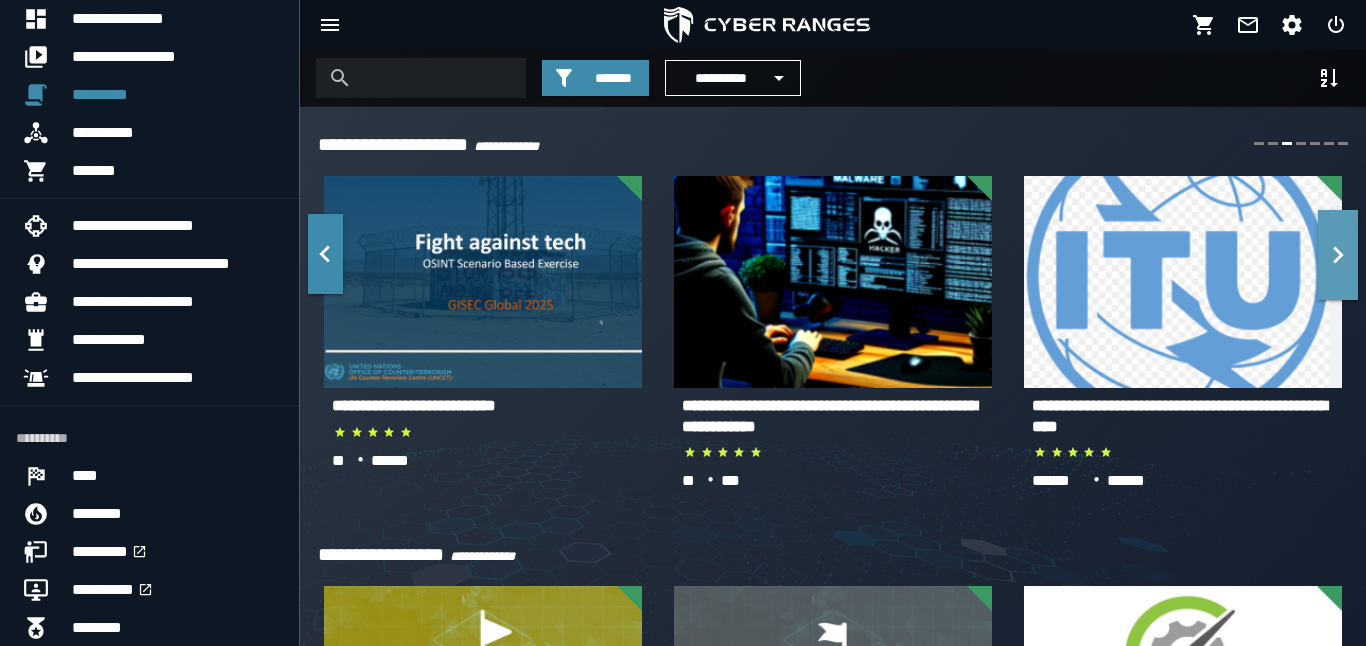 click 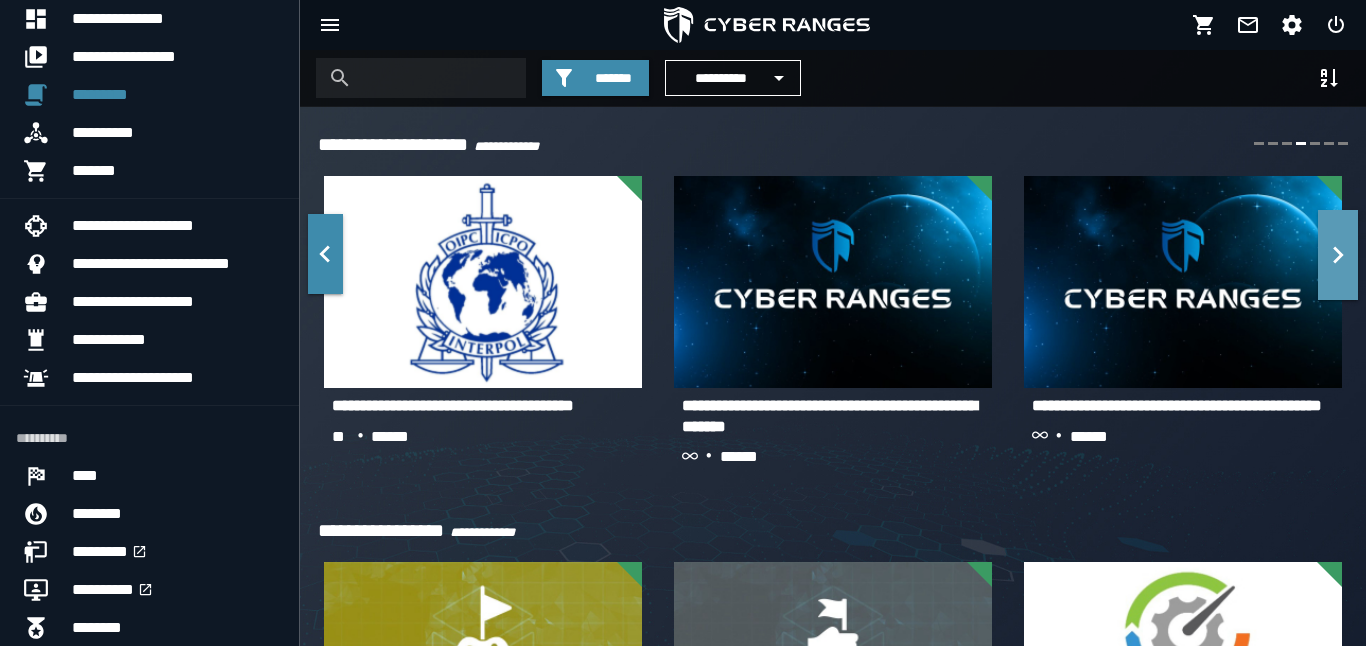 click 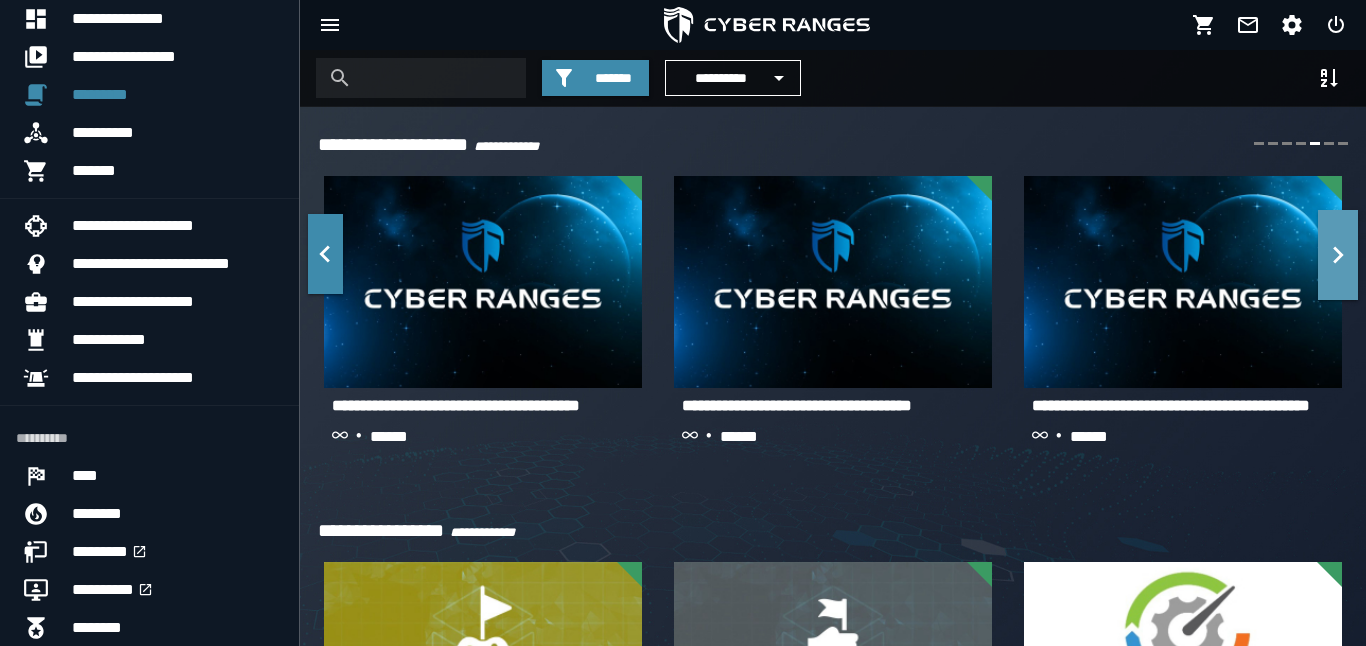 click 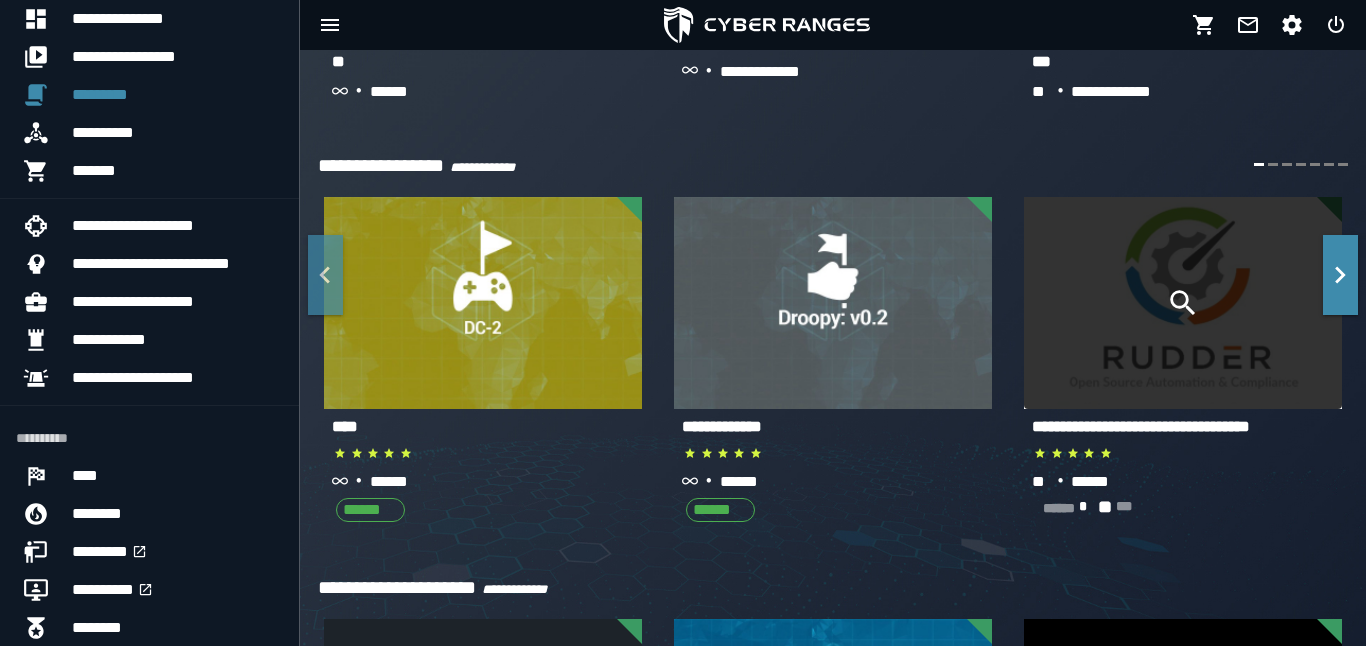 scroll, scrollTop: 326, scrollLeft: 0, axis: vertical 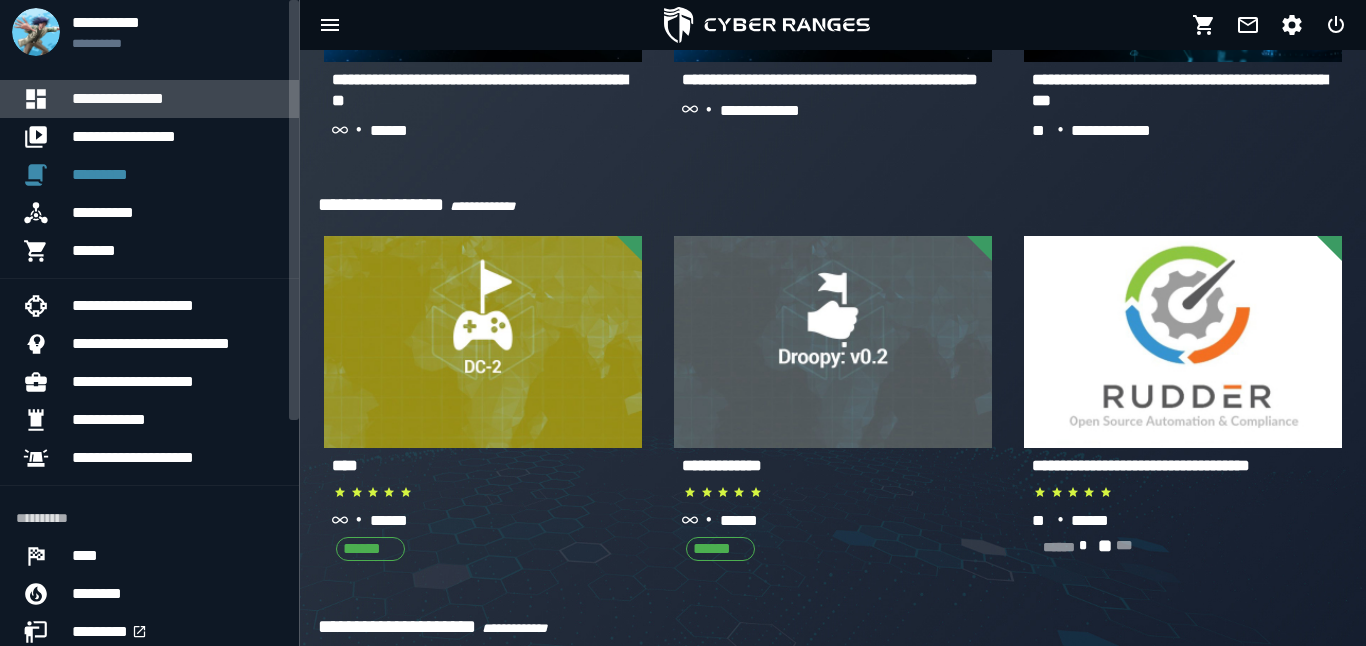 click on "**********" at bounding box center (118, 98) 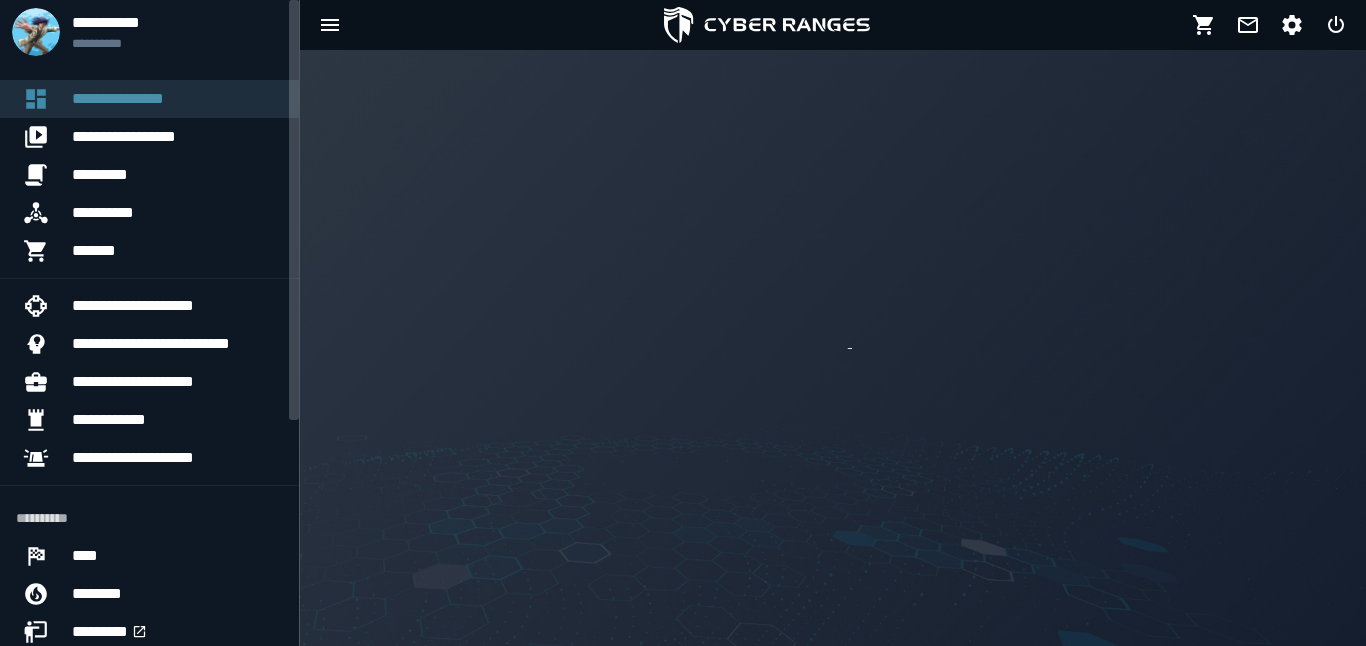 scroll, scrollTop: 0, scrollLeft: 0, axis: both 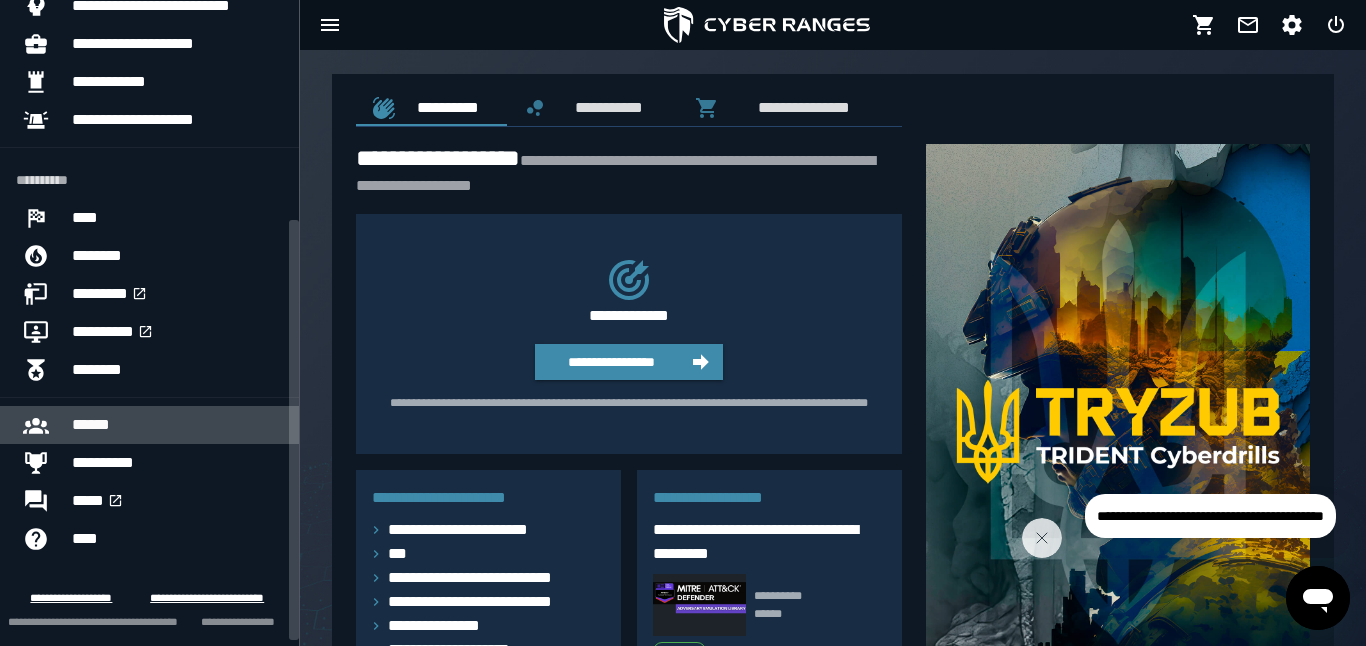 click on "******" at bounding box center [177, 425] 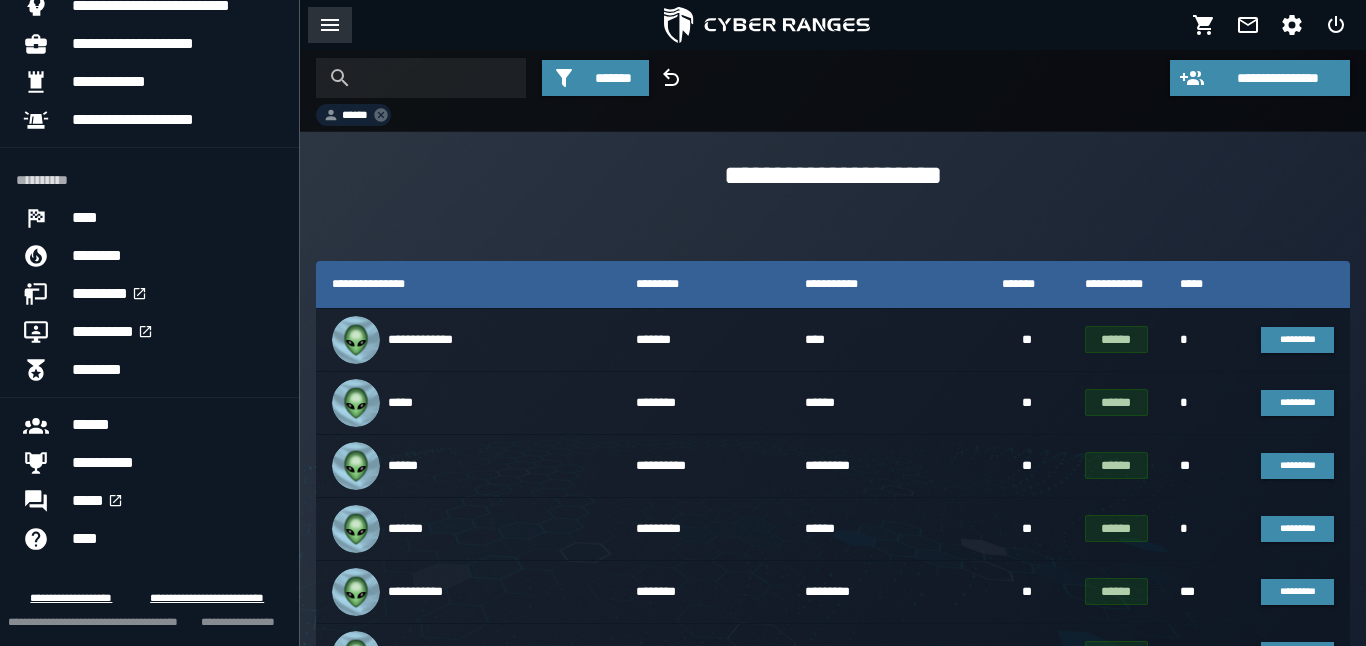 click 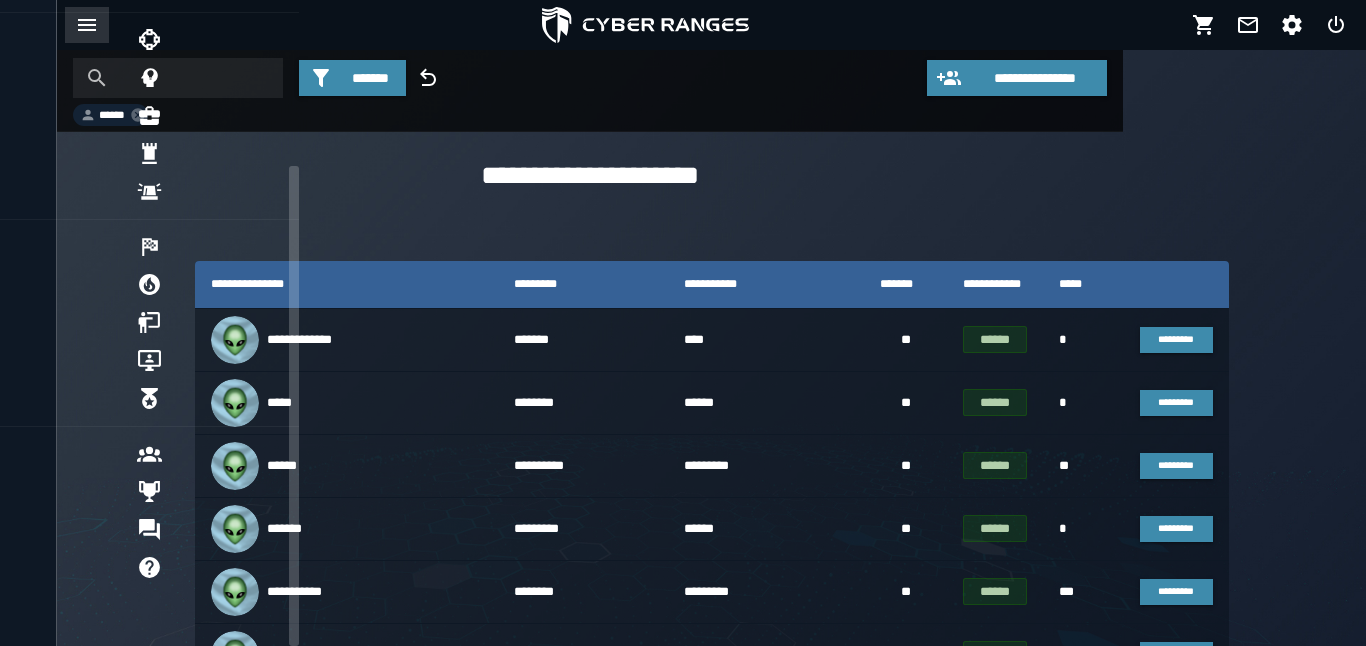 scroll, scrollTop: 223, scrollLeft: 0, axis: vertical 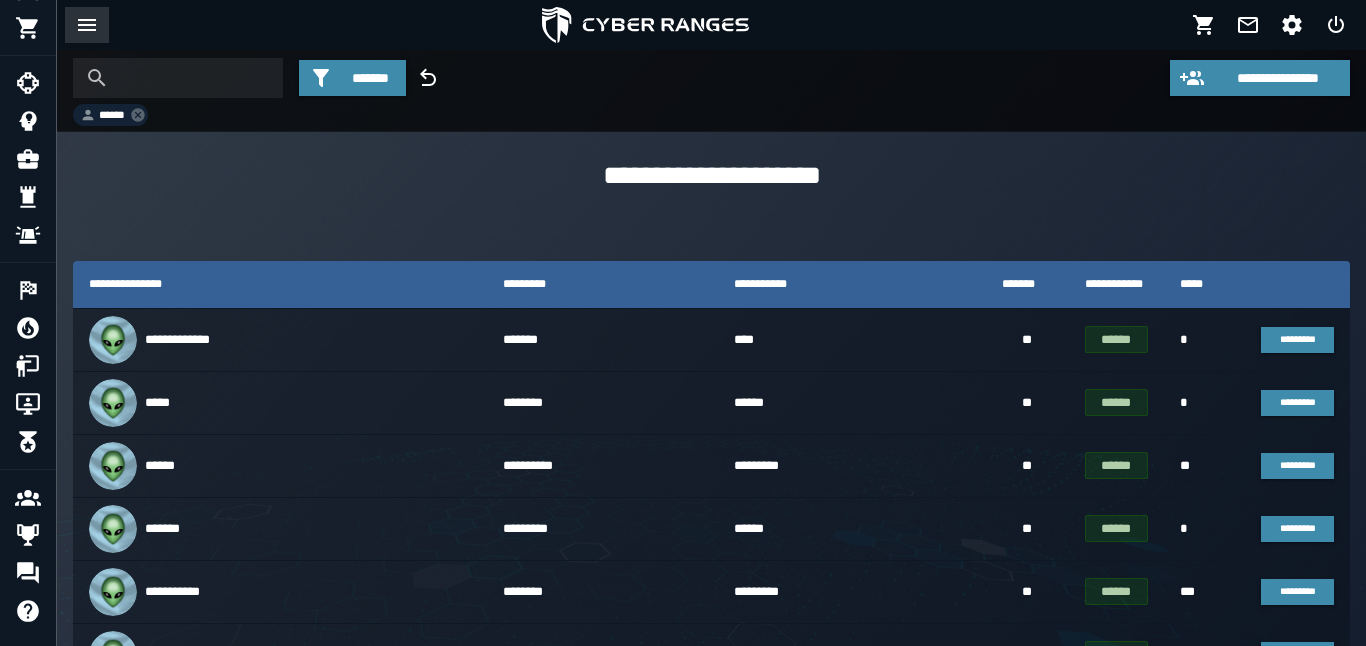 click 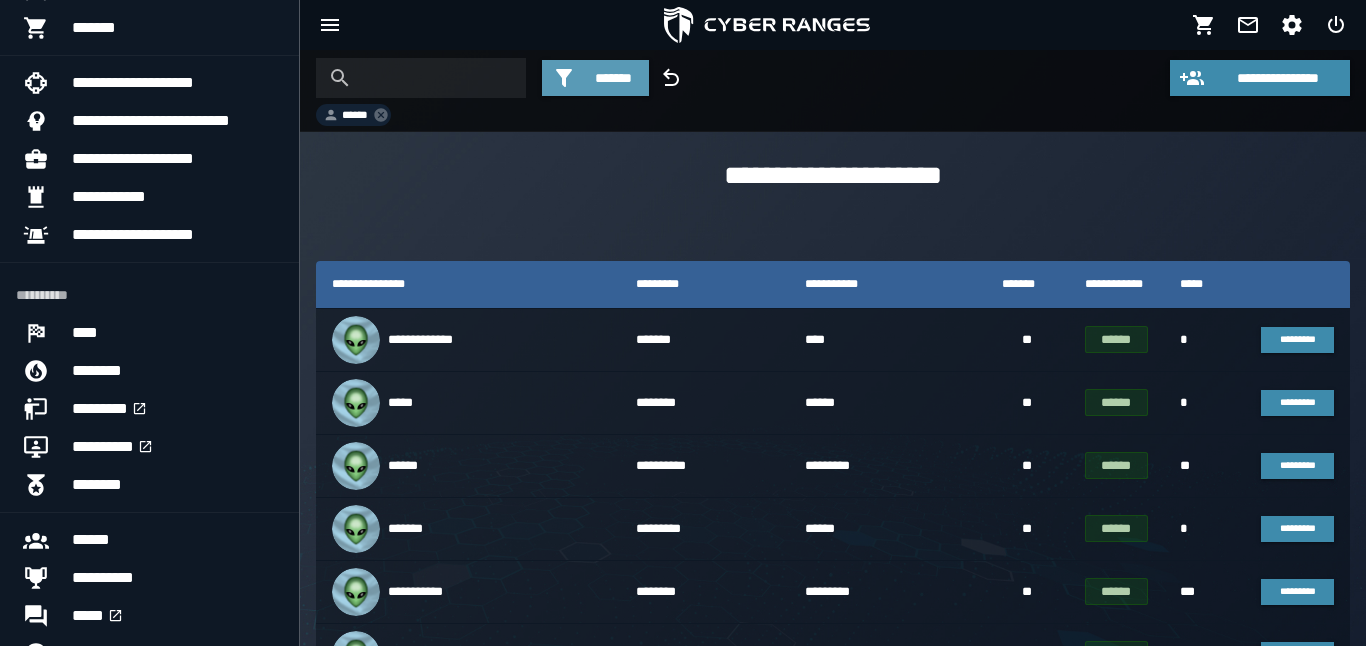 click 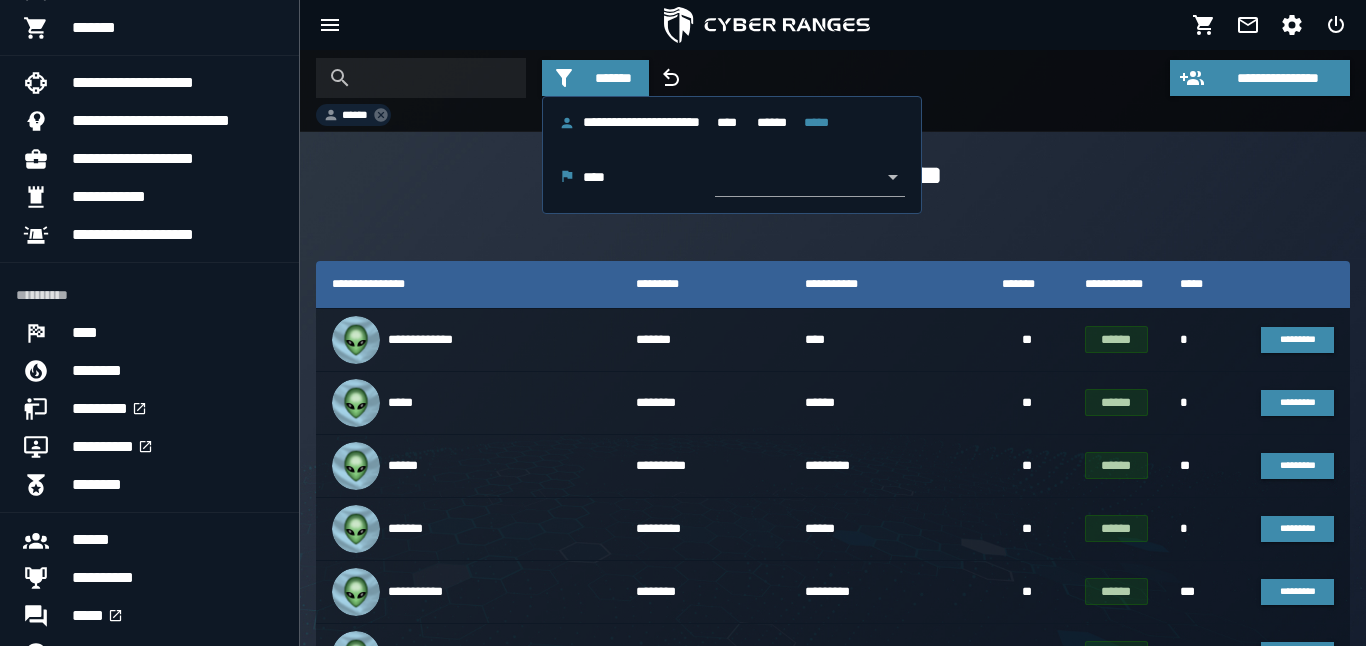 click on "****" at bounding box center [727, 122] 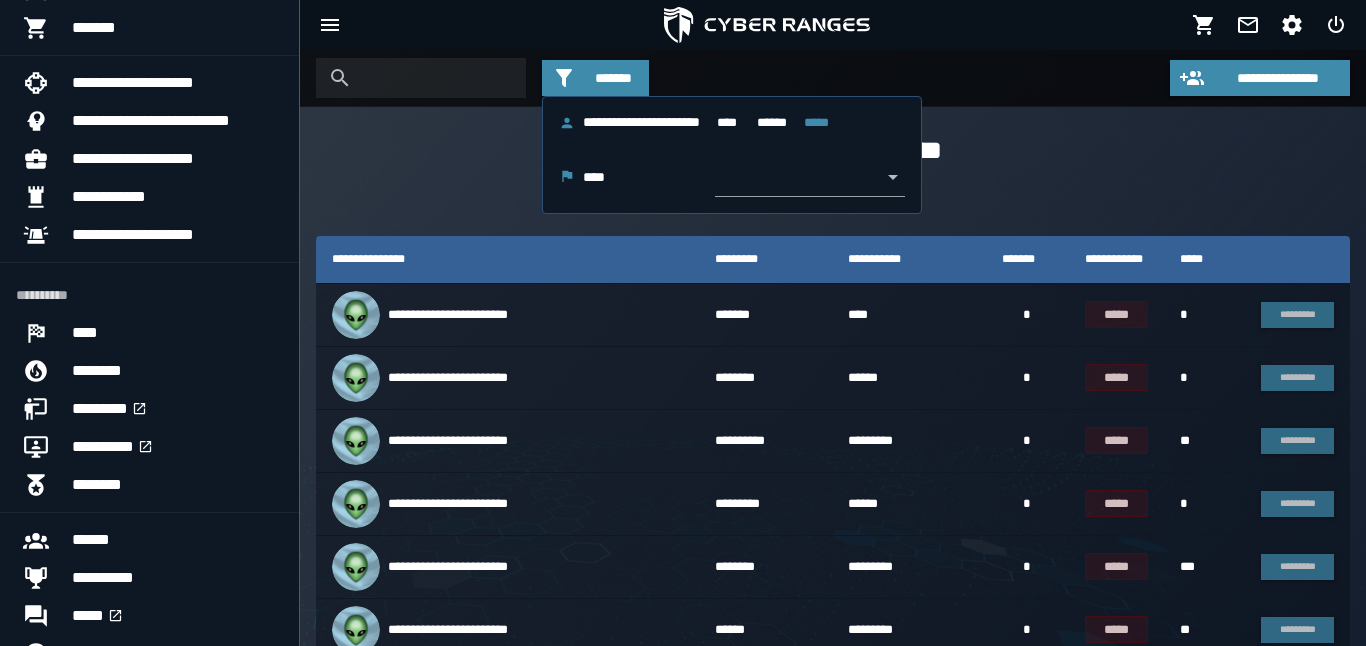 click on "******" at bounding box center (772, 122) 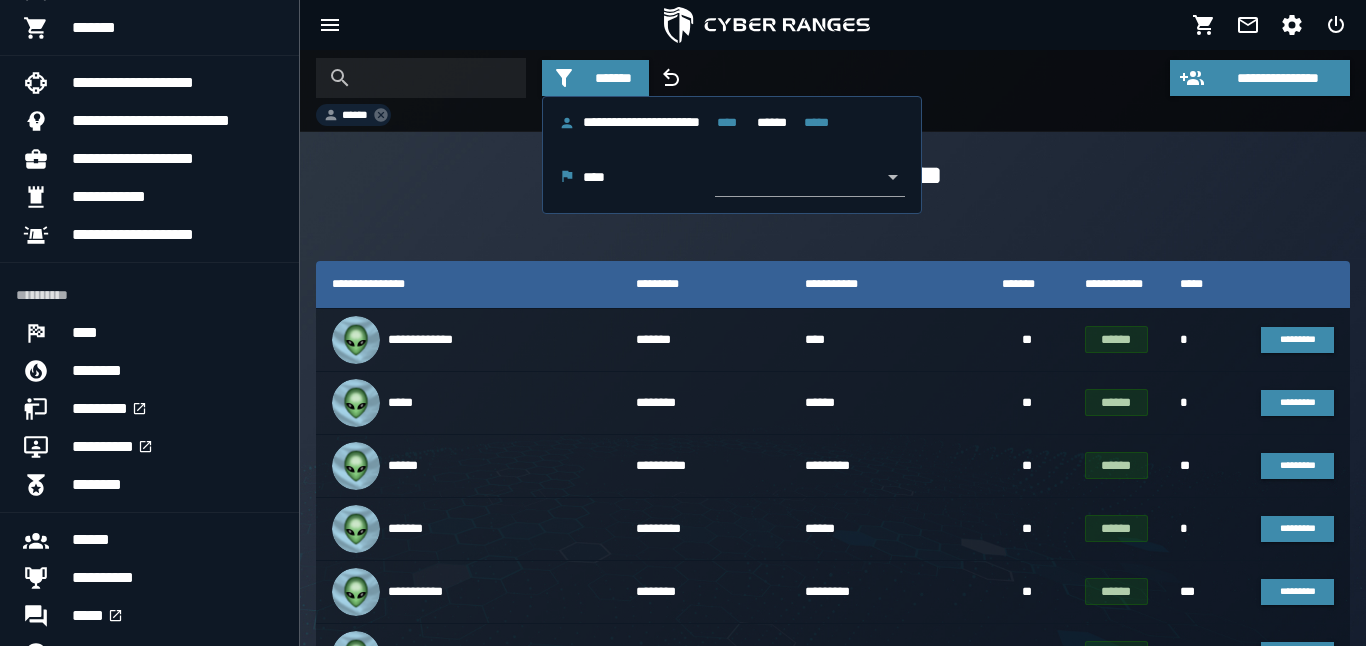 click on "**********" at bounding box center (825, 78) 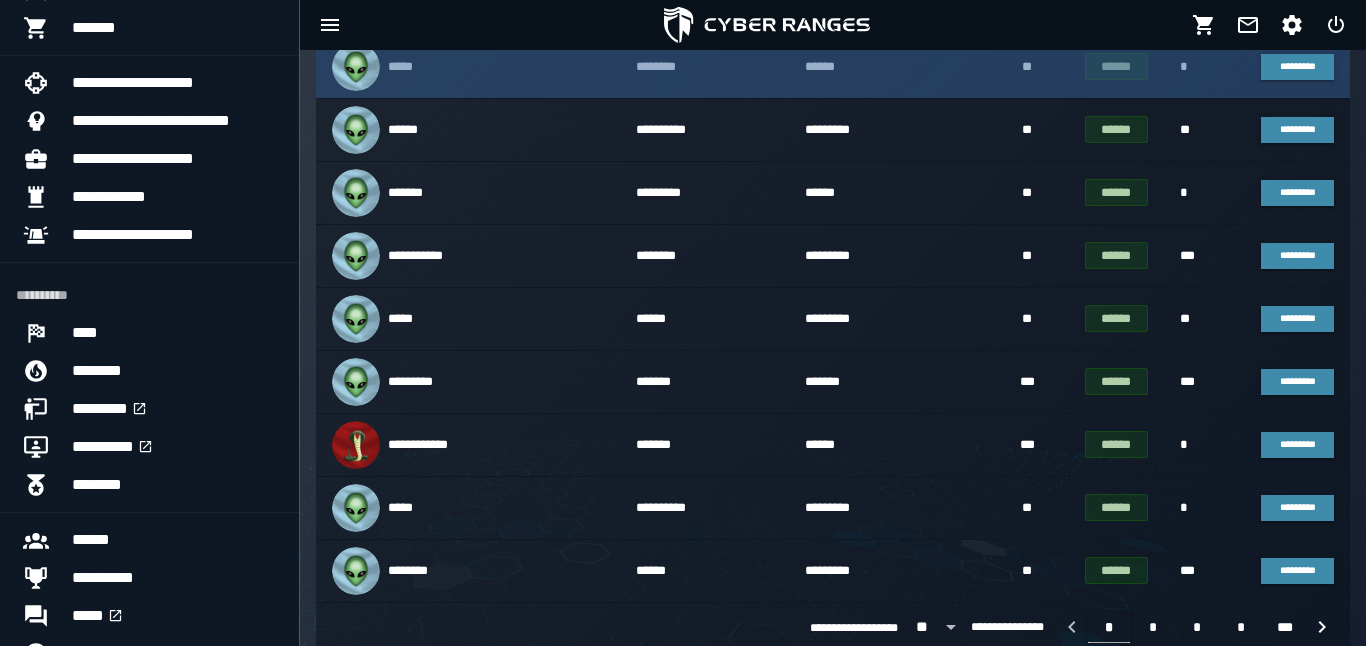 scroll, scrollTop: 0, scrollLeft: 0, axis: both 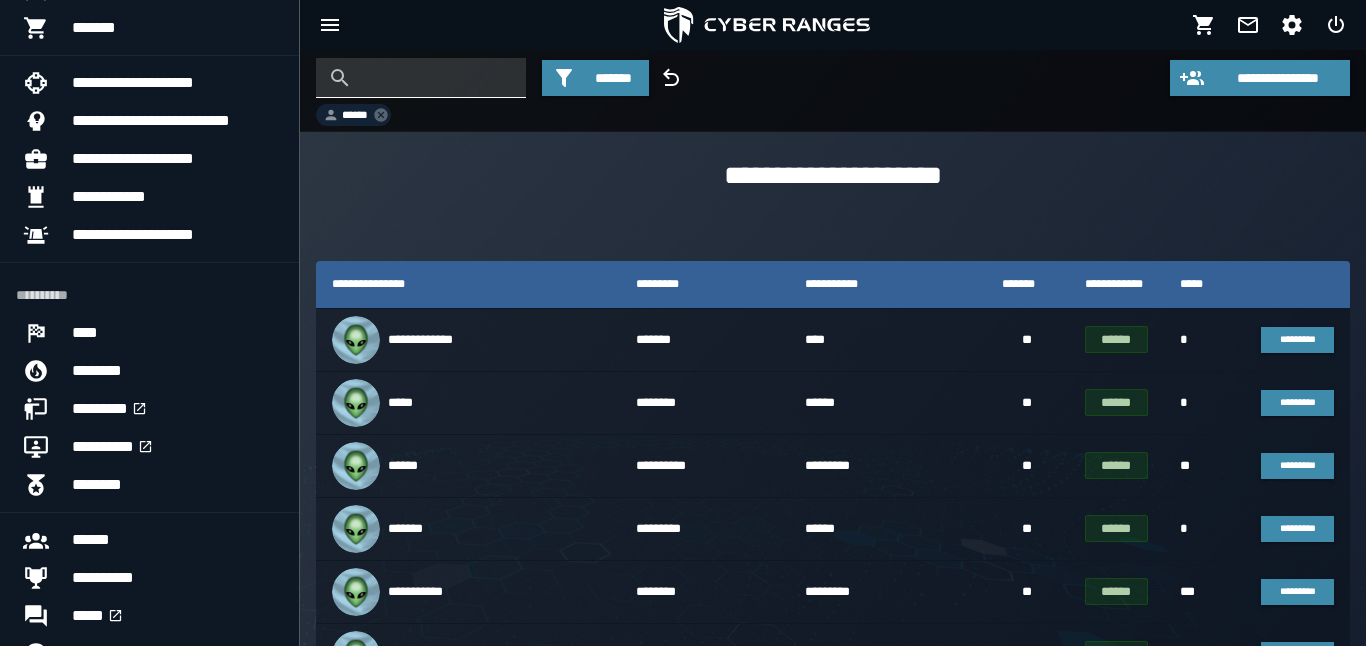 click at bounding box center (436, 78) 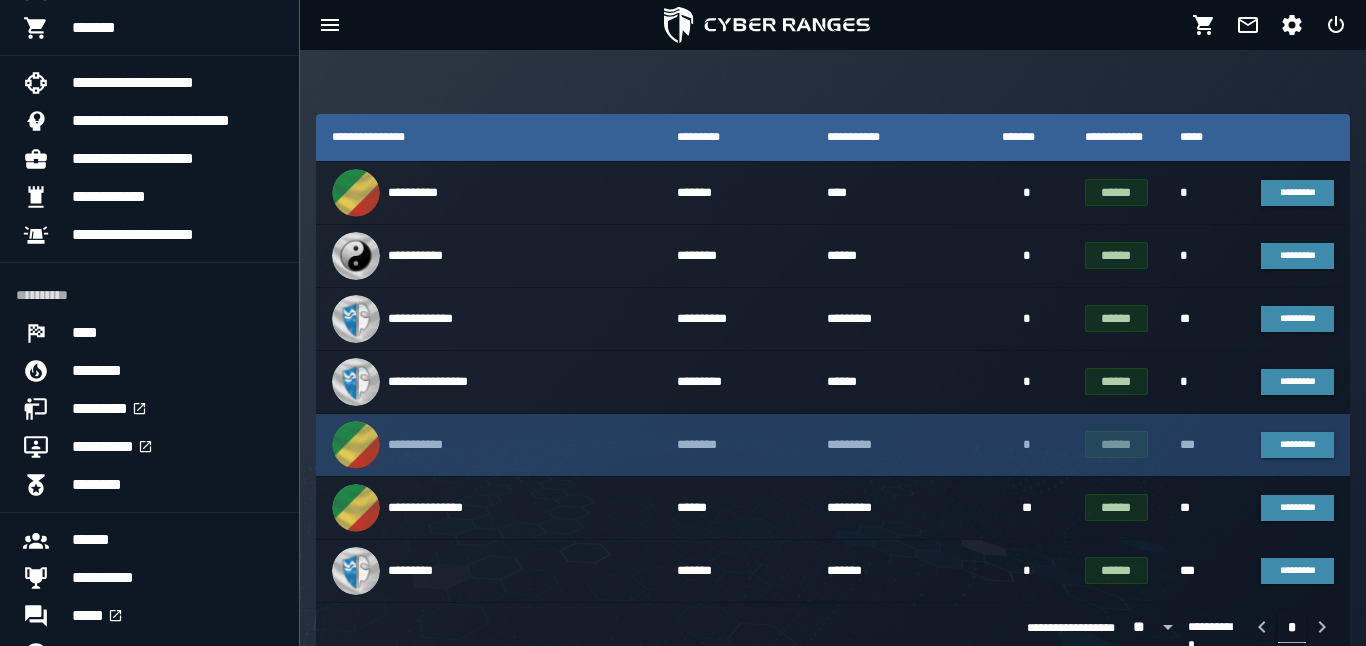 scroll, scrollTop: 153, scrollLeft: 0, axis: vertical 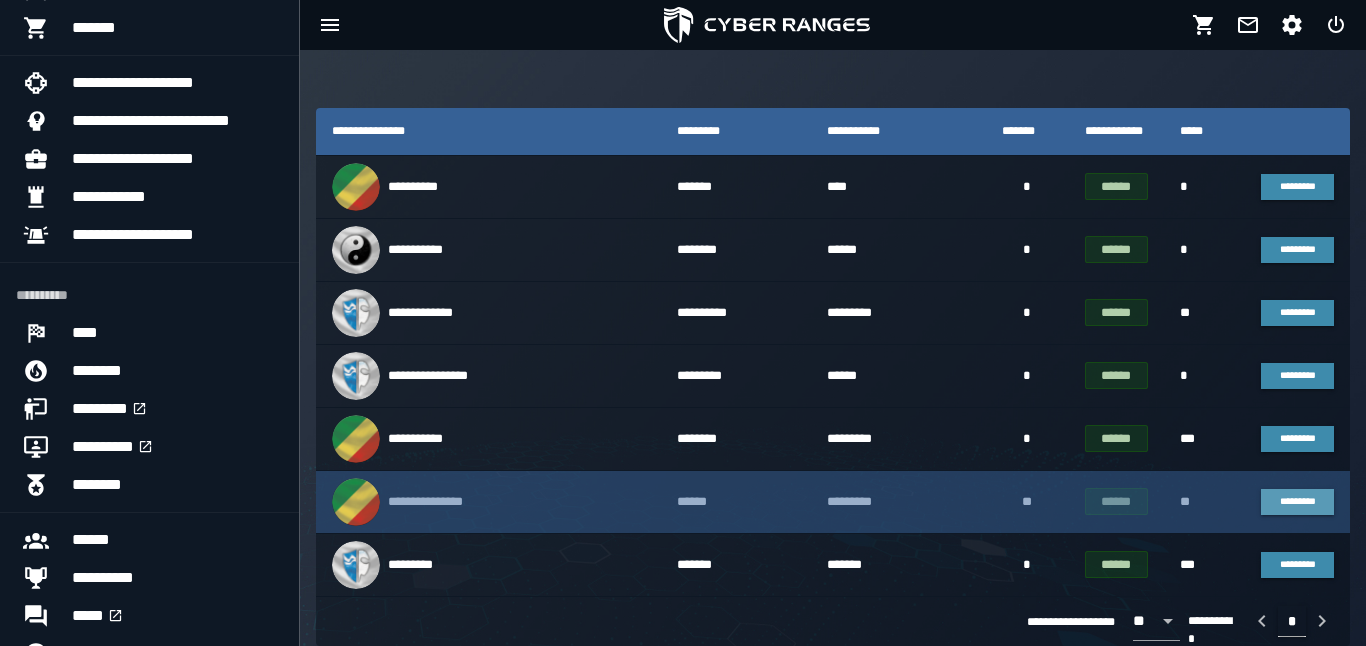 type on "*****" 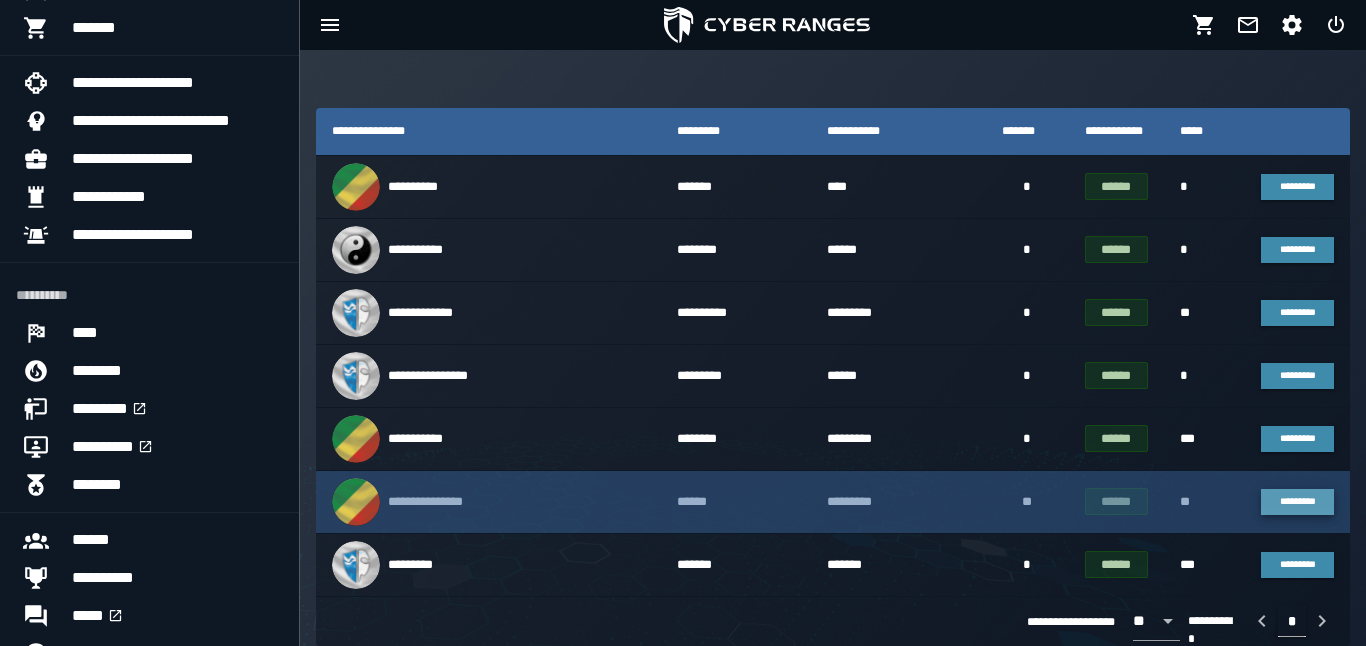 click on "*********" at bounding box center (1298, 501) 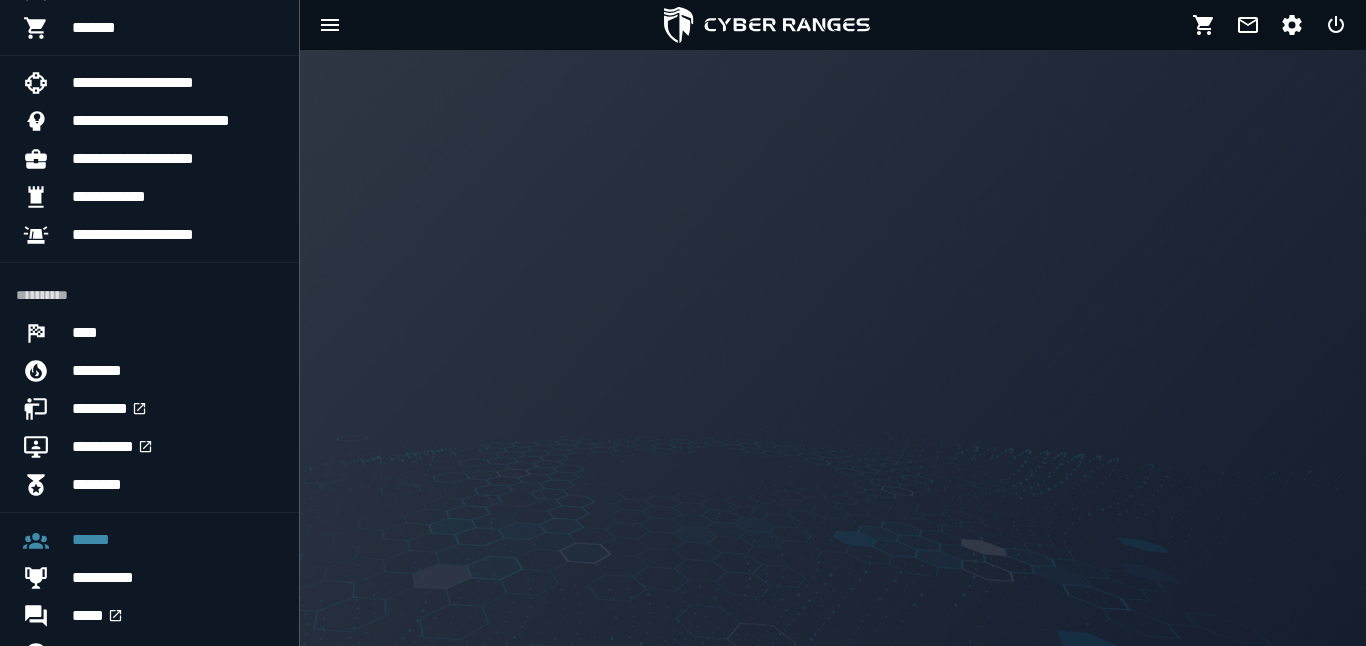 scroll, scrollTop: 0, scrollLeft: 0, axis: both 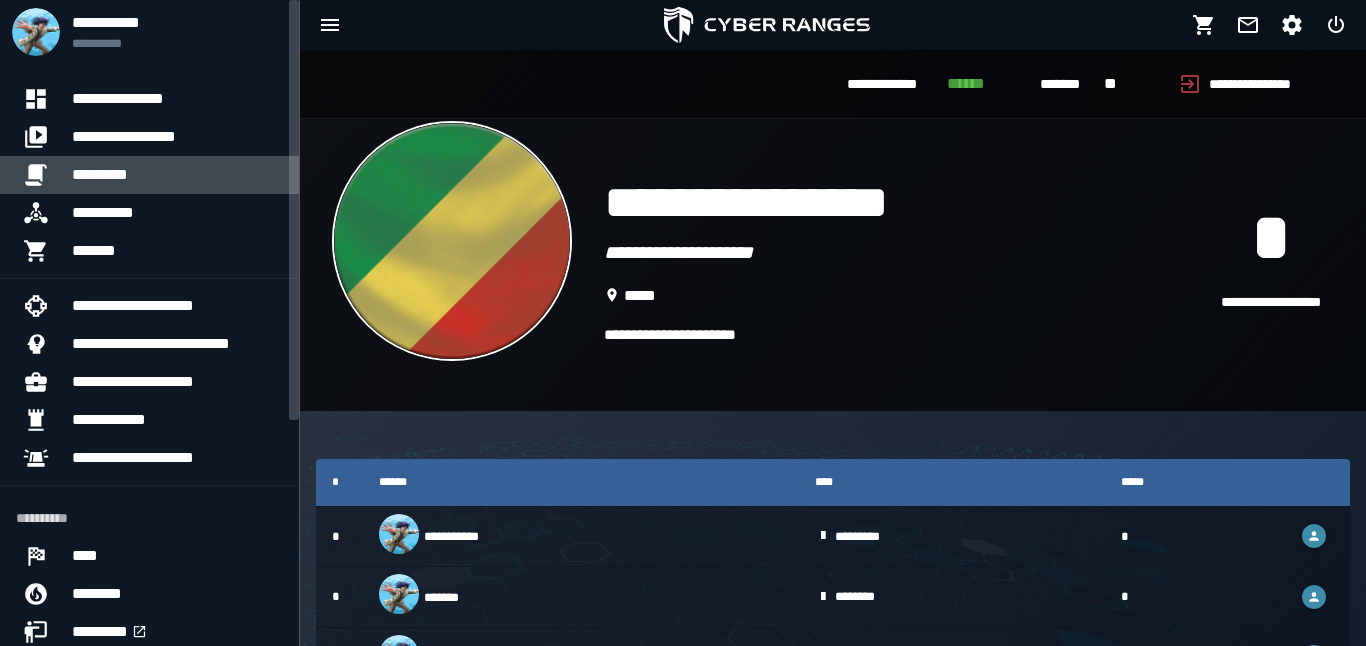 click on "*********" at bounding box center (100, 174) 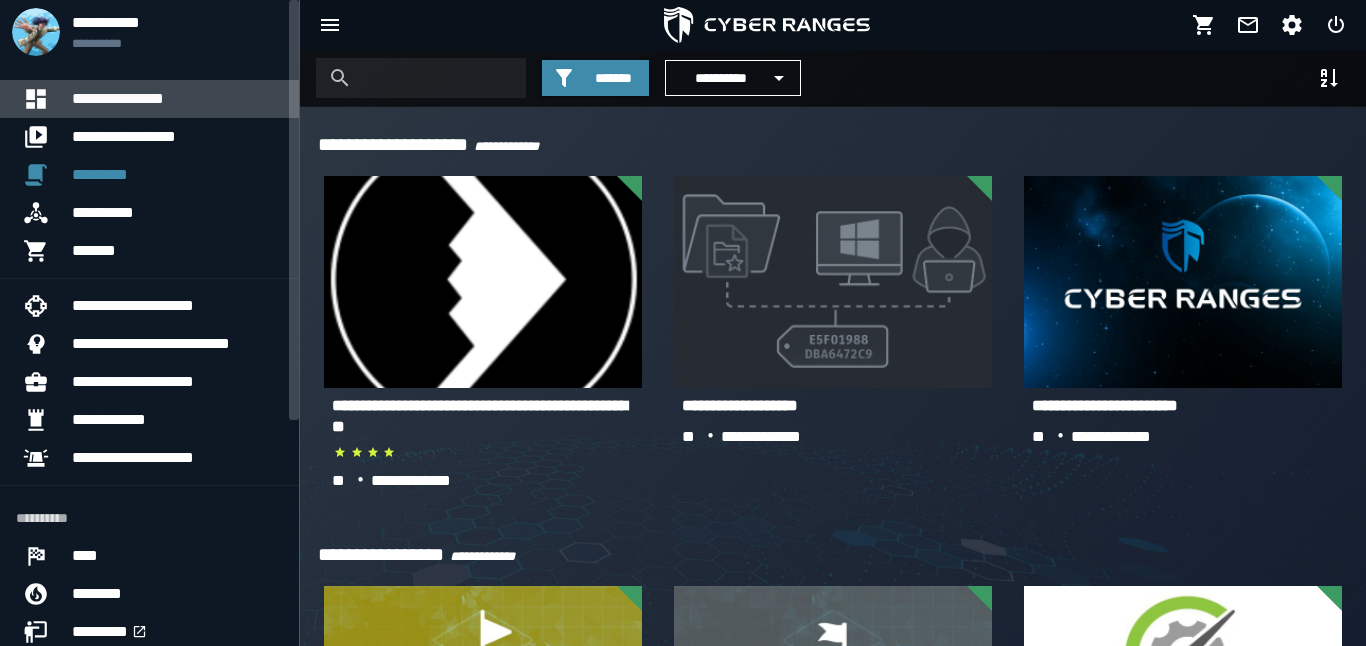click on "**********" at bounding box center [118, 98] 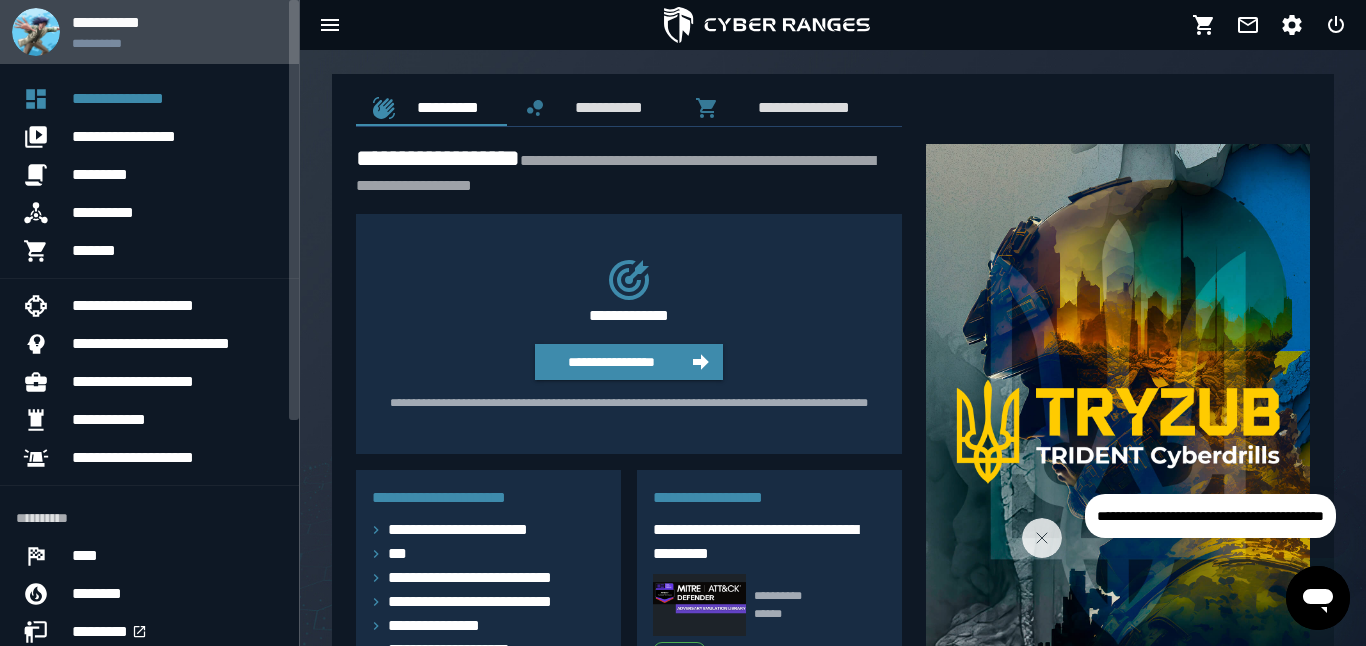 click on "**********" at bounding box center (106, 22) 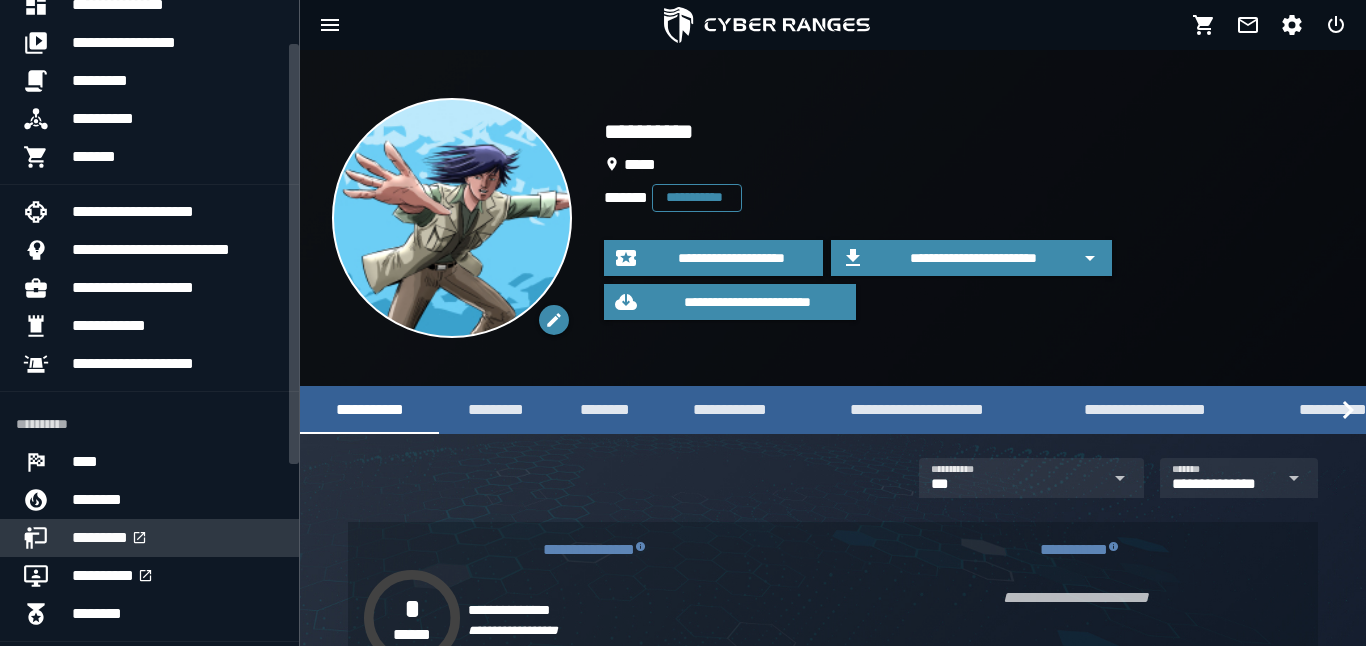 scroll, scrollTop: 24, scrollLeft: 0, axis: vertical 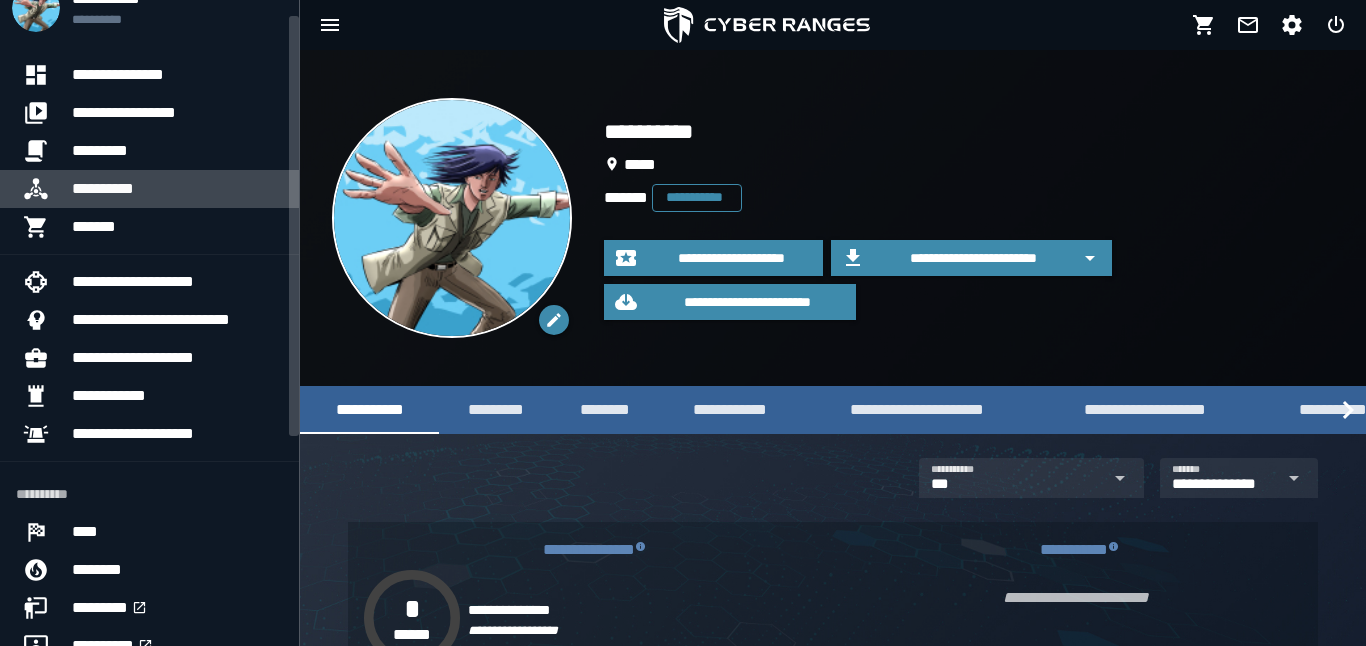click on "**********" at bounding box center (103, 188) 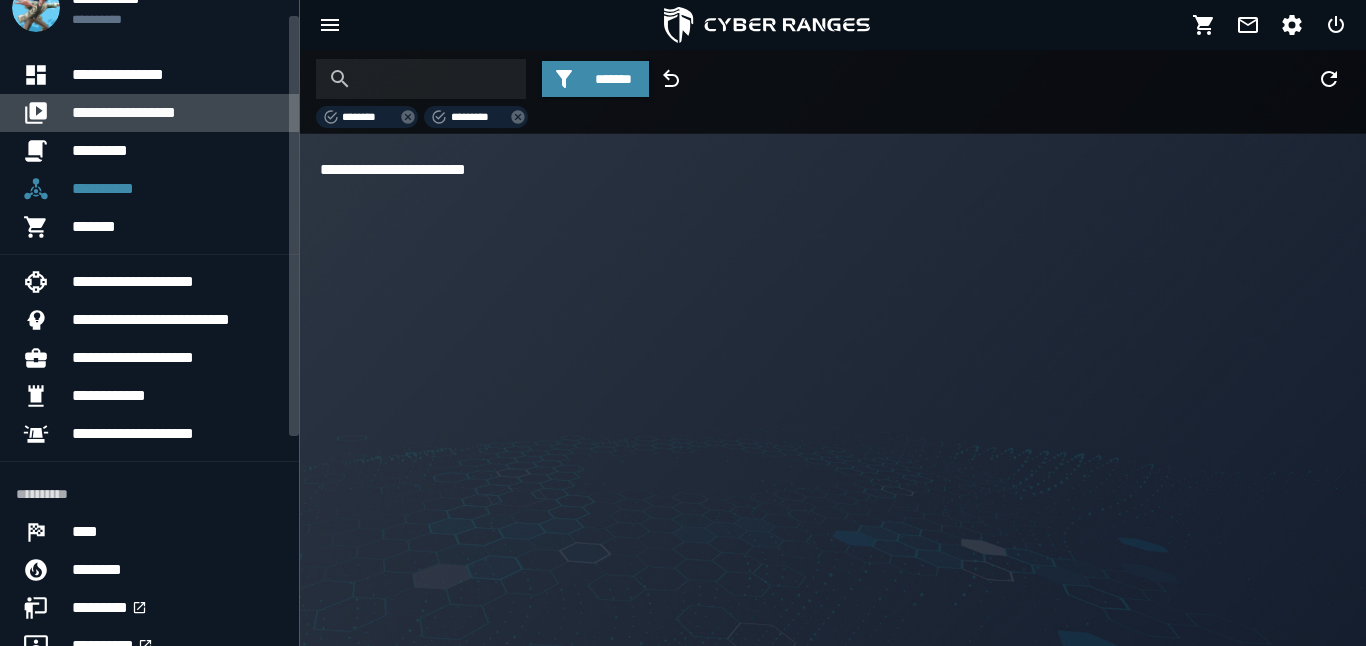 click on "**********" at bounding box center (124, 112) 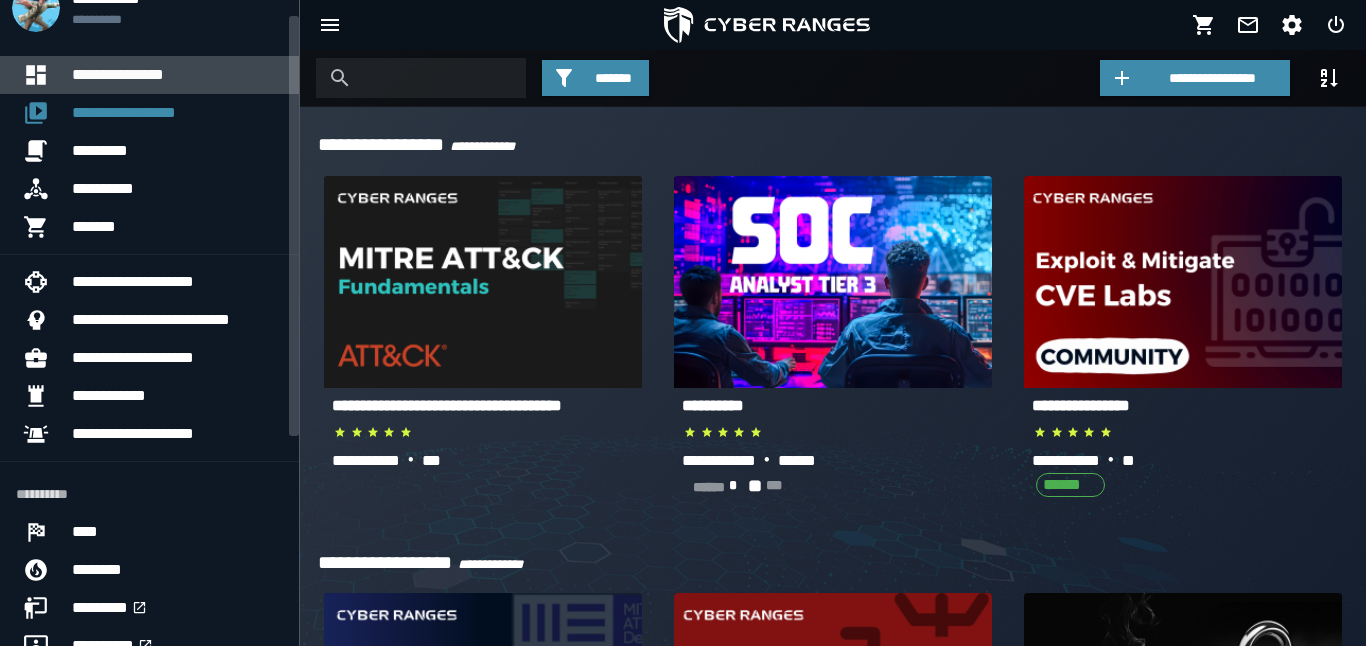 click on "**********" at bounding box center [118, 74] 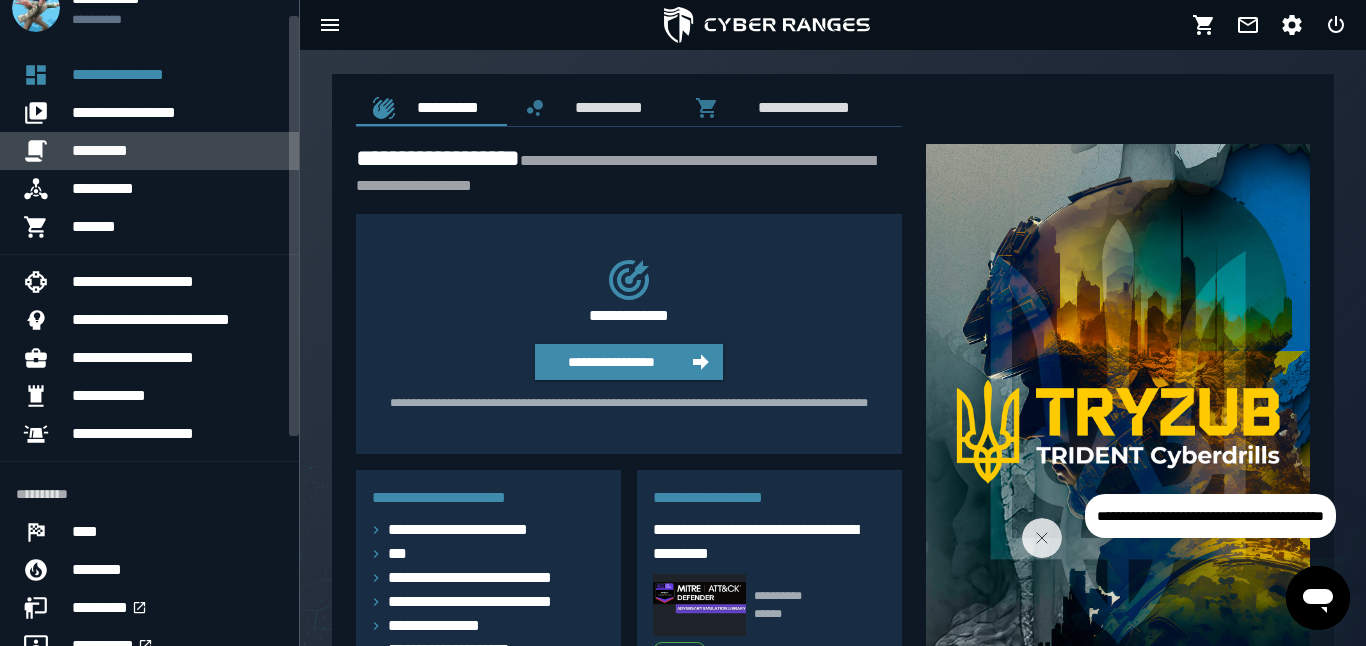 click on "*********" at bounding box center (100, 150) 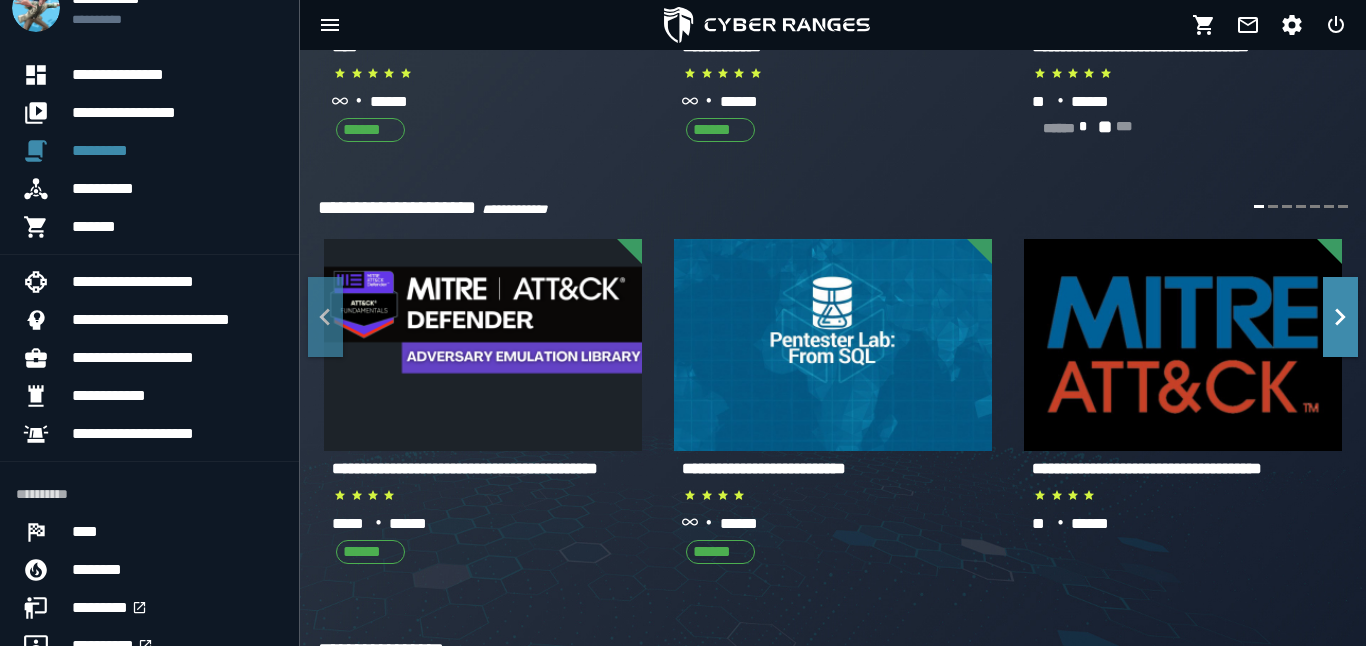 scroll, scrollTop: 770, scrollLeft: 0, axis: vertical 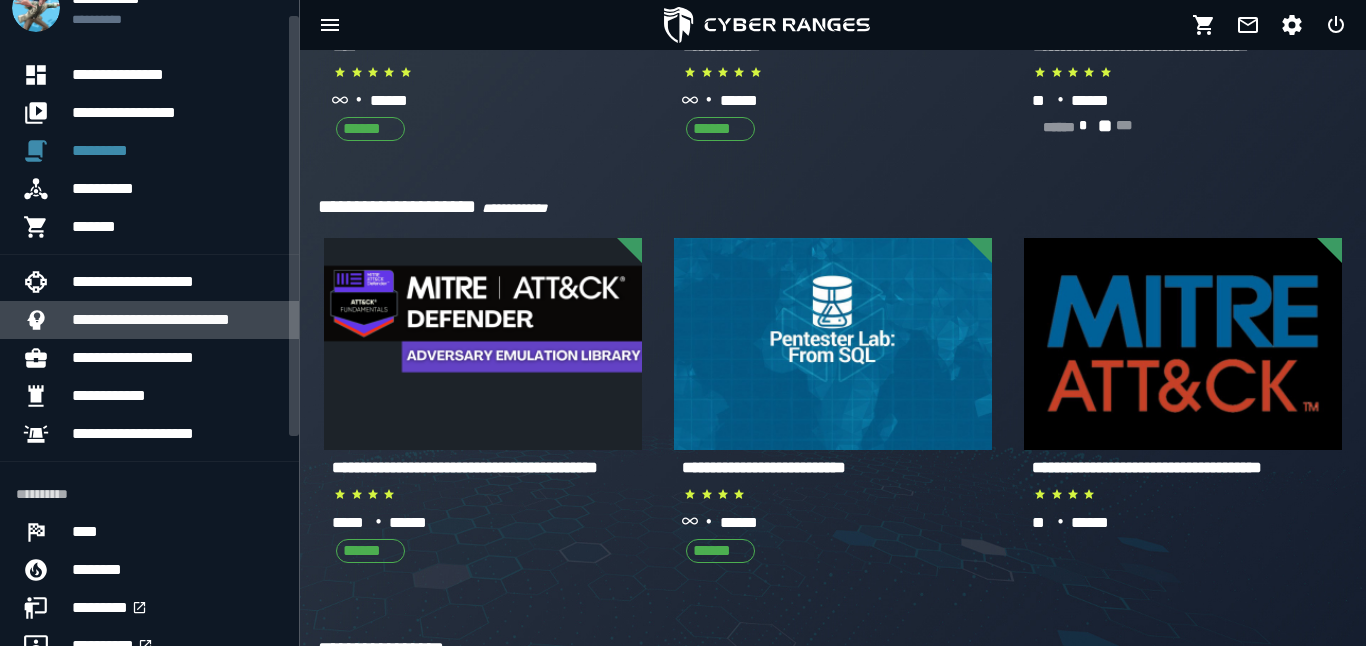 click on "**********" at bounding box center [151, 319] 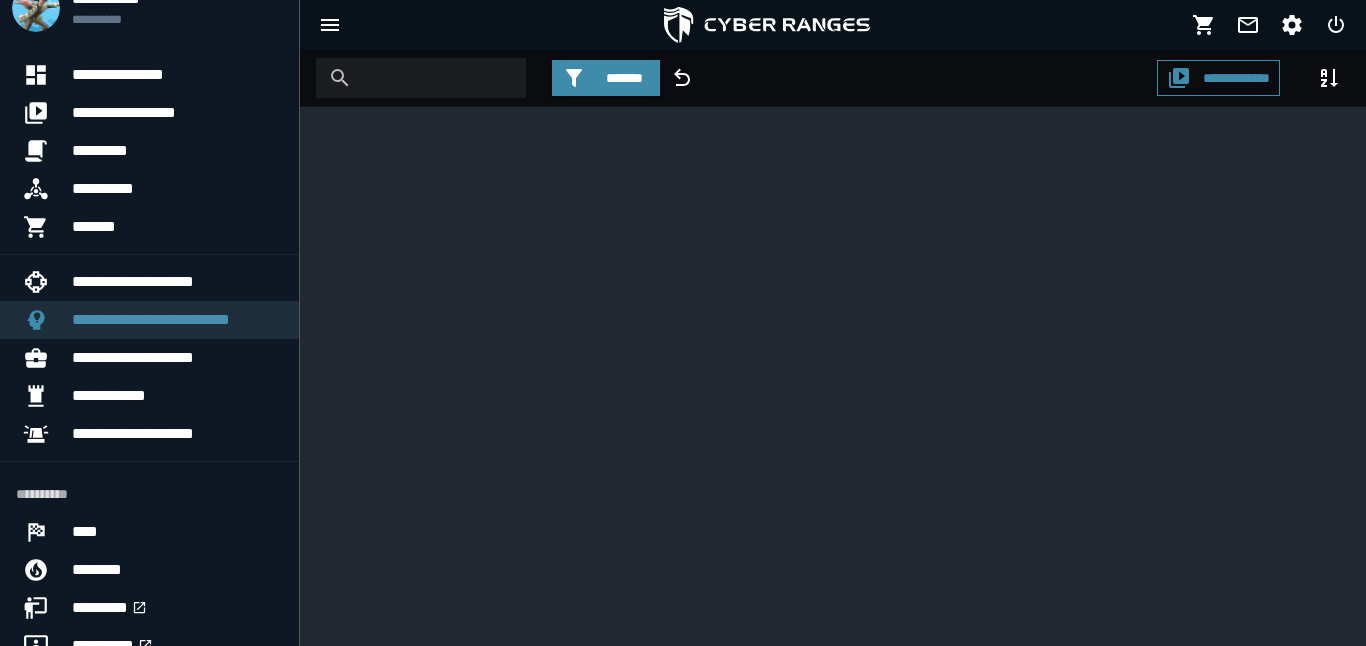 scroll, scrollTop: 0, scrollLeft: 0, axis: both 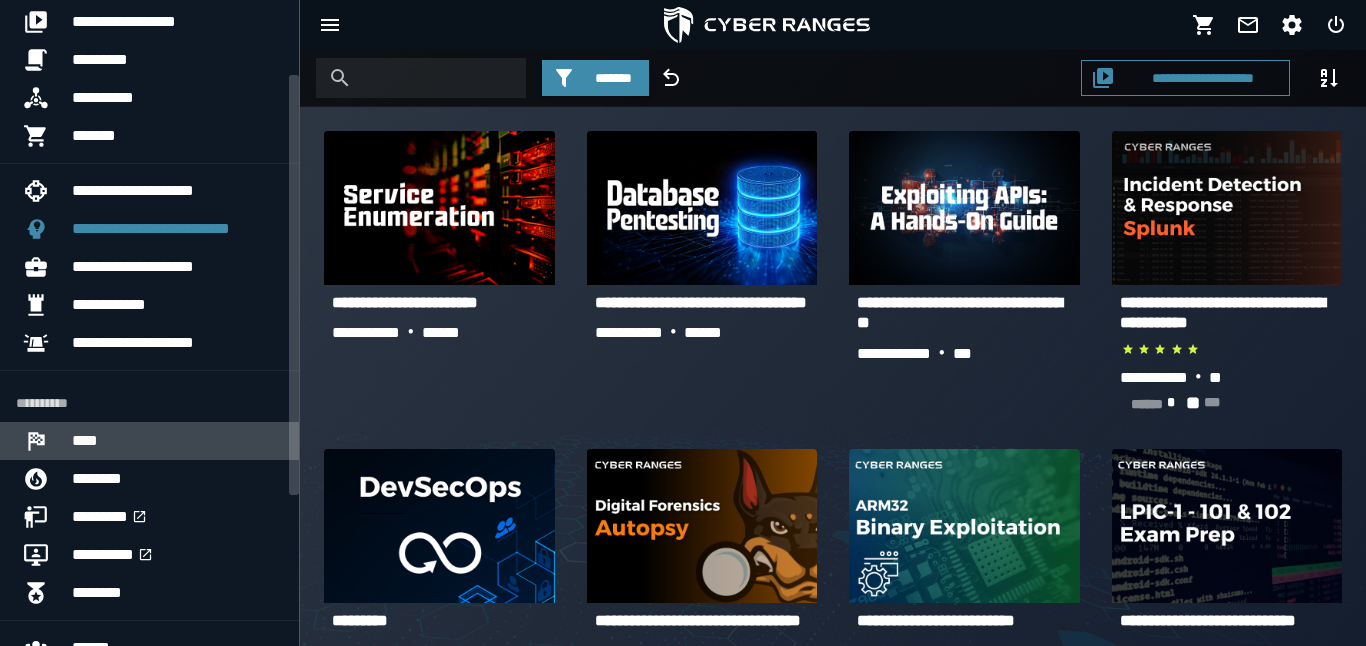 click on "****" at bounding box center [85, 440] 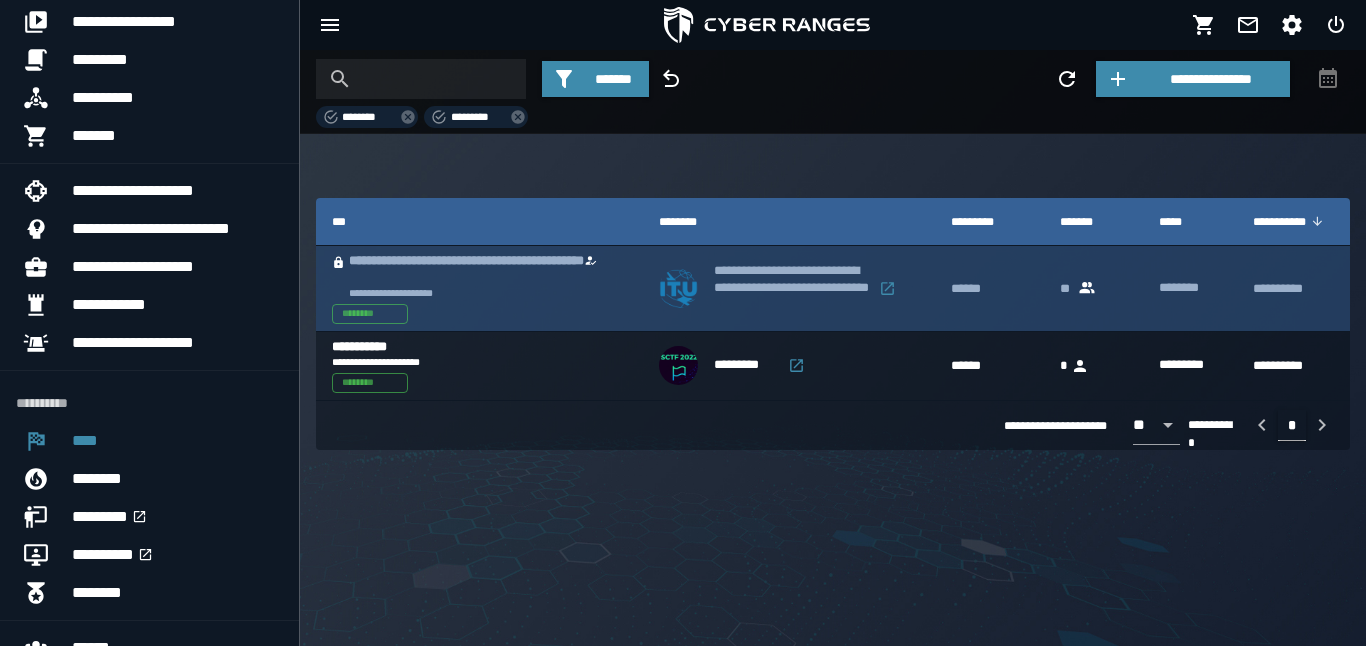 click on "**********" at bounding box center [791, 279] 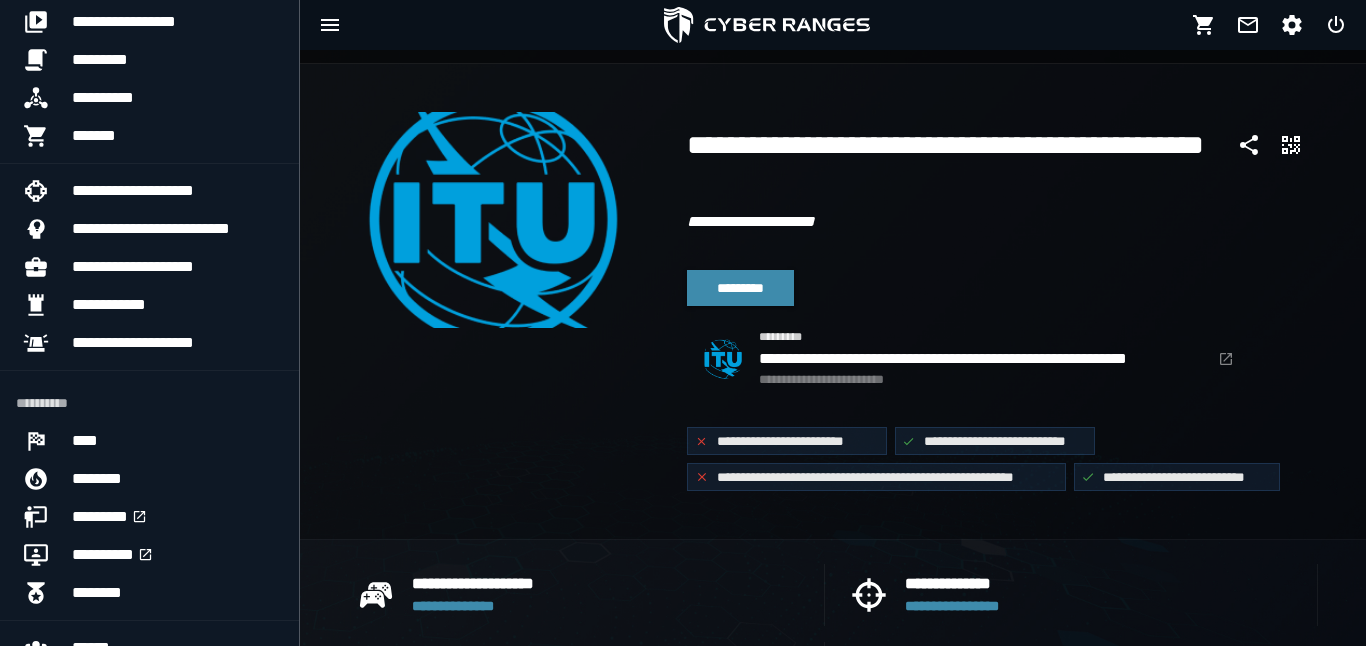 scroll, scrollTop: 0, scrollLeft: 0, axis: both 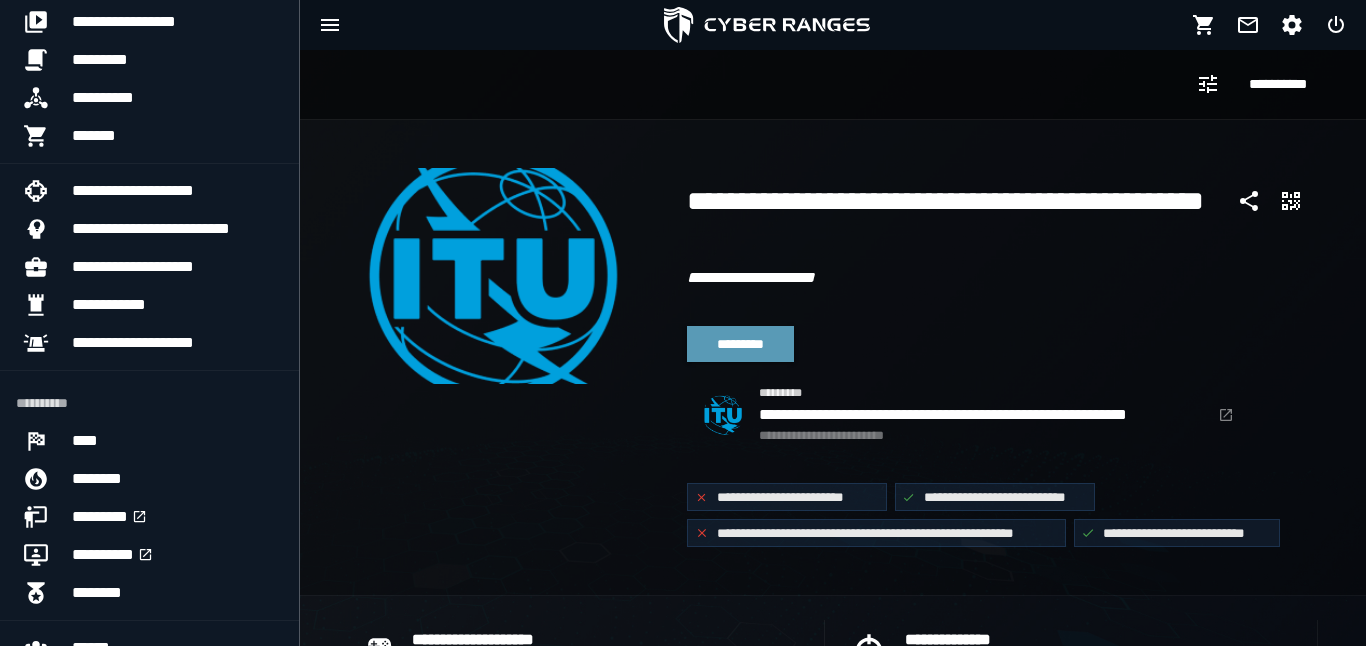 click on "*********" at bounding box center (740, 344) 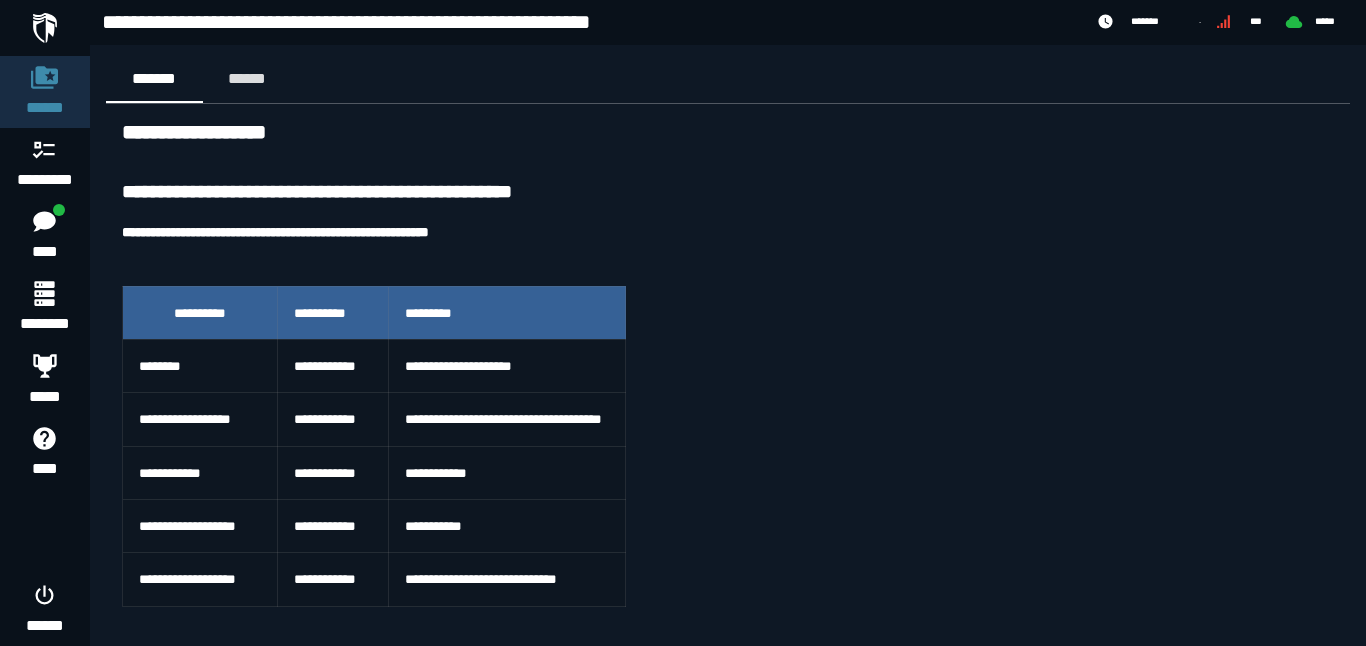 scroll, scrollTop: 0, scrollLeft: 0, axis: both 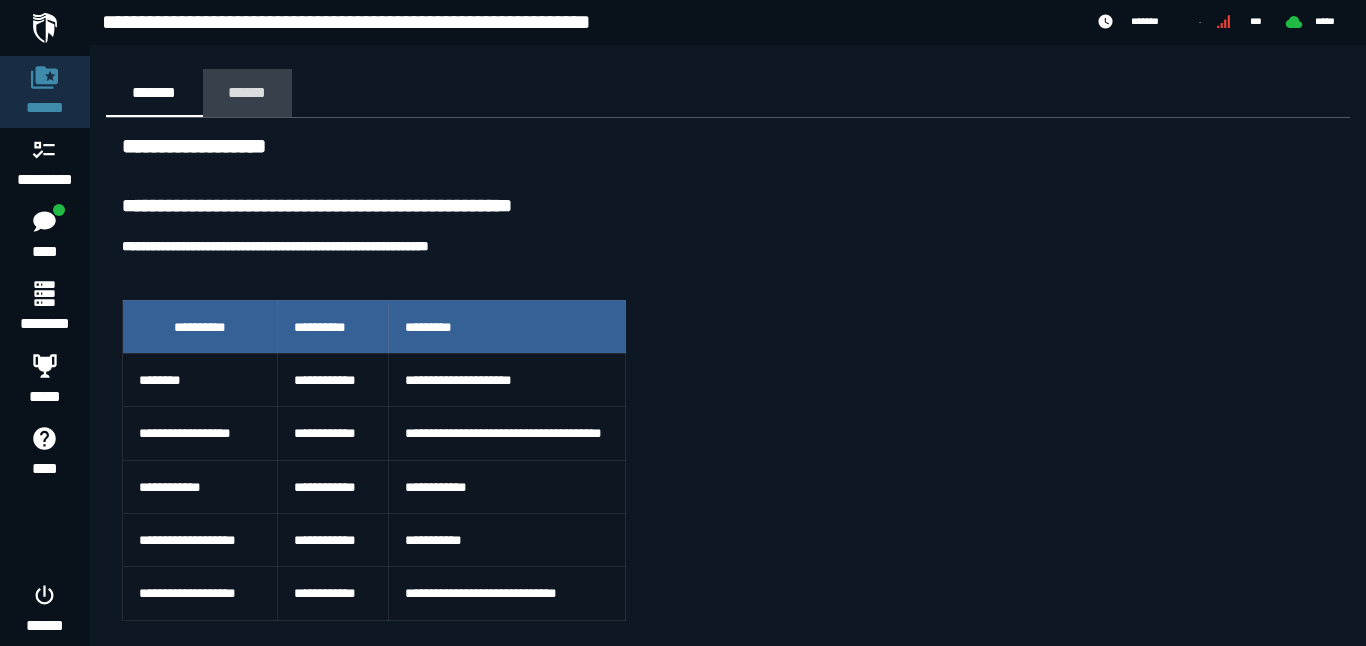 click on "******" at bounding box center [247, 92] 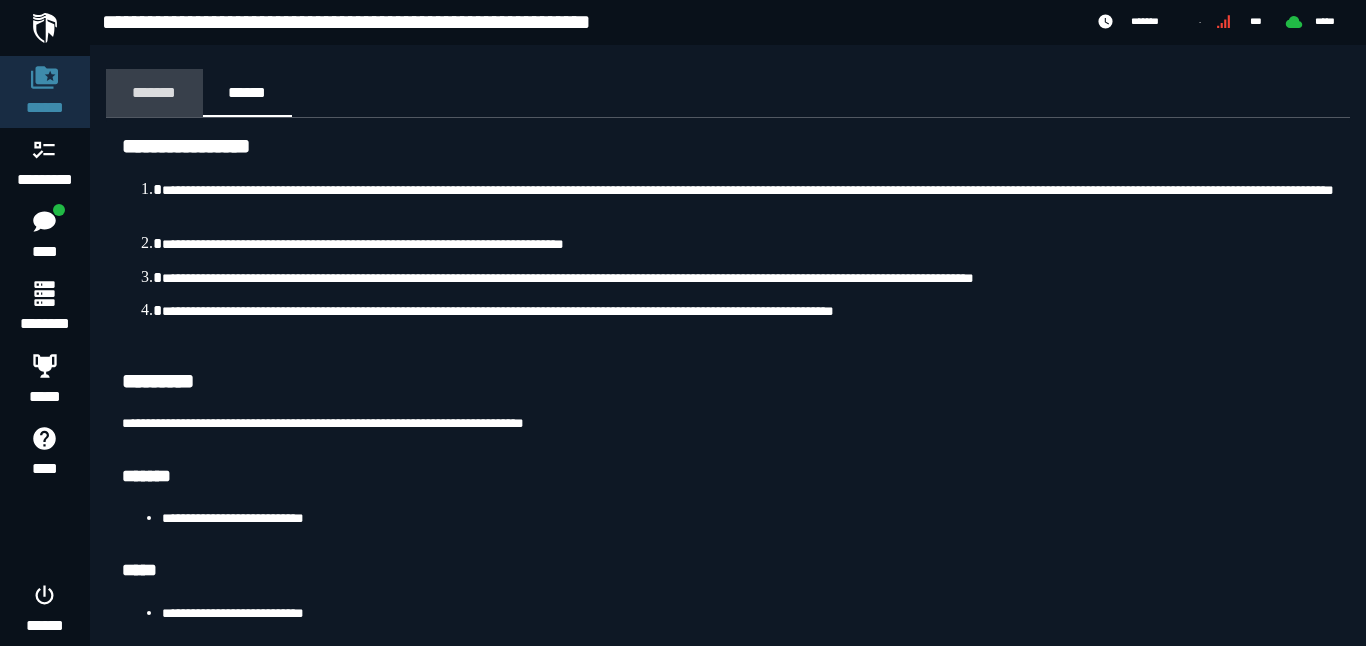 click on "*******" at bounding box center (154, 92) 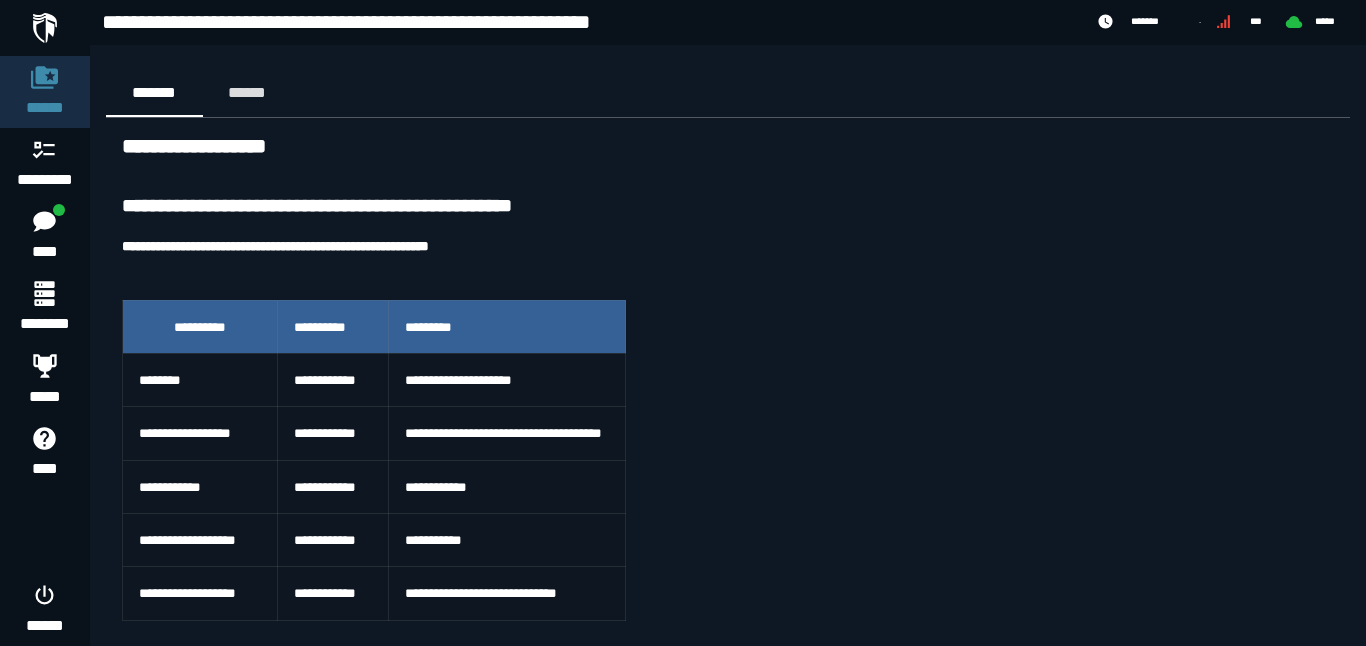 click on "**********" at bounding box center [728, 1106] 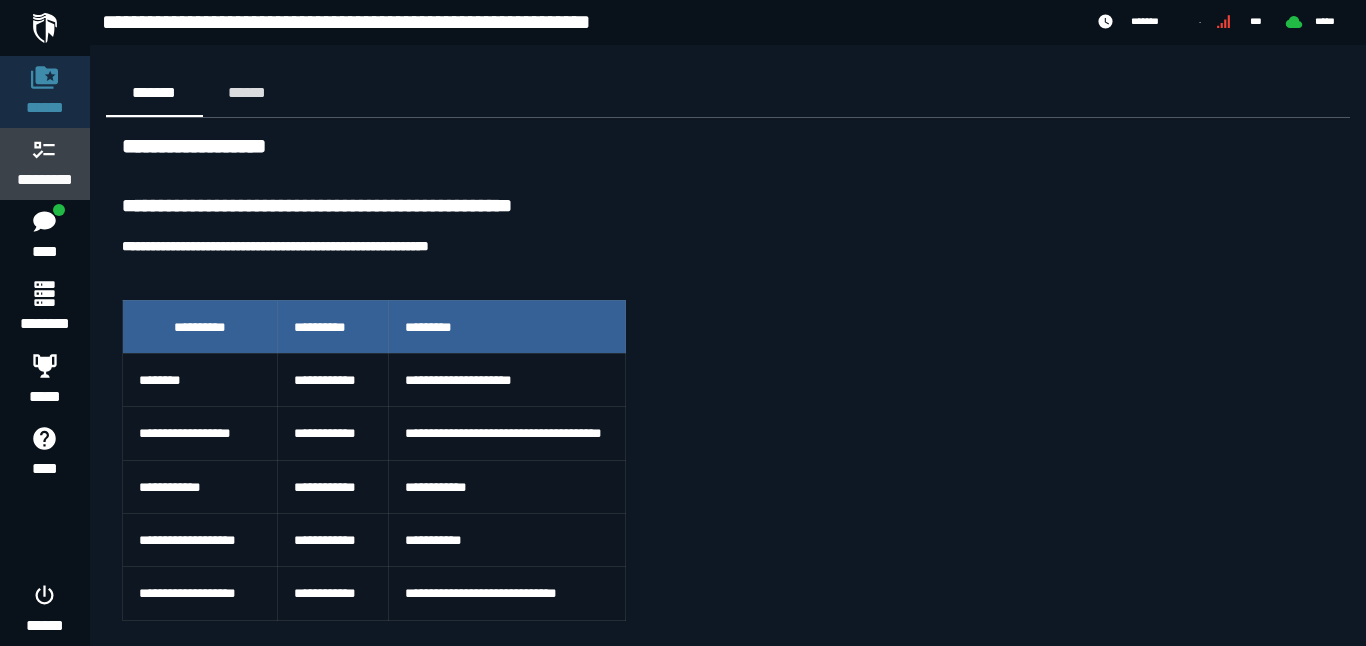 click at bounding box center (45, 149) 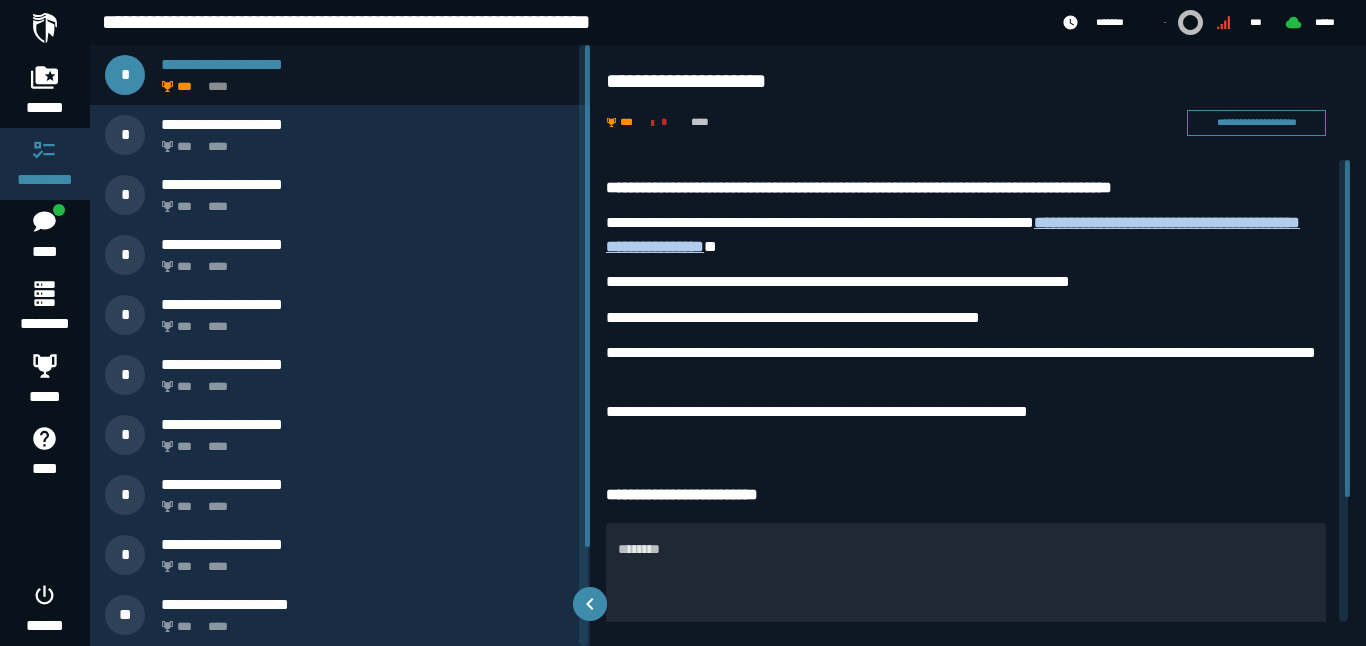 click on "**********" at bounding box center [978, 345] 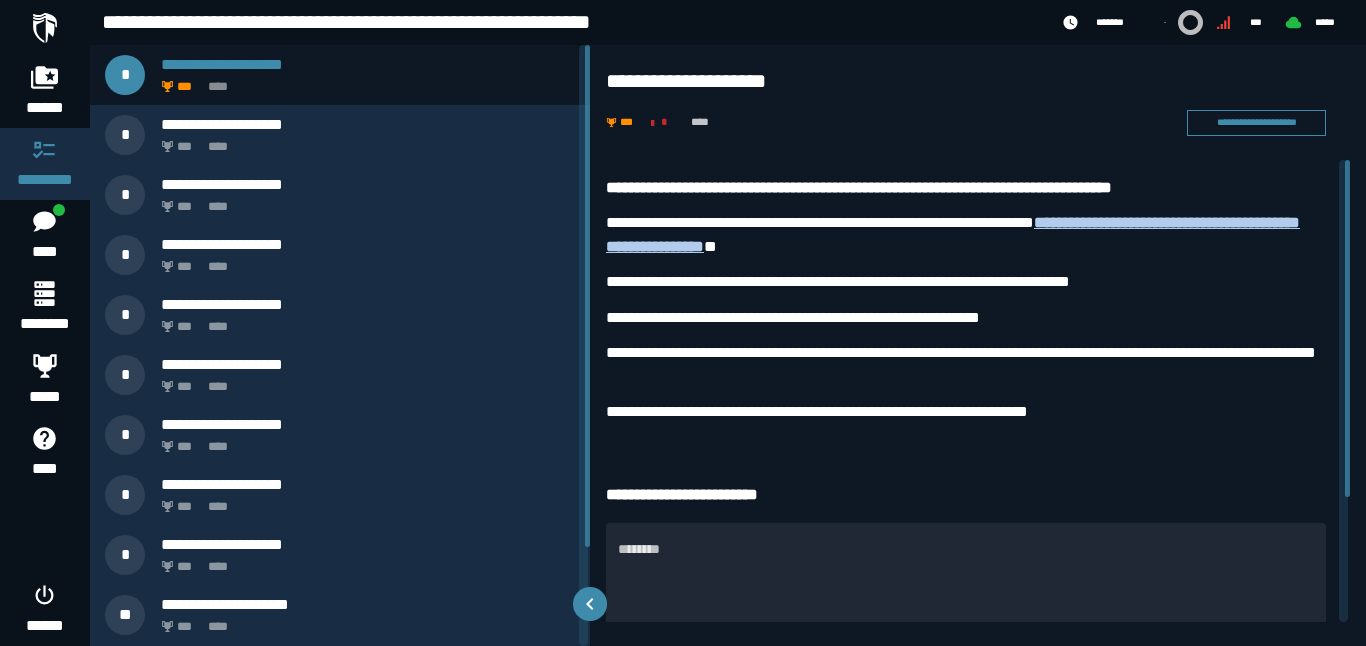 click on "**********" at bounding box center [978, 345] 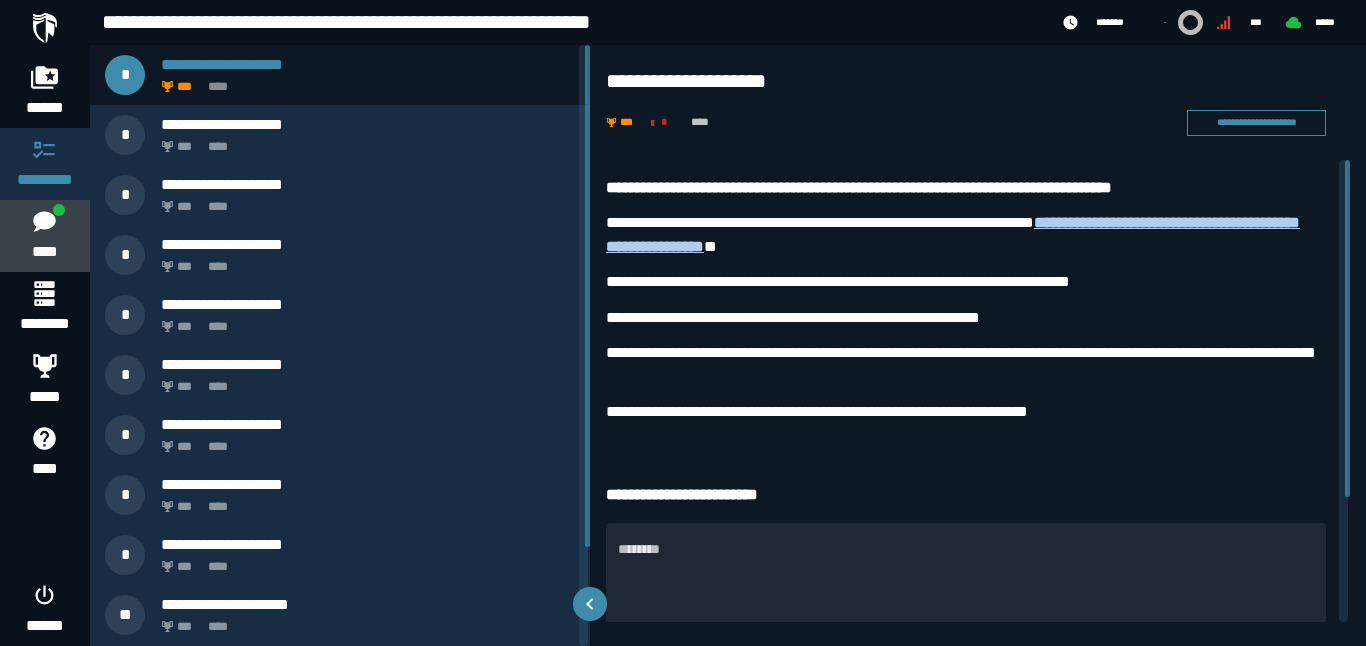 click 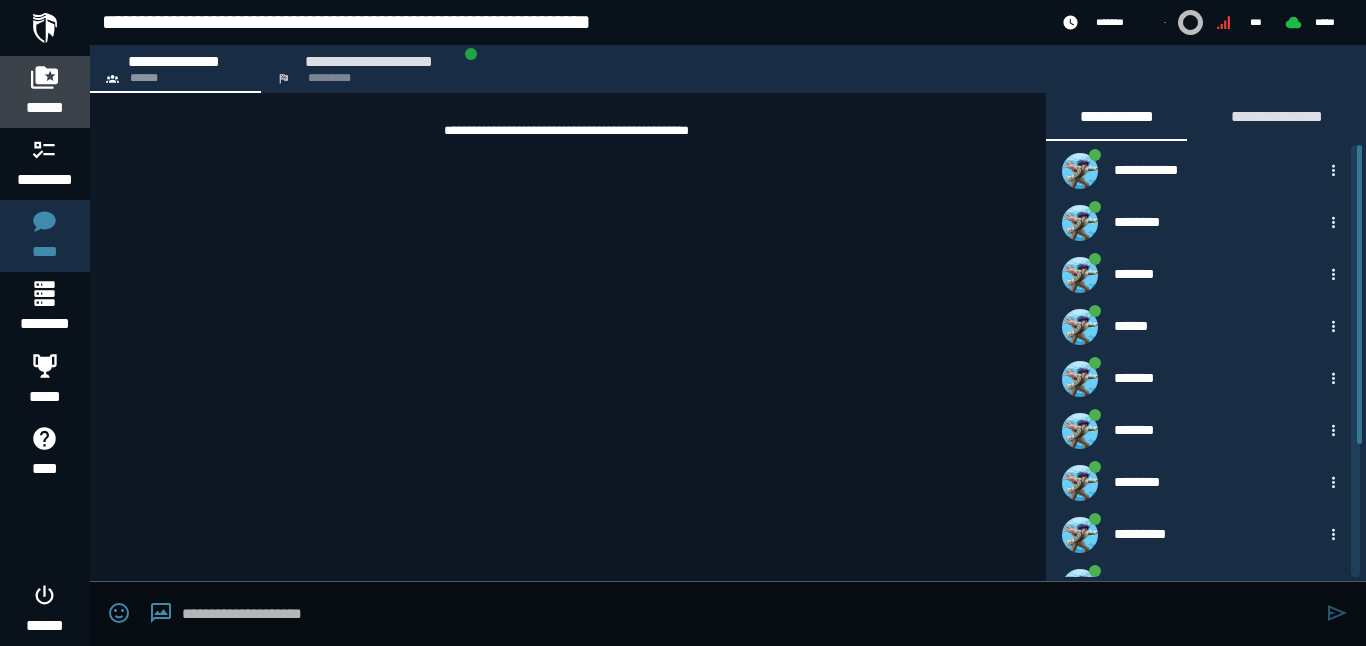 click on "******" at bounding box center [45, 107] 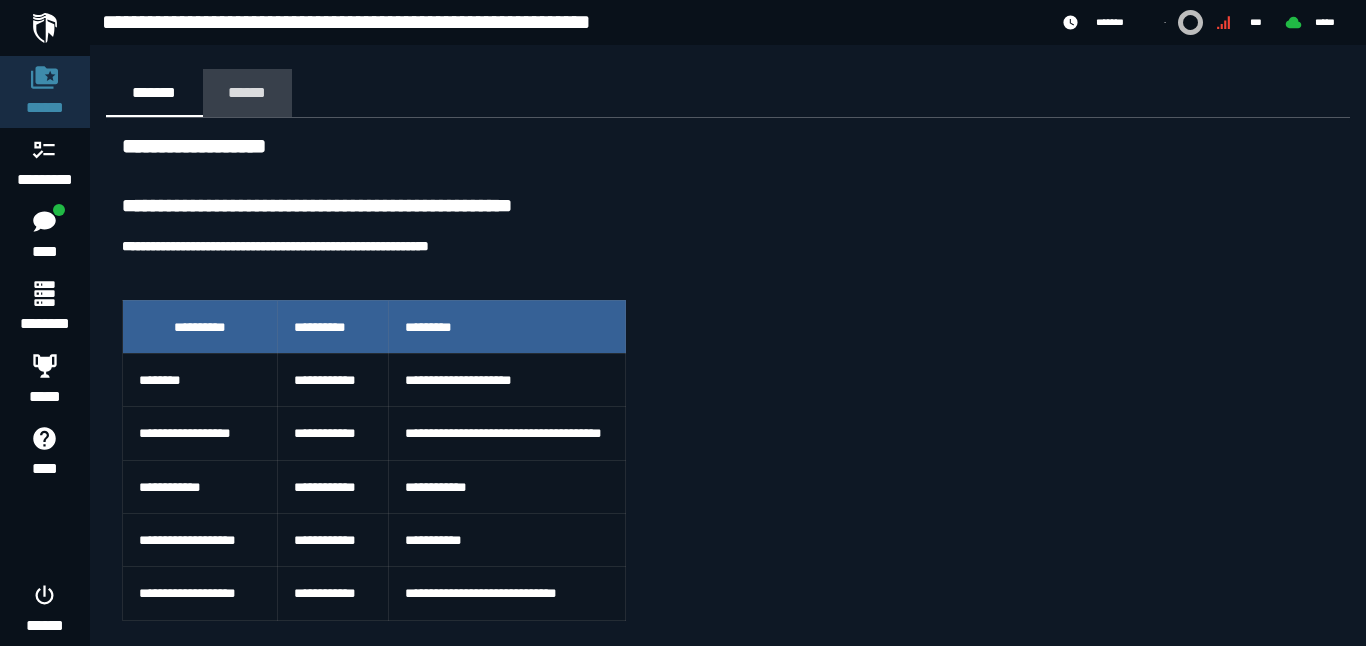 click on "******" at bounding box center [247, 92] 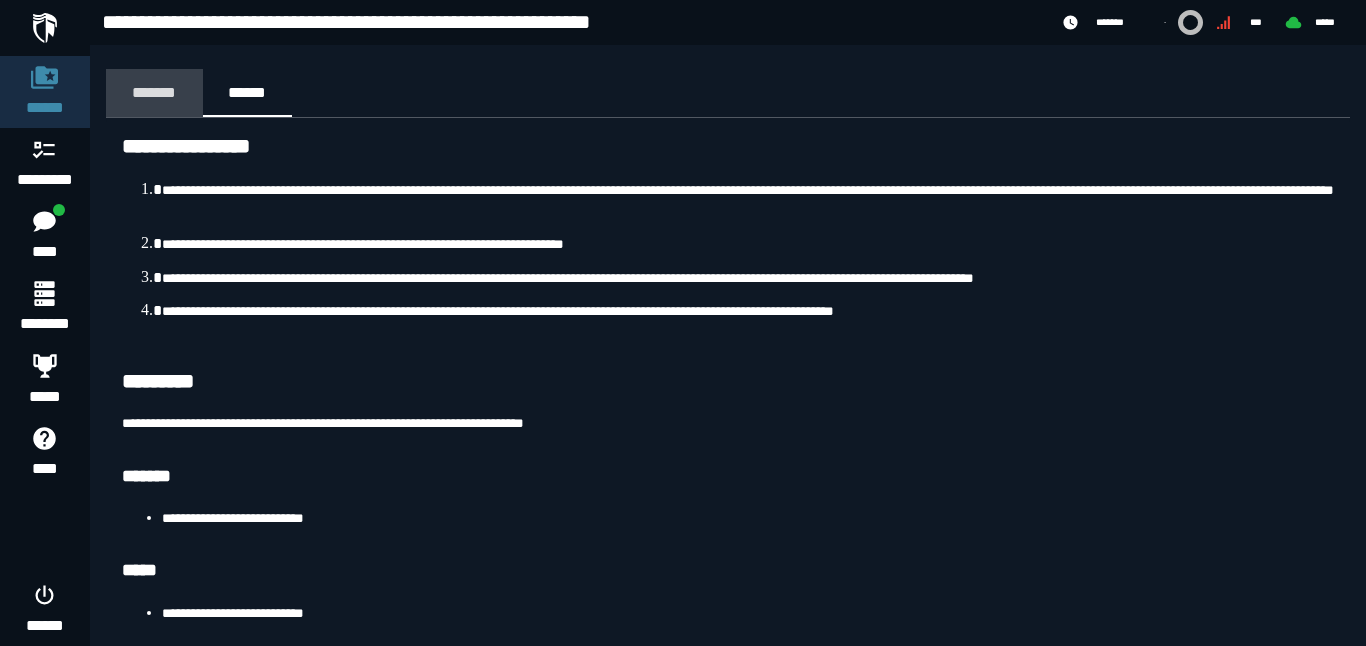 click on "*******" at bounding box center (154, 92) 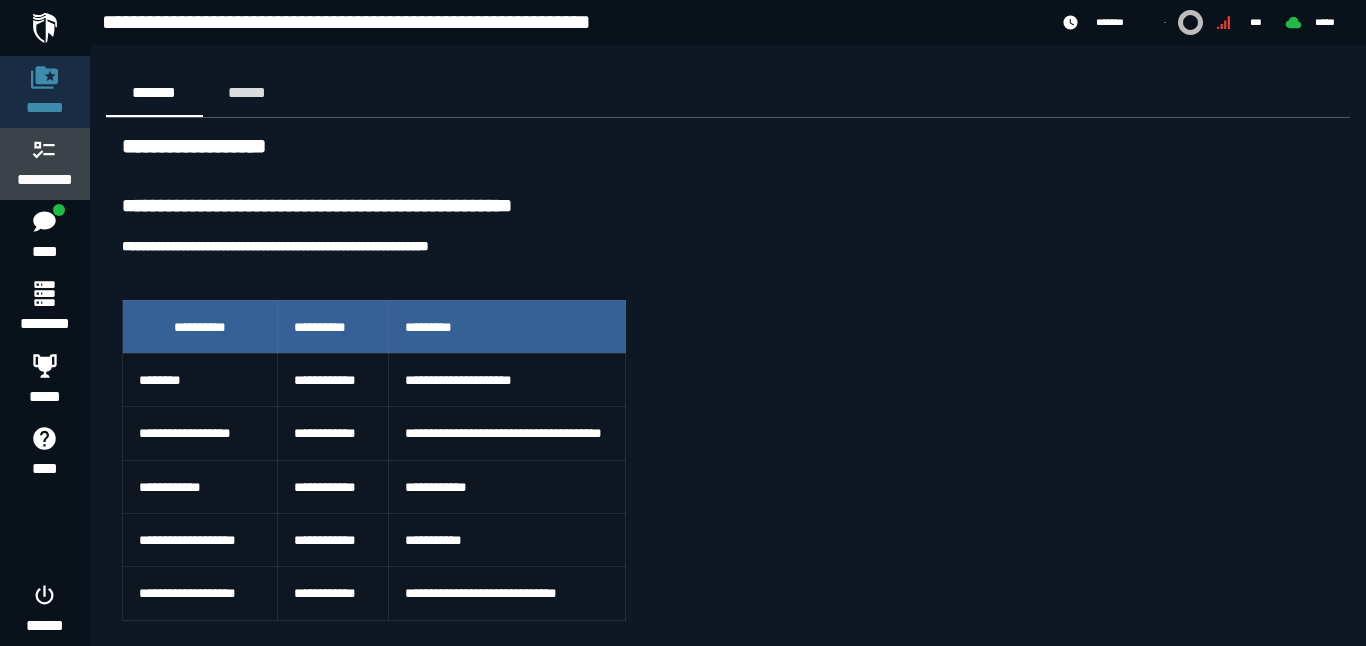 click on "*********" at bounding box center [45, 180] 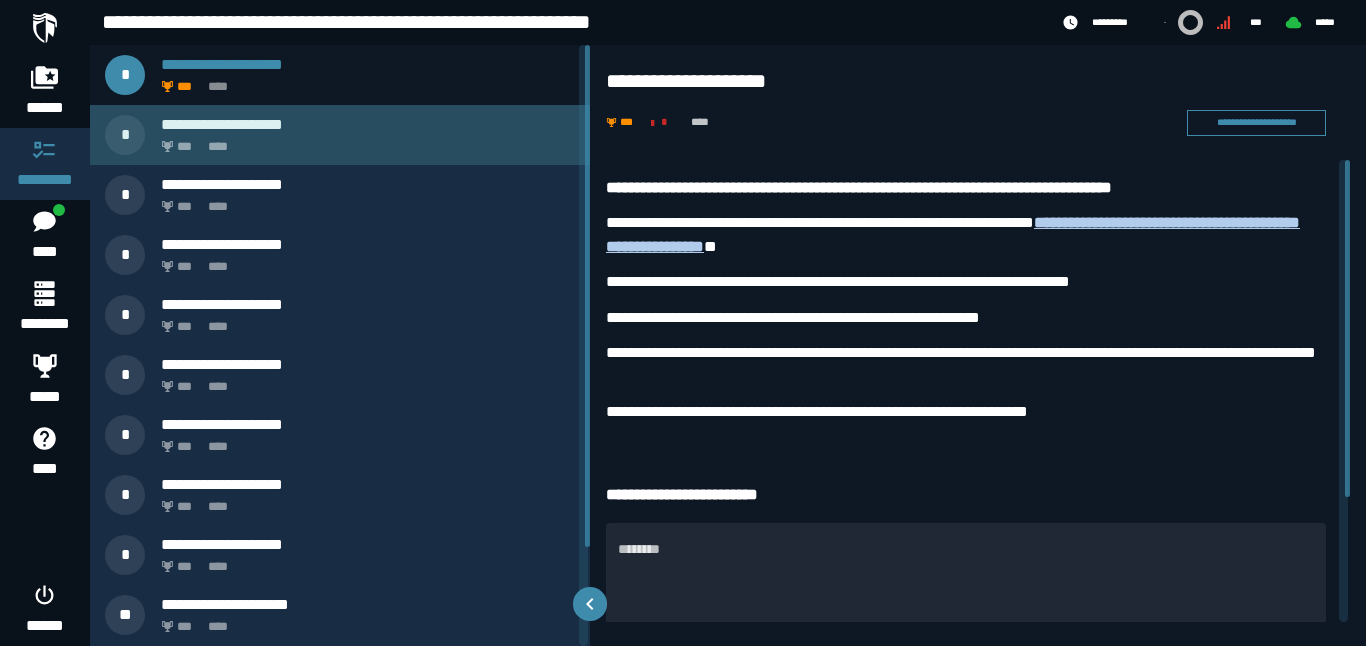 click on "**********" at bounding box center (222, 124) 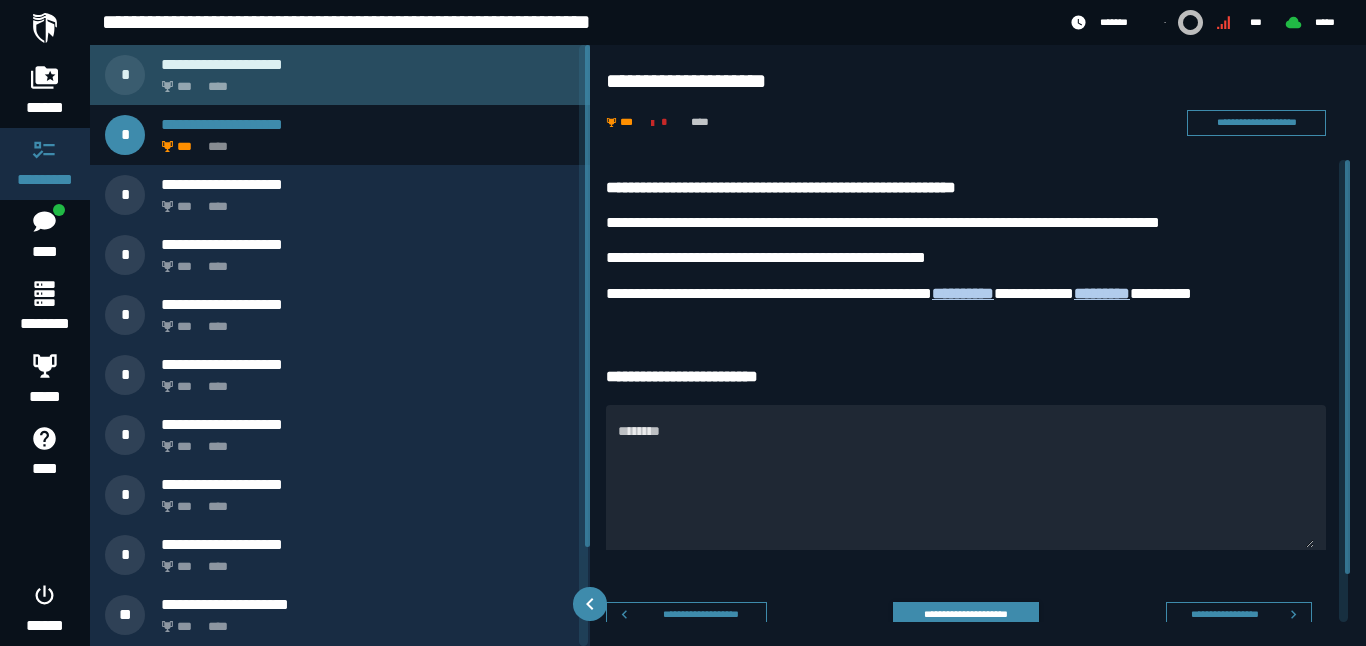 click on "**********" at bounding box center (340, 75) 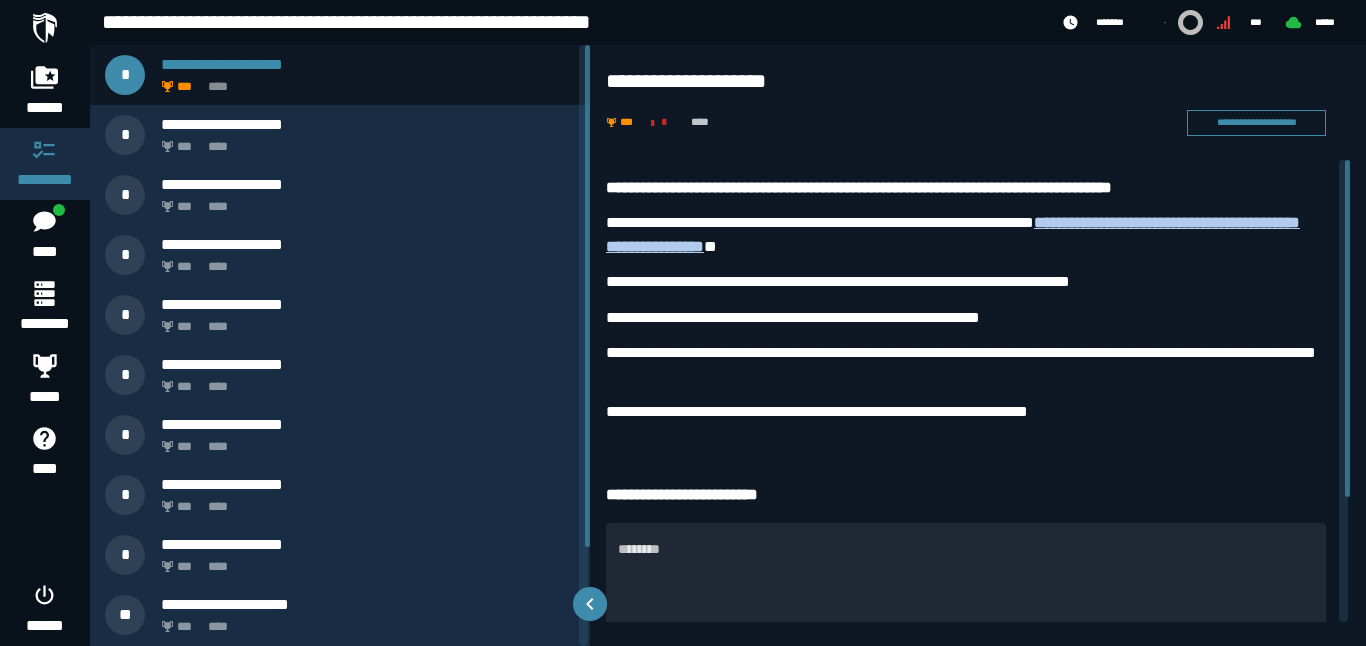 click 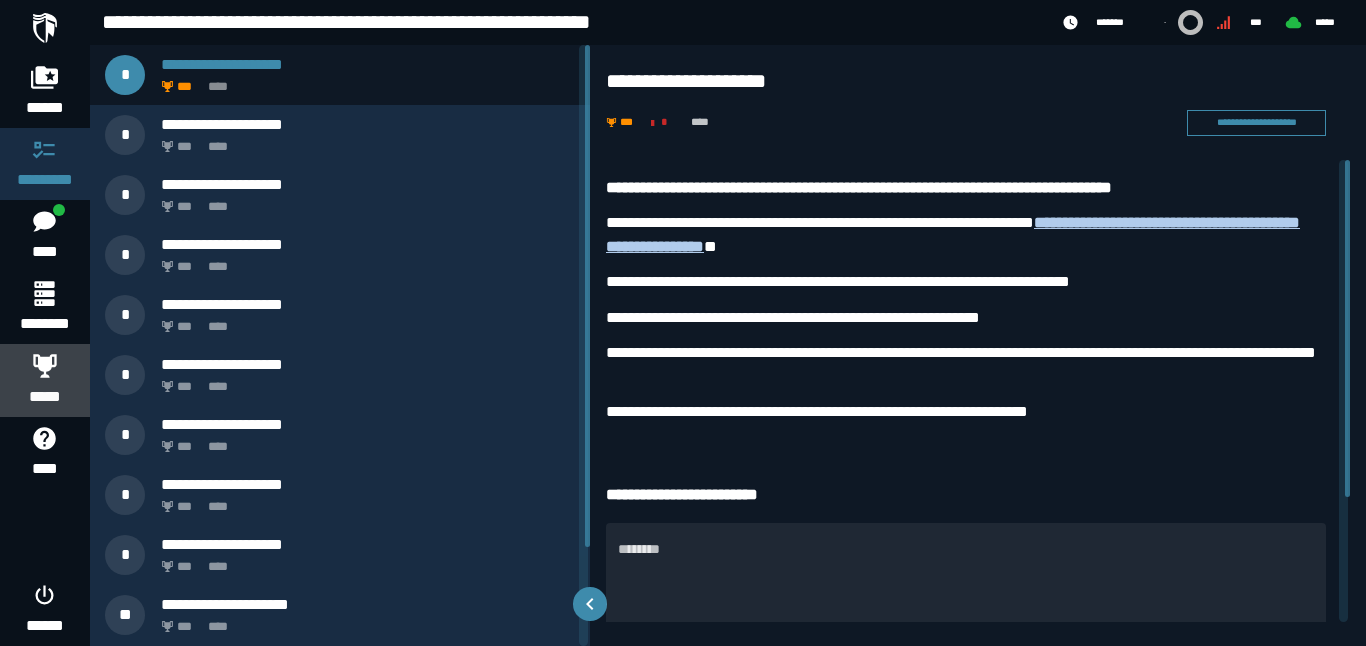 click on "*****" at bounding box center (45, 380) 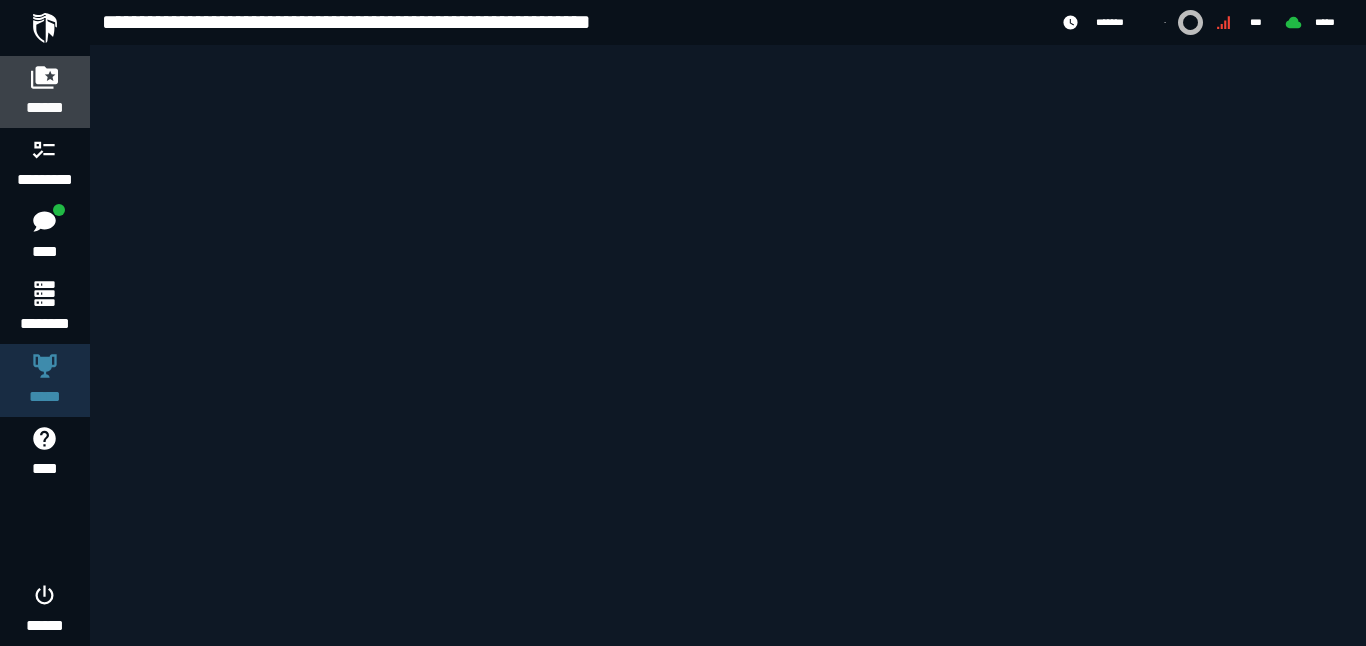 click 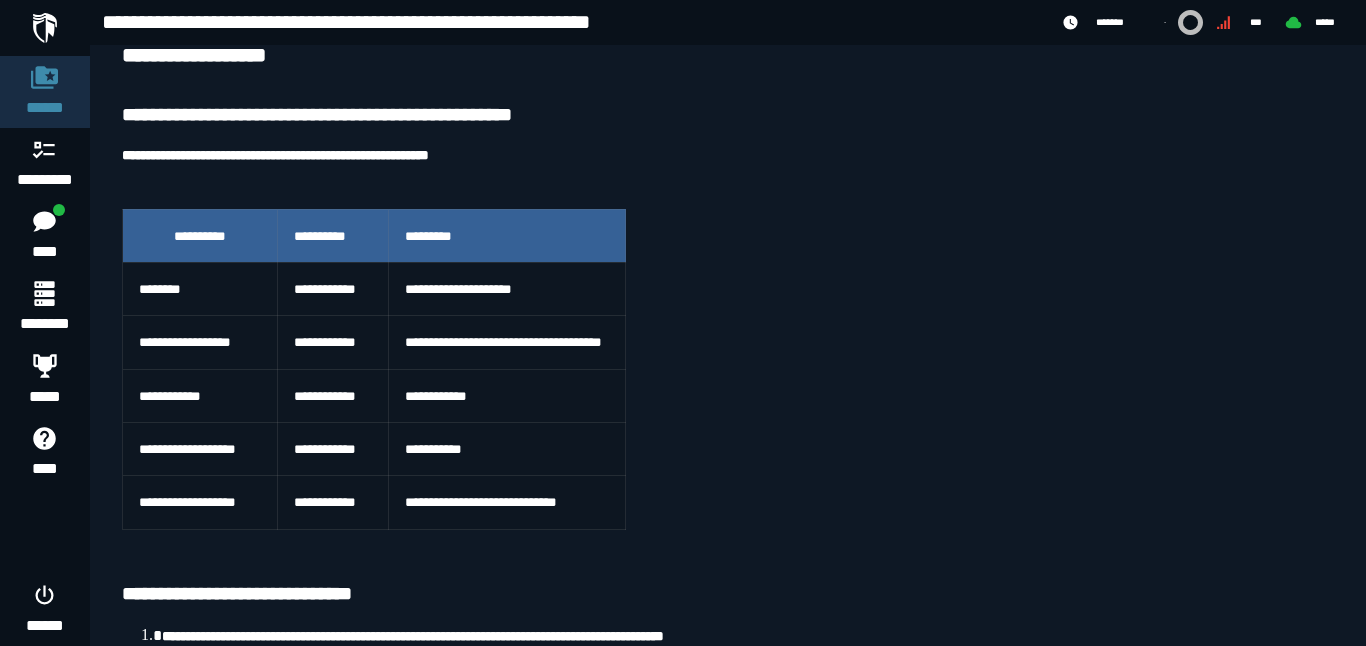 scroll, scrollTop: 0, scrollLeft: 0, axis: both 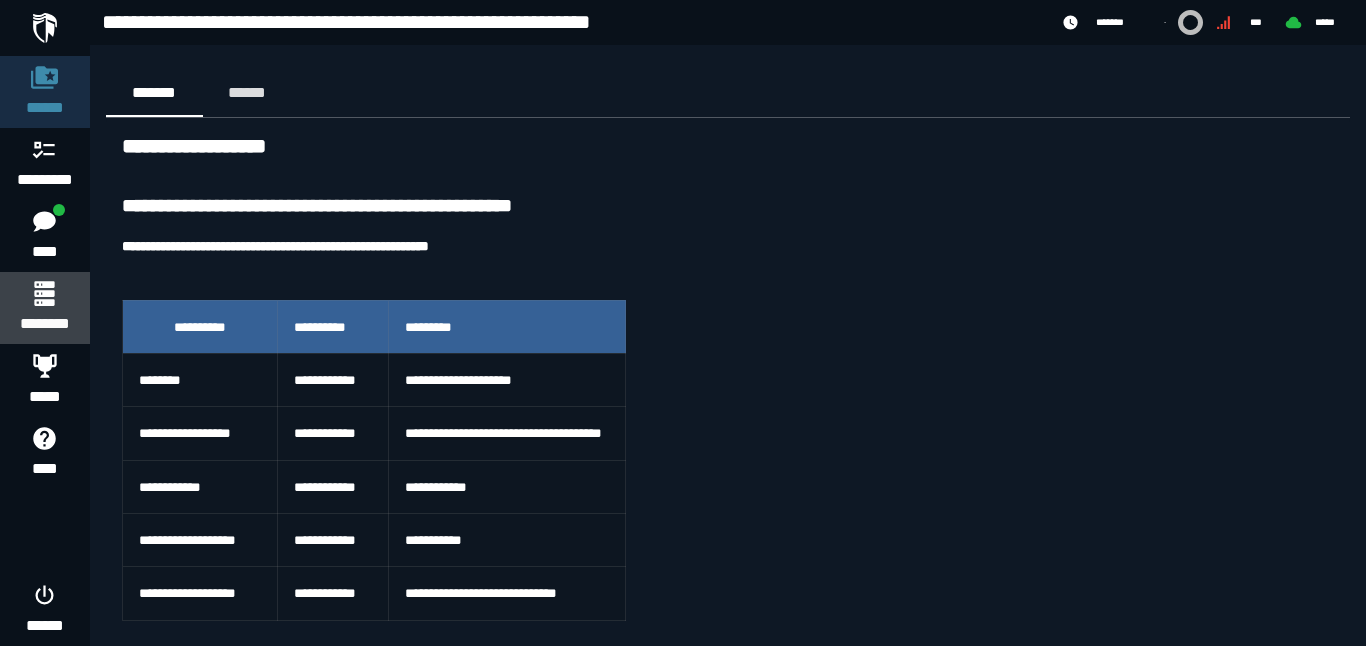 click on "********" at bounding box center (45, 308) 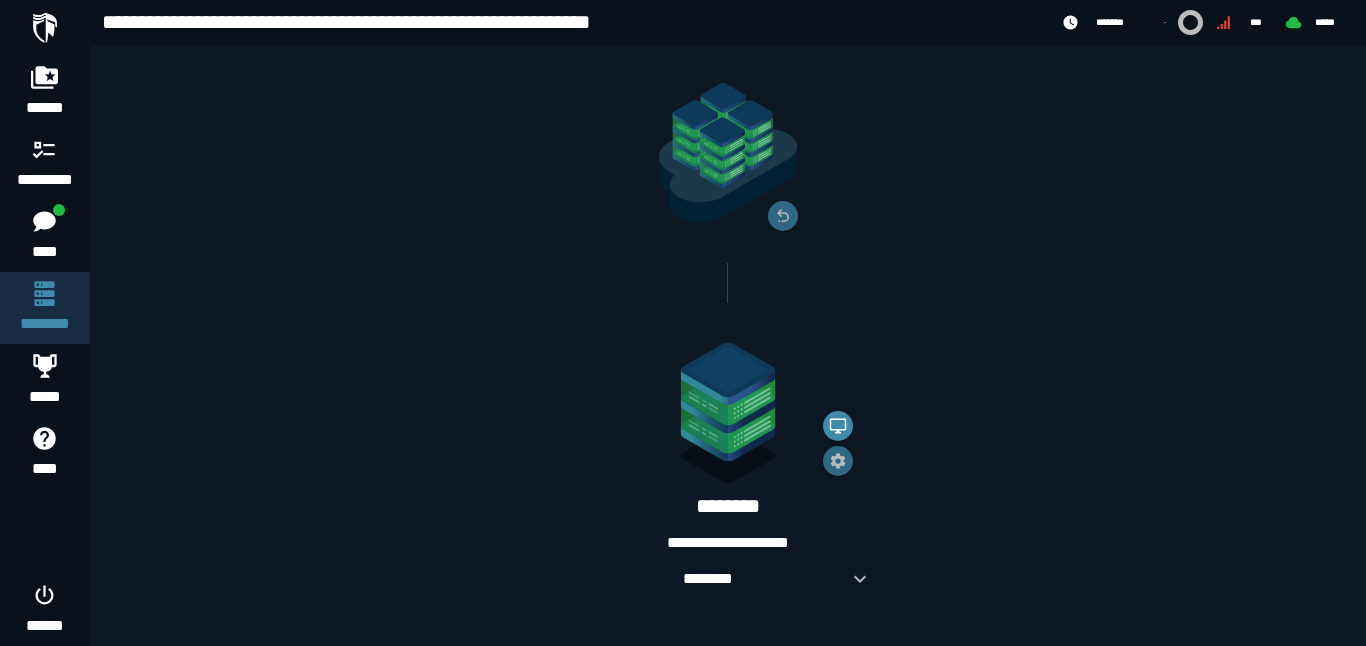 scroll, scrollTop: 160, scrollLeft: 0, axis: vertical 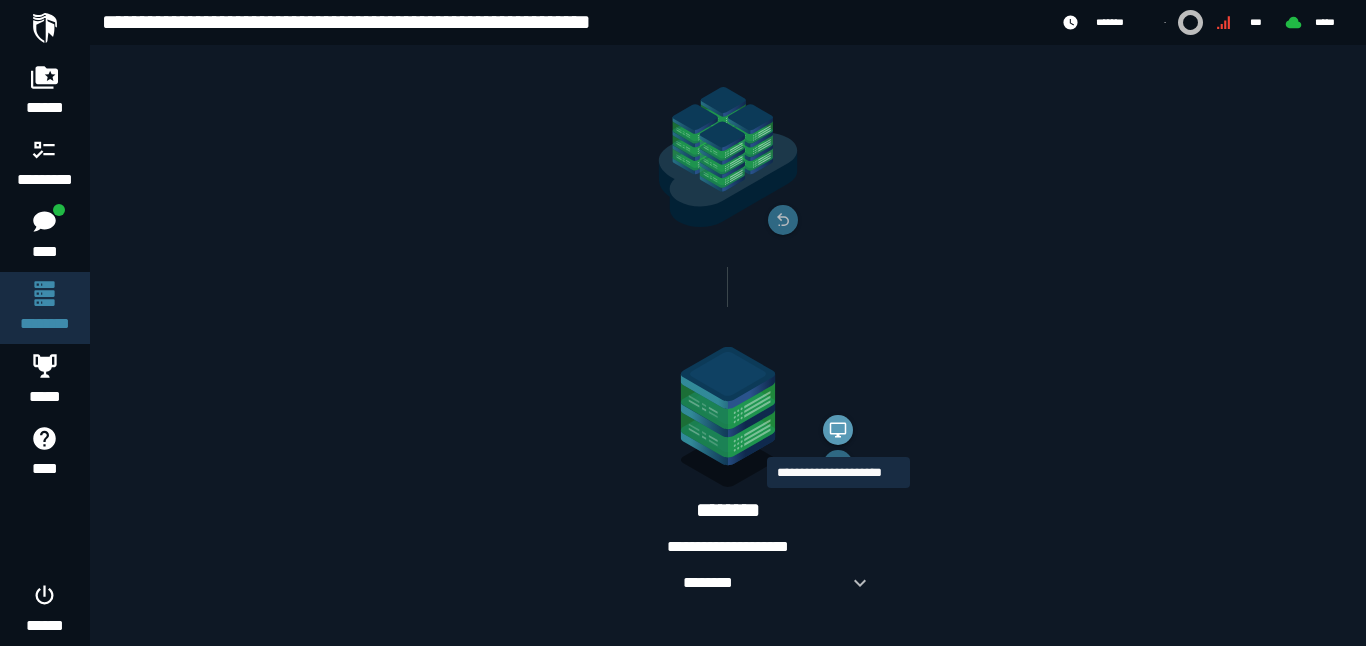 click 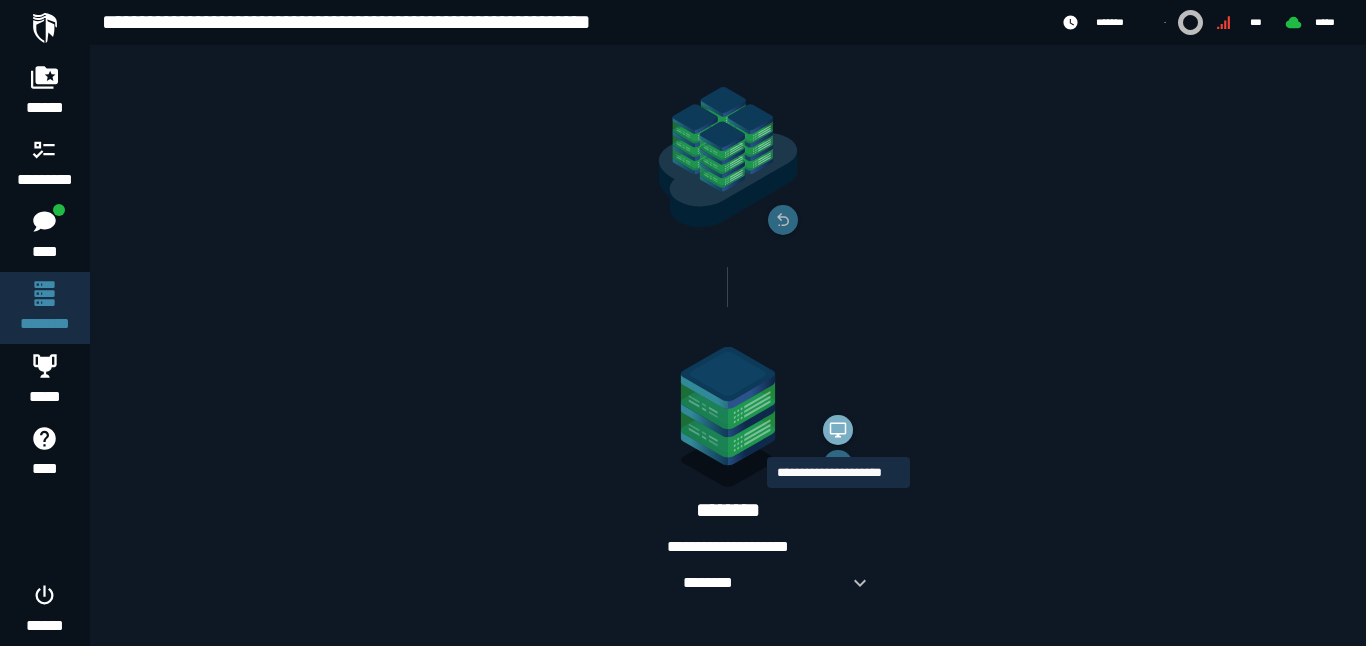 scroll, scrollTop: 0, scrollLeft: 0, axis: both 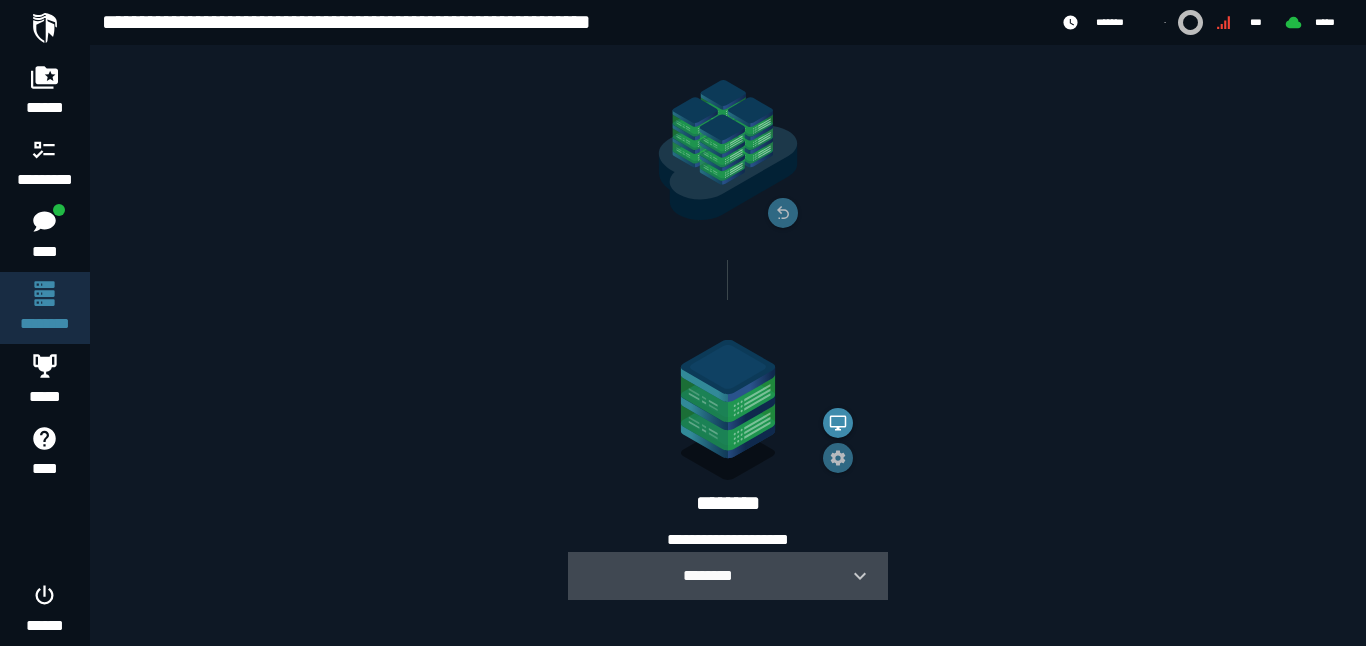 click 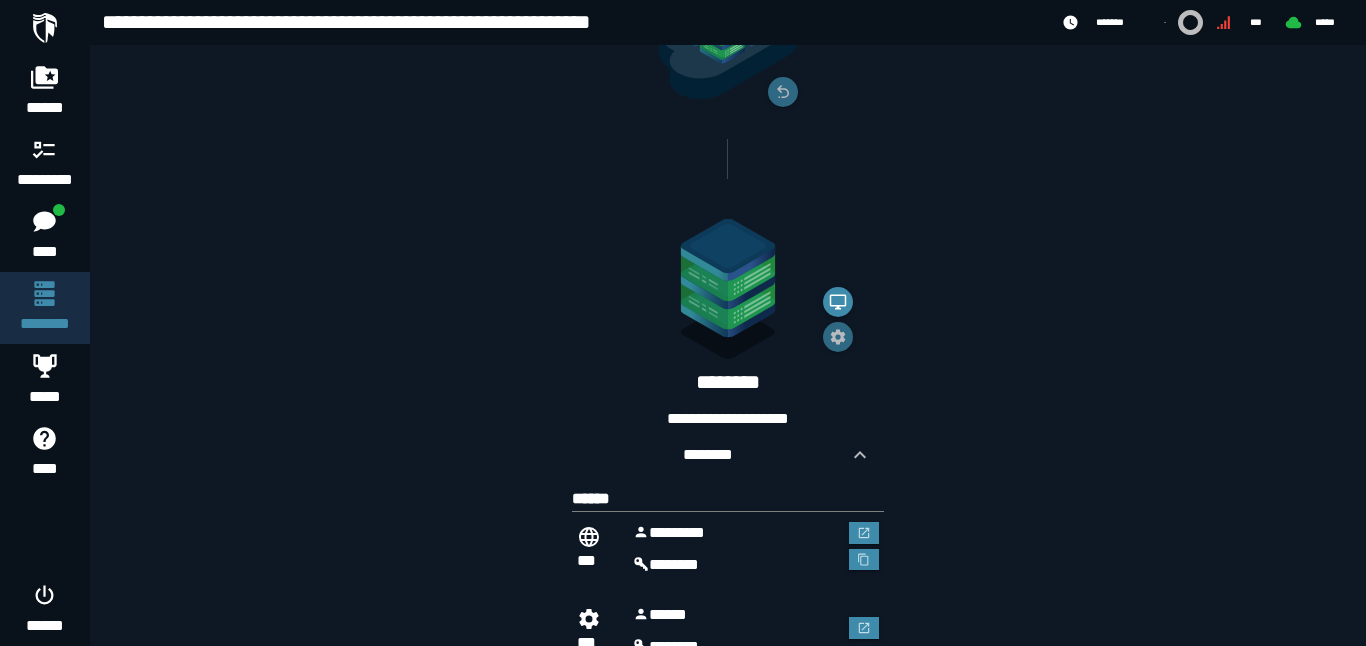 scroll, scrollTop: 360, scrollLeft: 0, axis: vertical 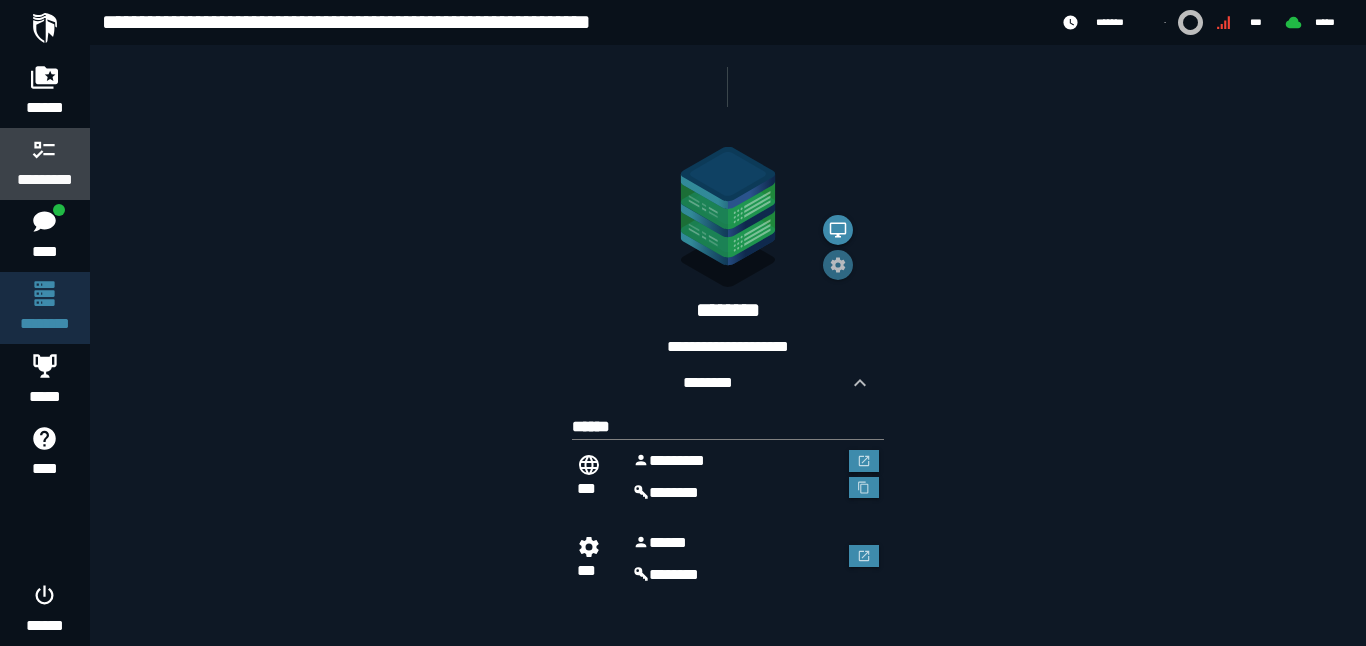 click 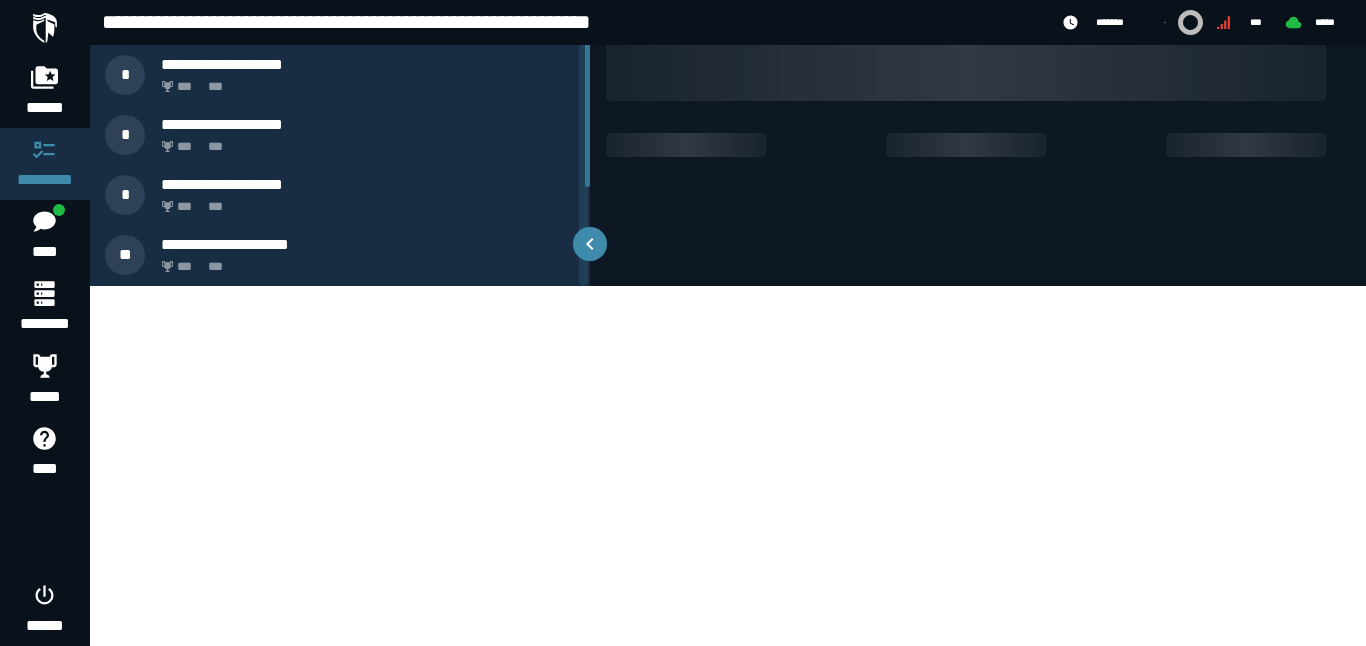scroll, scrollTop: 0, scrollLeft: 0, axis: both 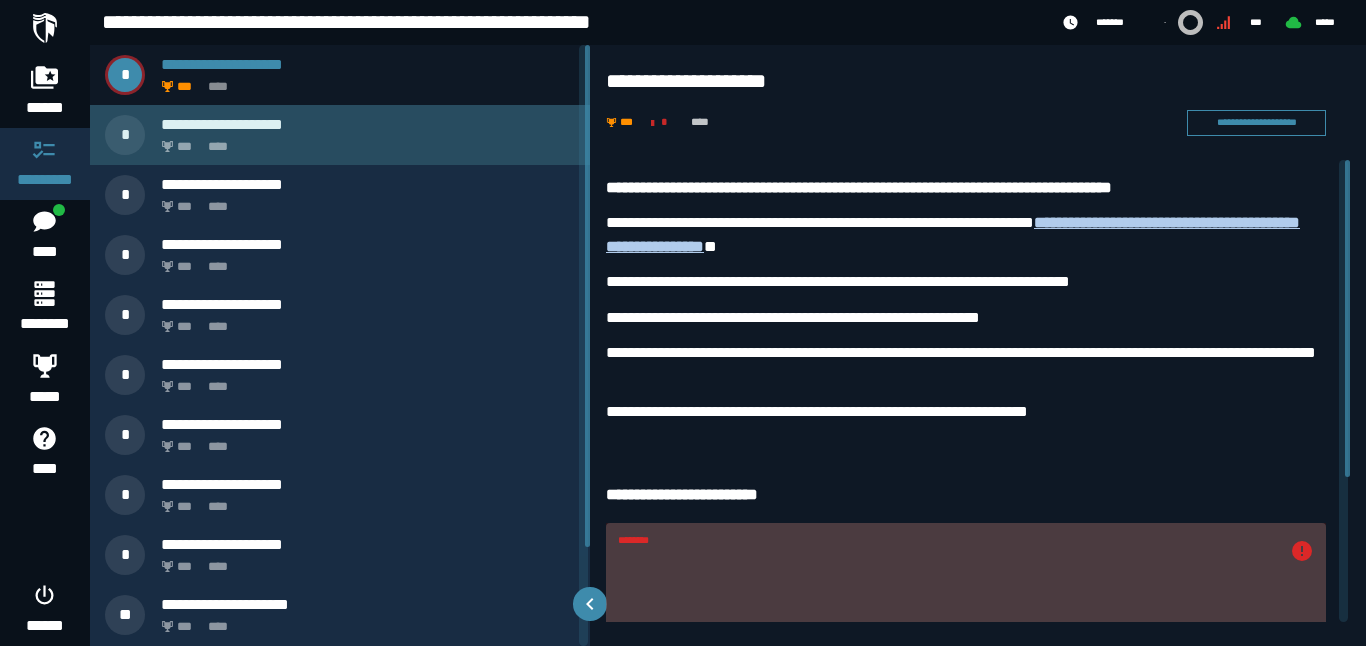 click on "*** ****" at bounding box center (364, 141) 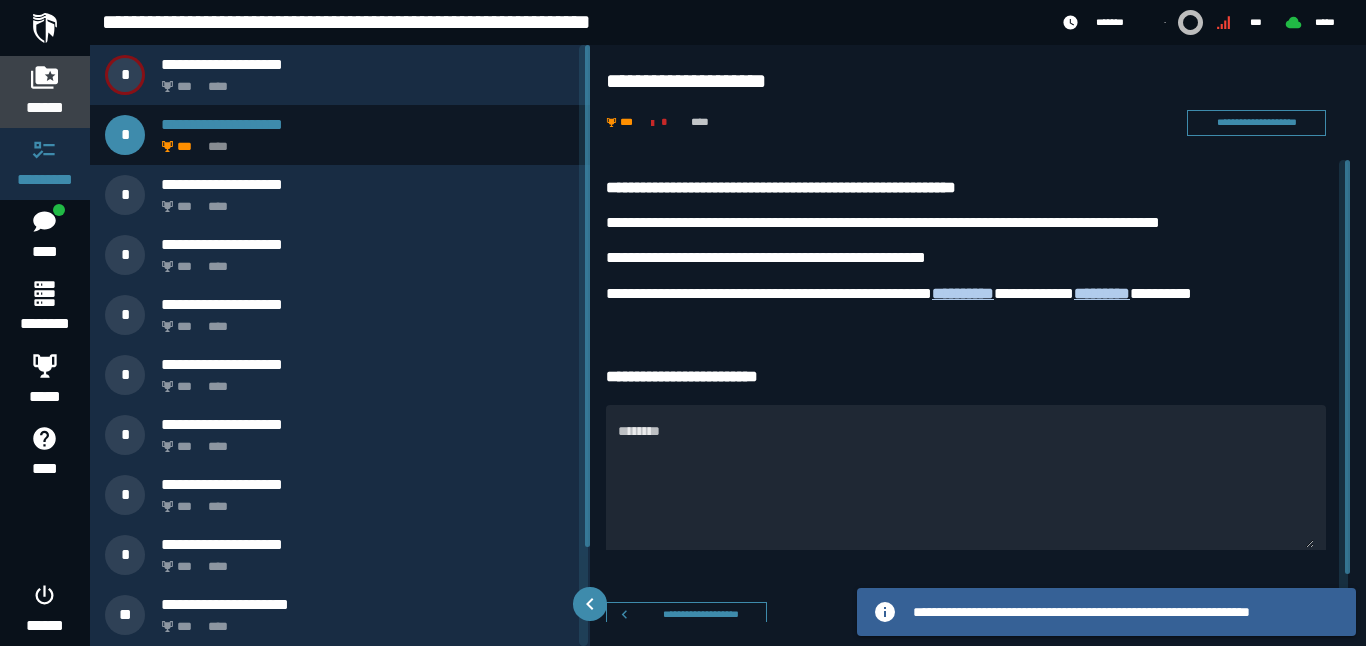 click 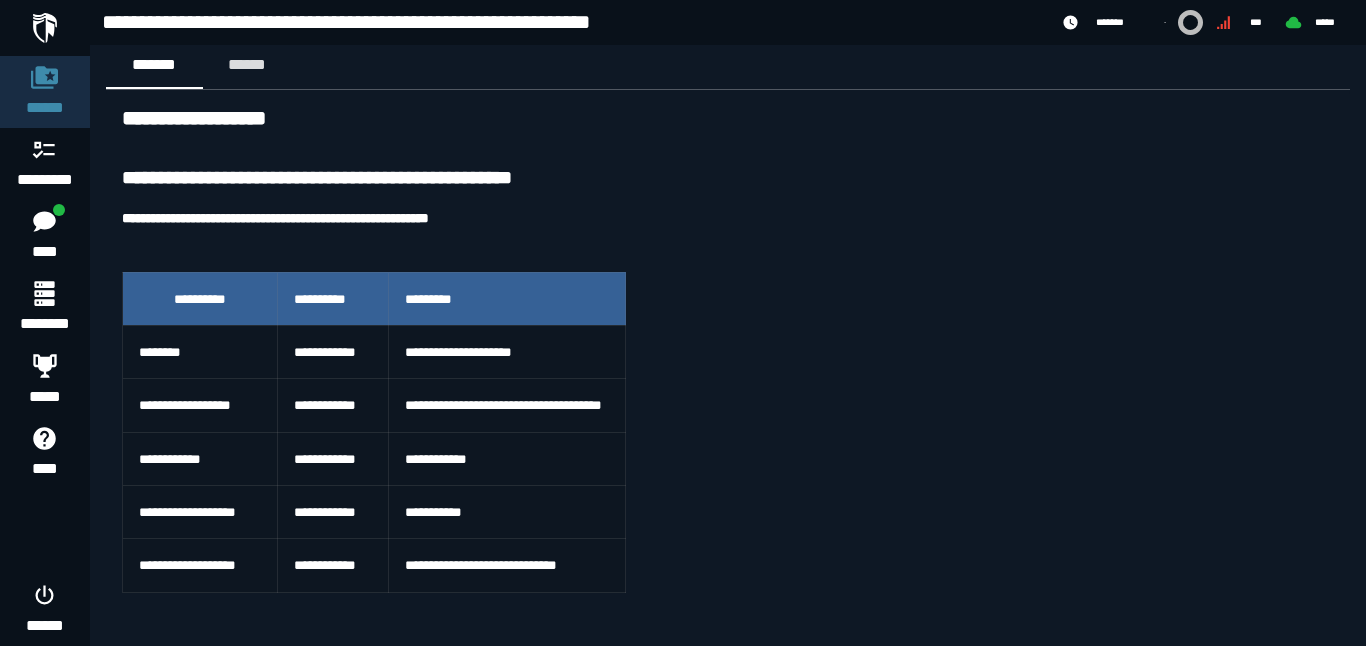 scroll, scrollTop: 0, scrollLeft: 0, axis: both 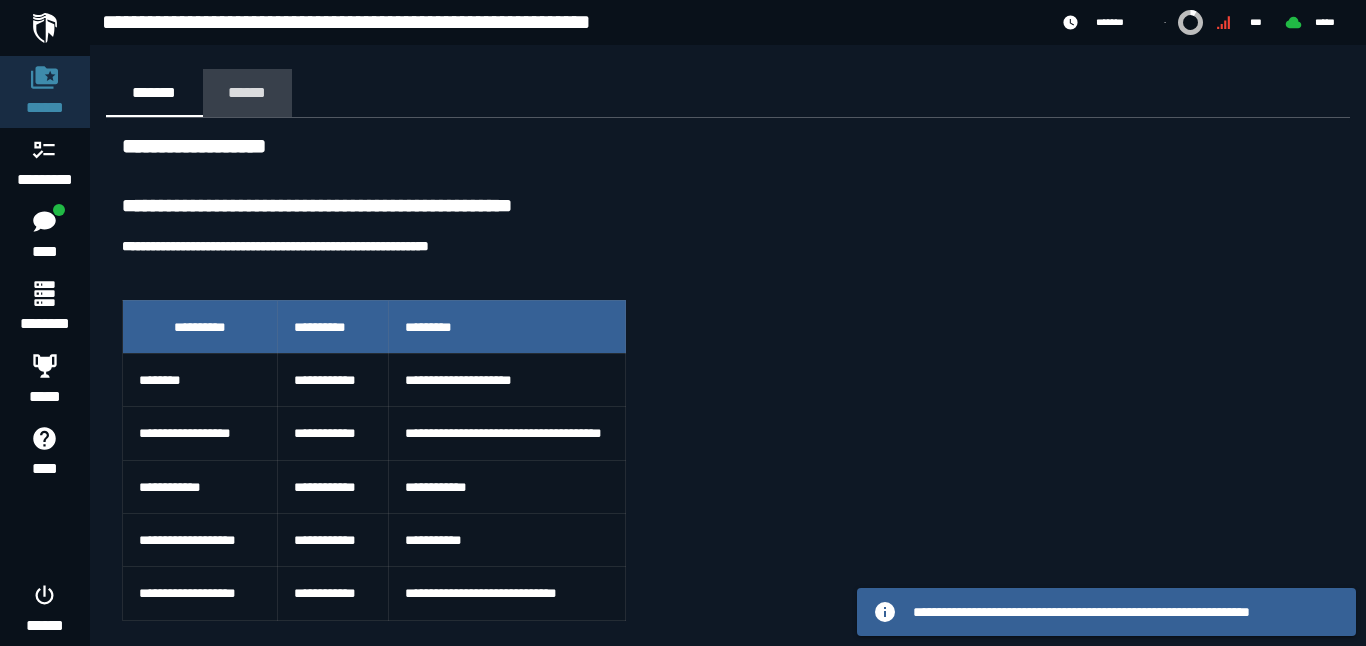 click on "******" at bounding box center [247, 92] 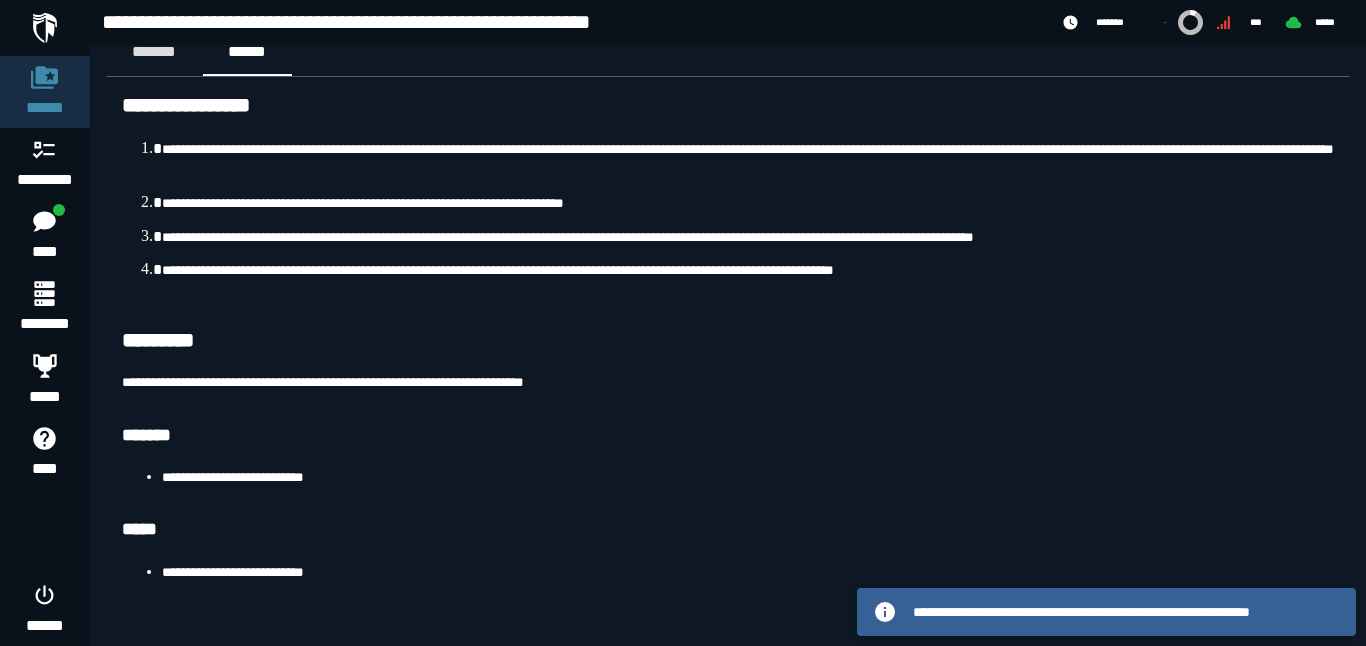 scroll, scrollTop: 0, scrollLeft: 0, axis: both 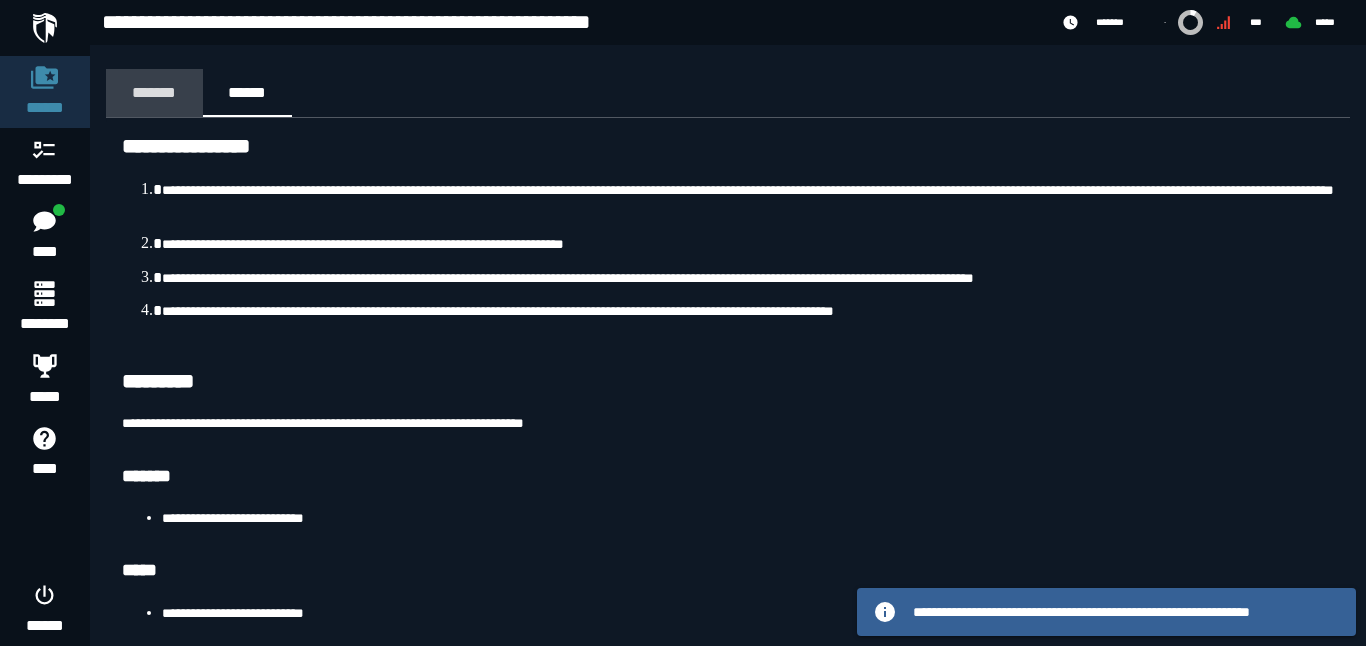 click on "*******" at bounding box center (154, 92) 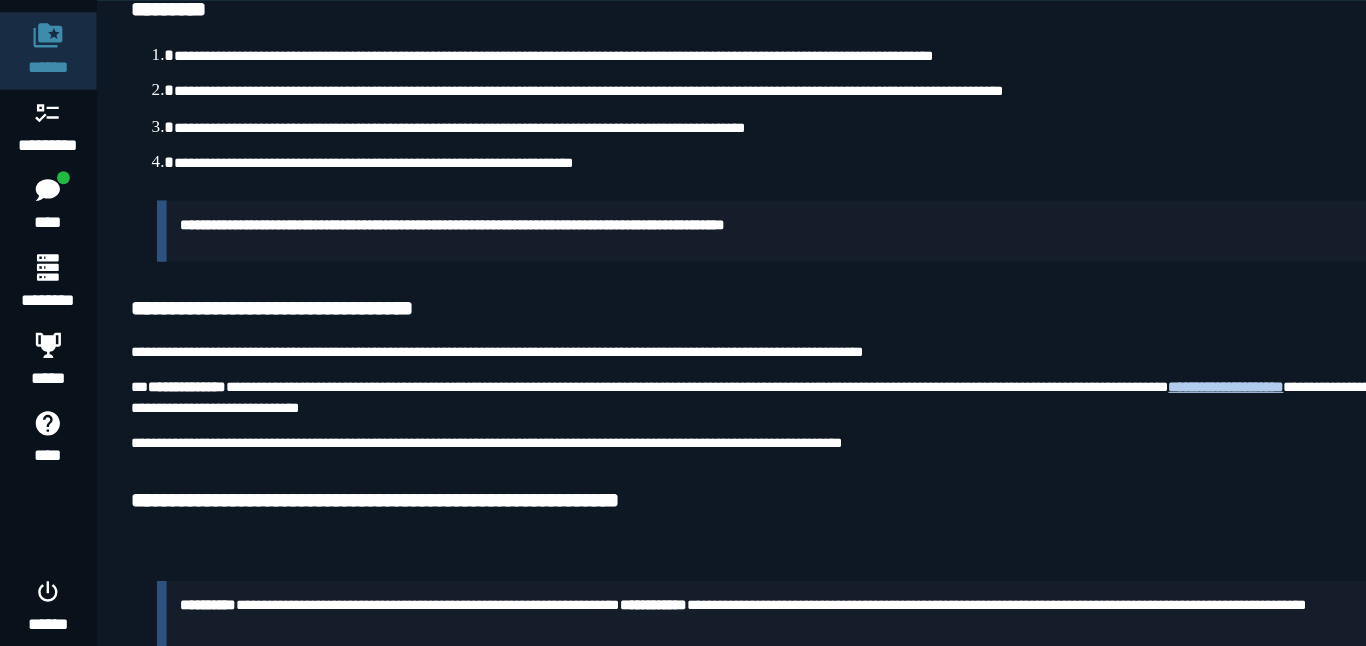 scroll, scrollTop: 1472, scrollLeft: 0, axis: vertical 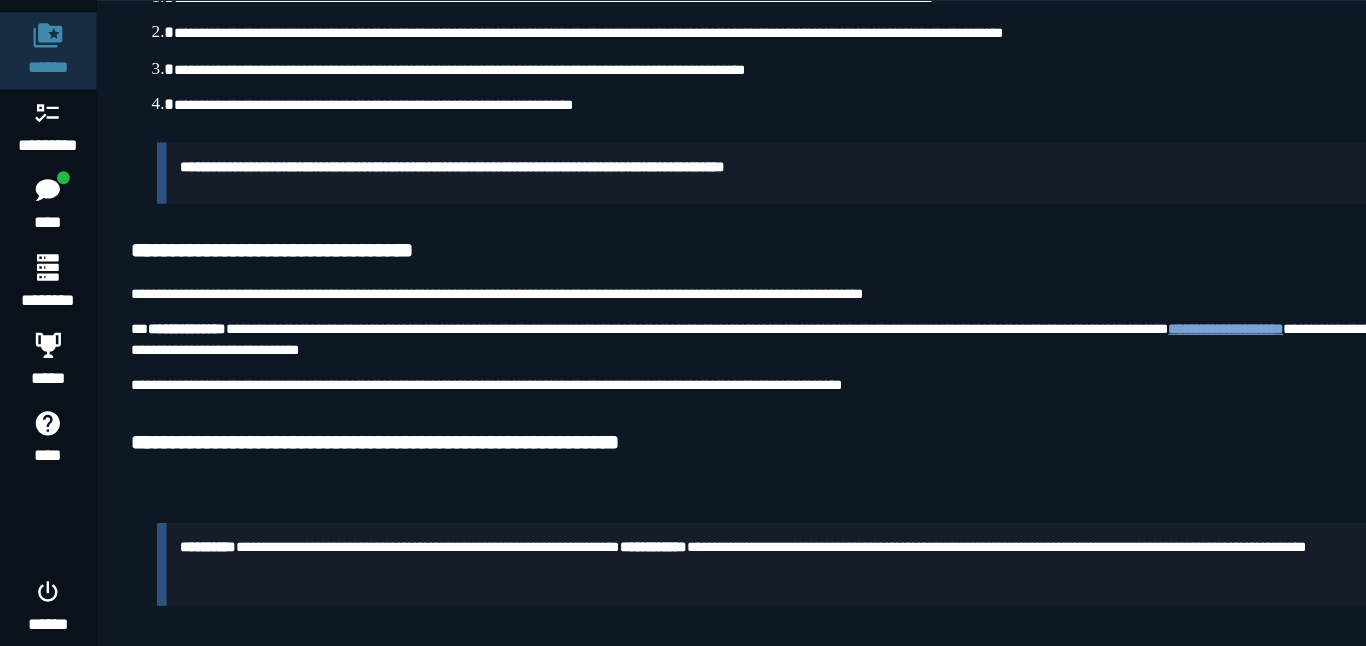 click on "**********" at bounding box center (1140, 350) 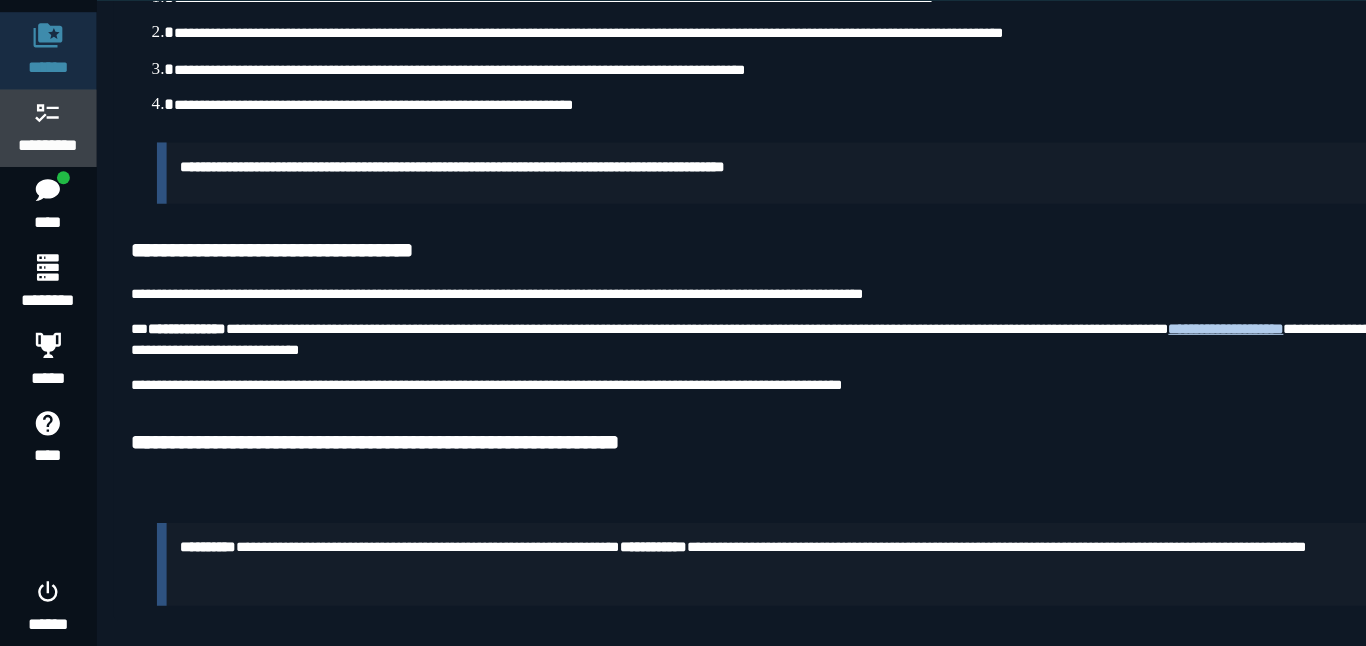 click 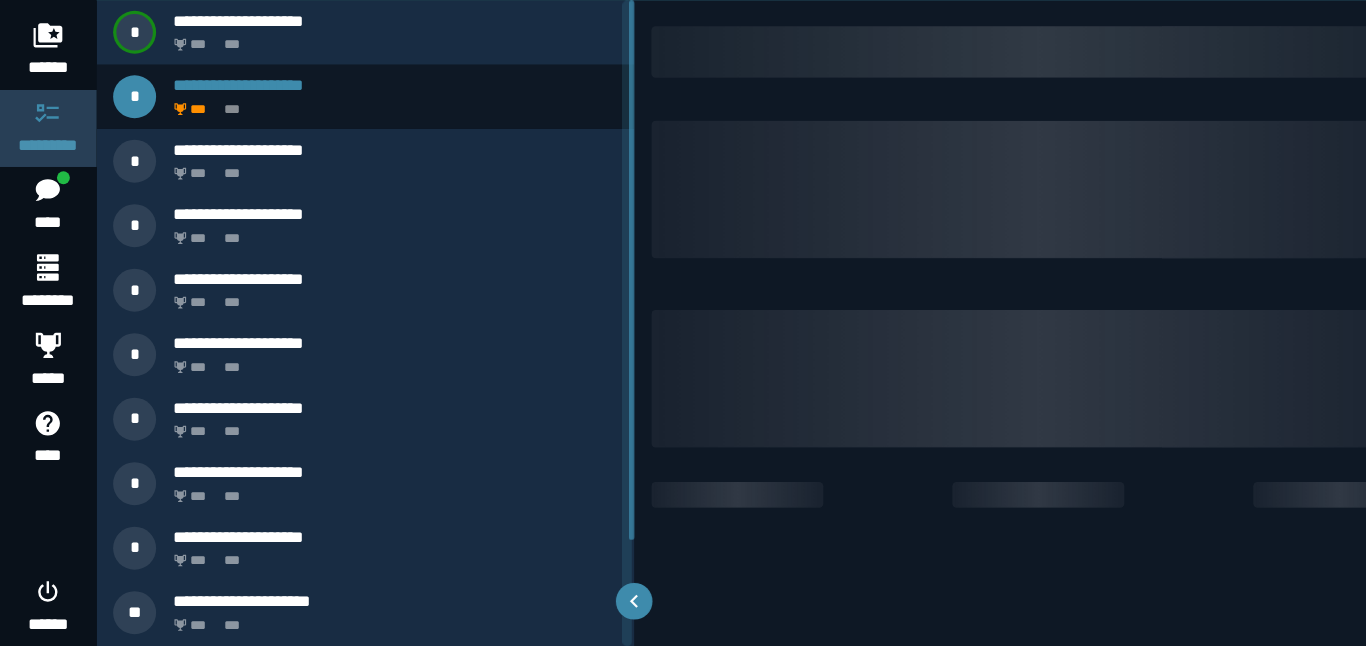 scroll, scrollTop: 0, scrollLeft: 0, axis: both 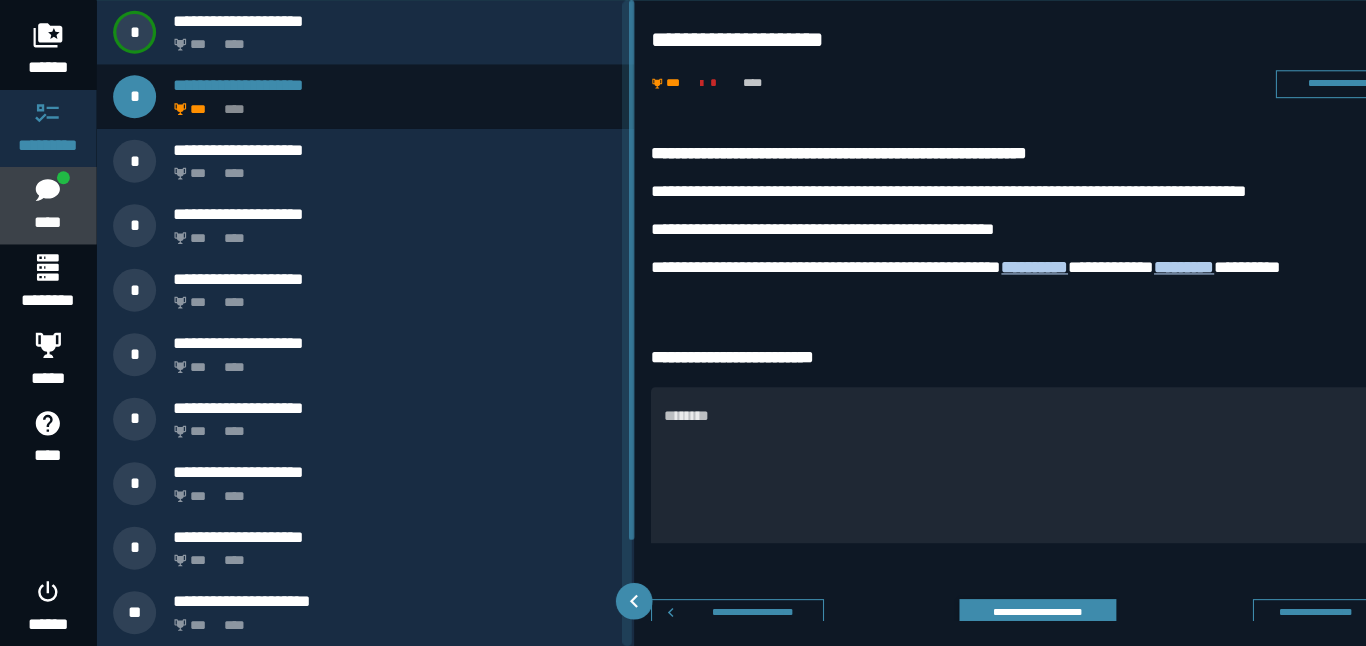 click 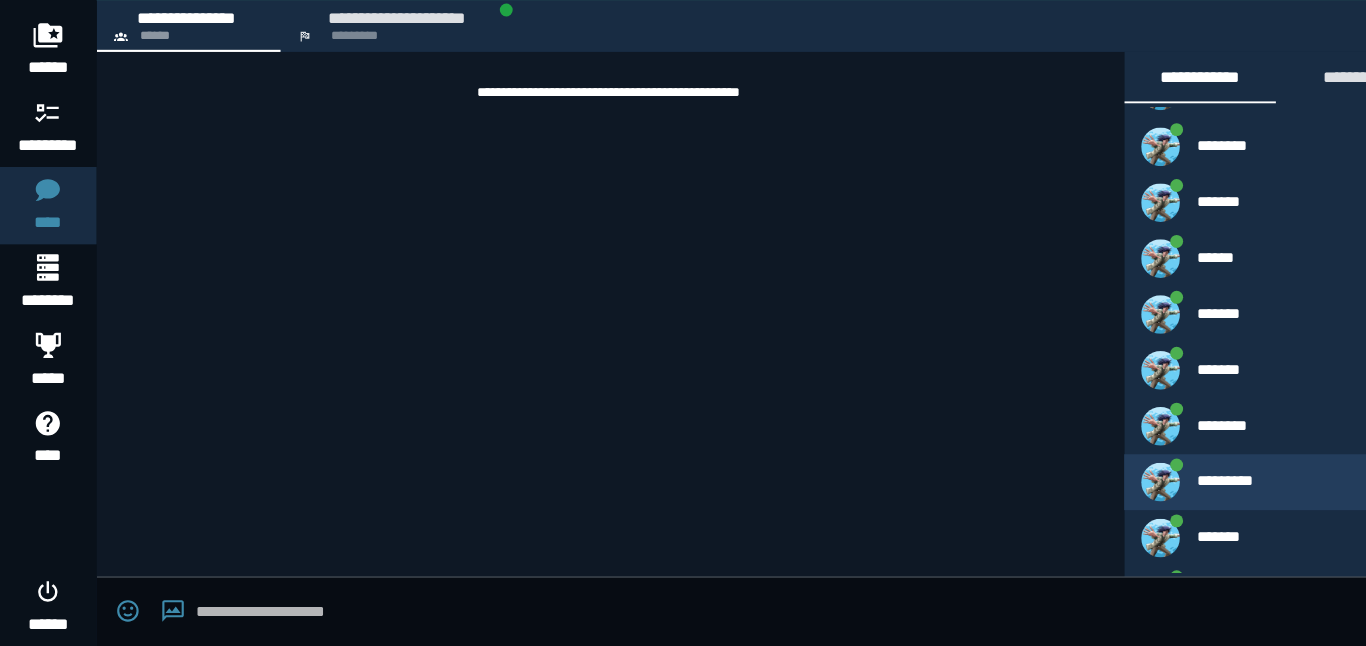 scroll, scrollTop: 0, scrollLeft: 0, axis: both 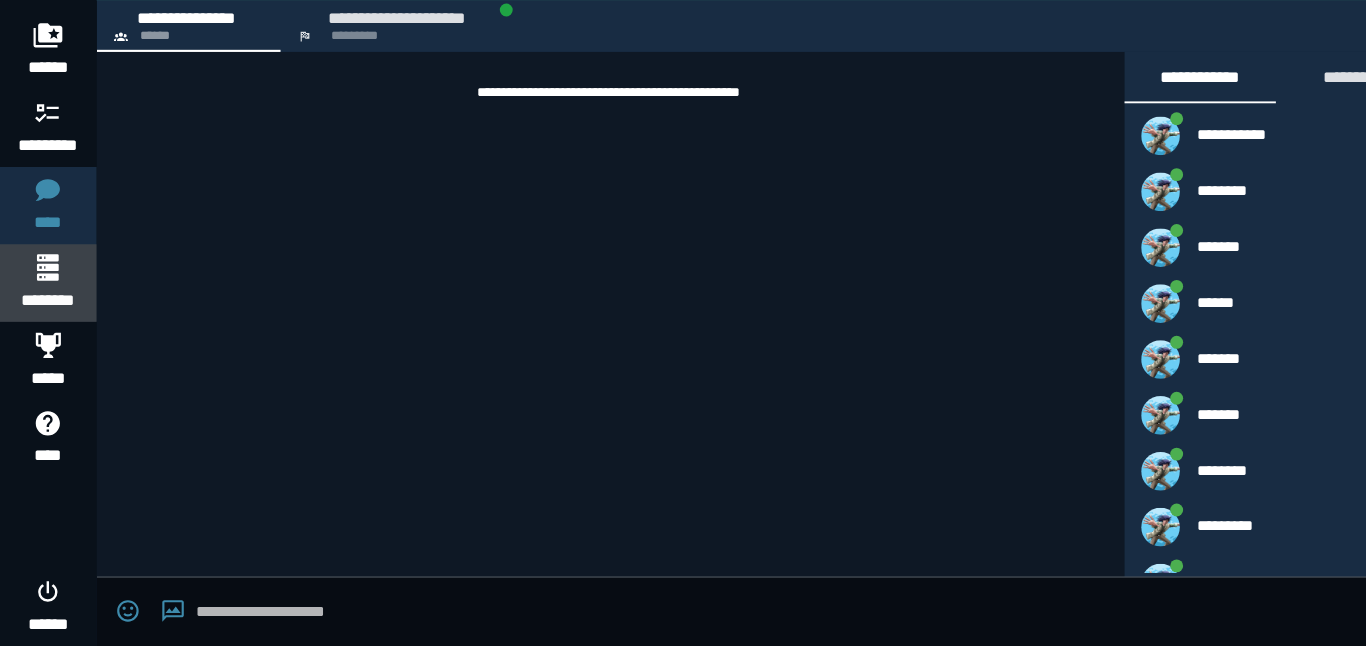 click 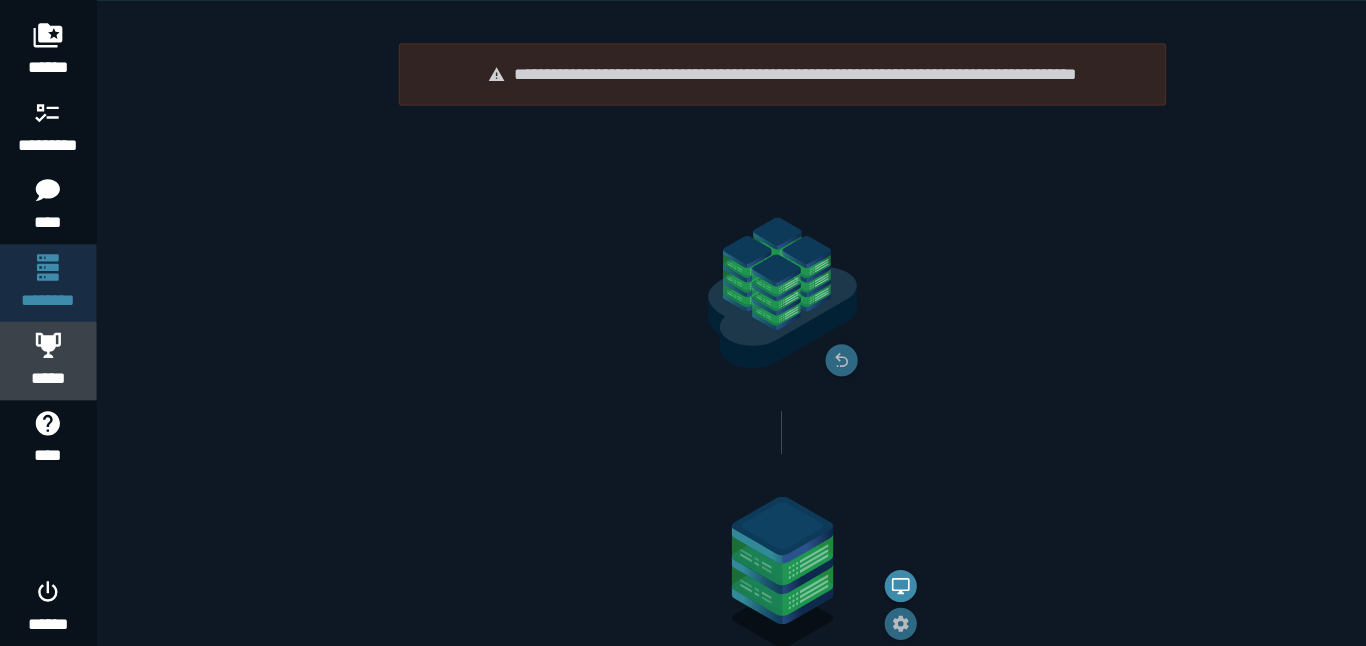 click 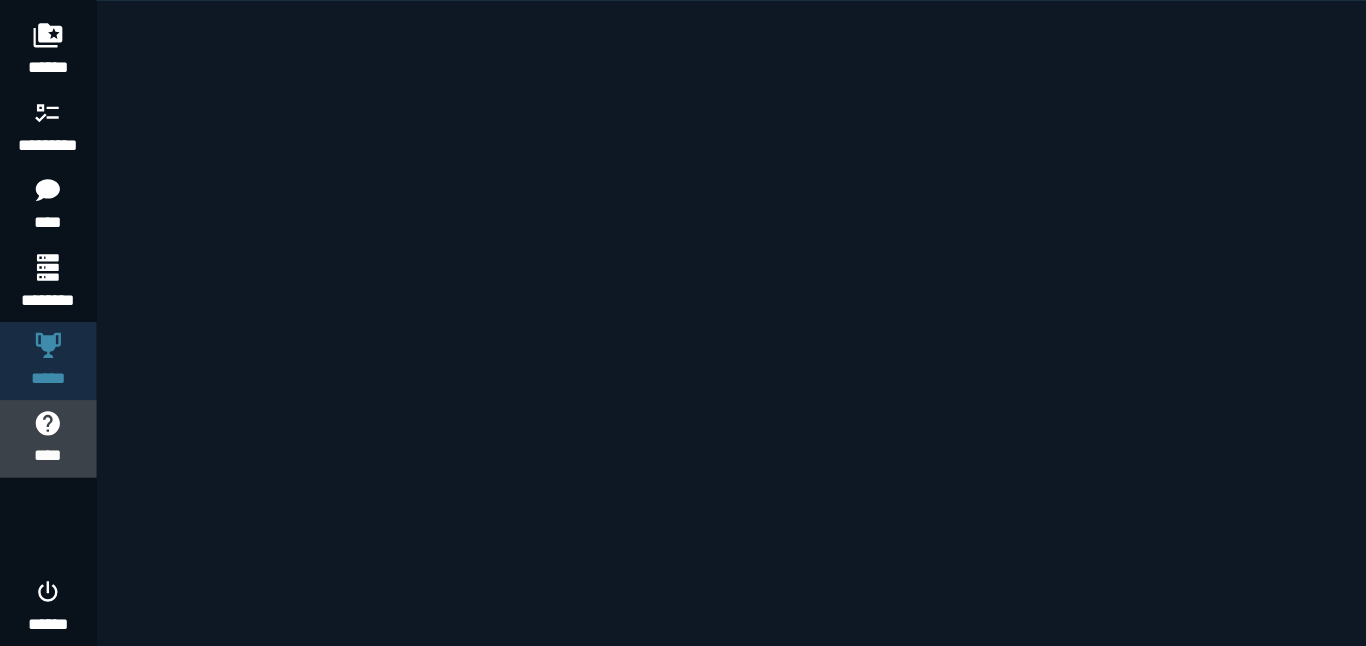 click 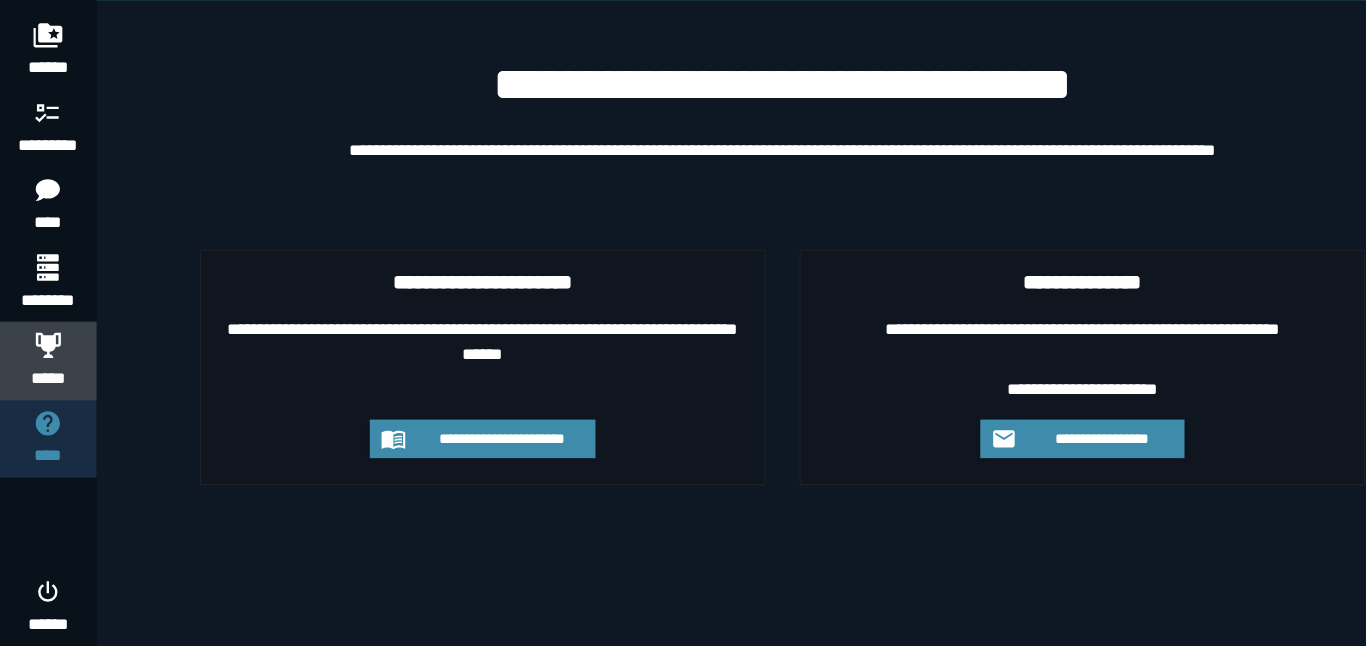 click 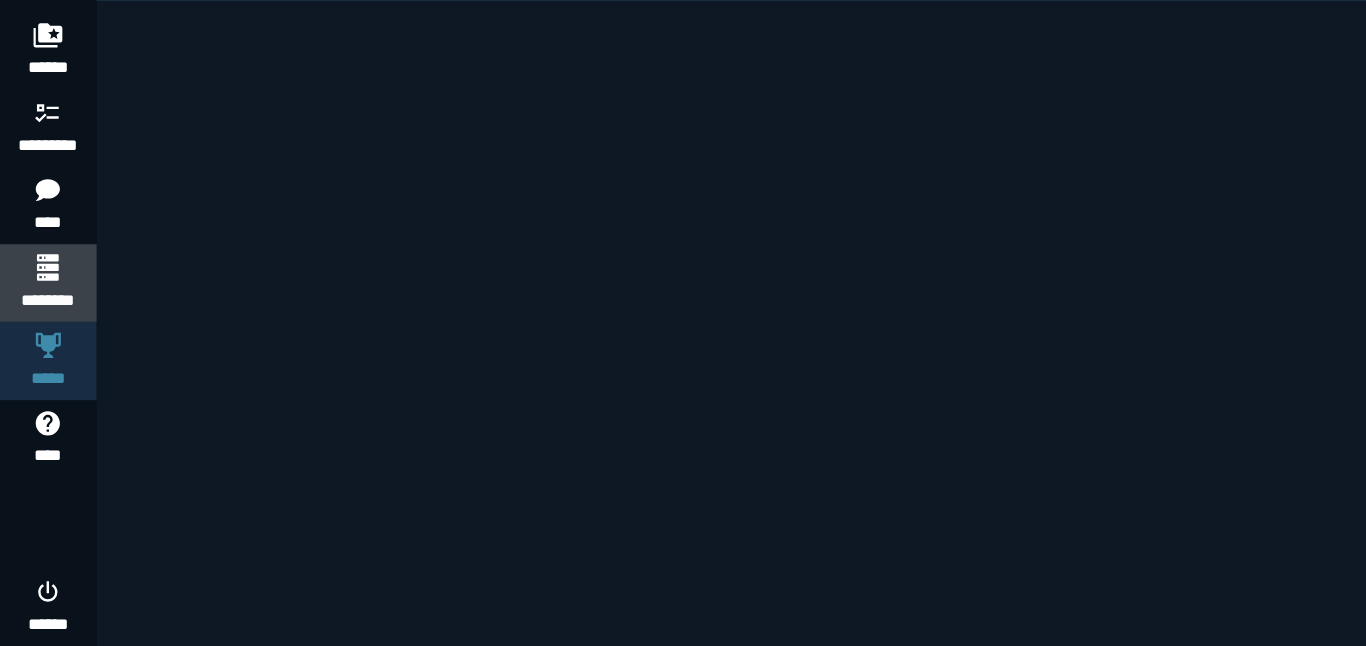 click 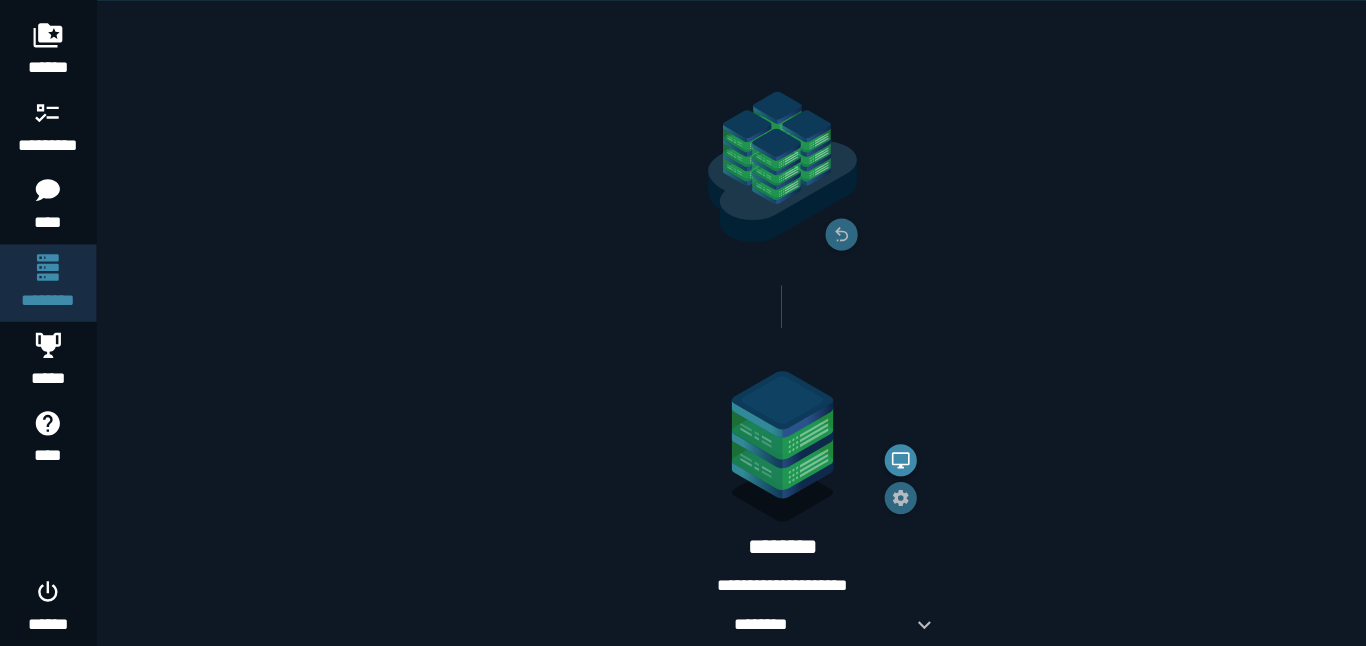 scroll, scrollTop: 167, scrollLeft: 0, axis: vertical 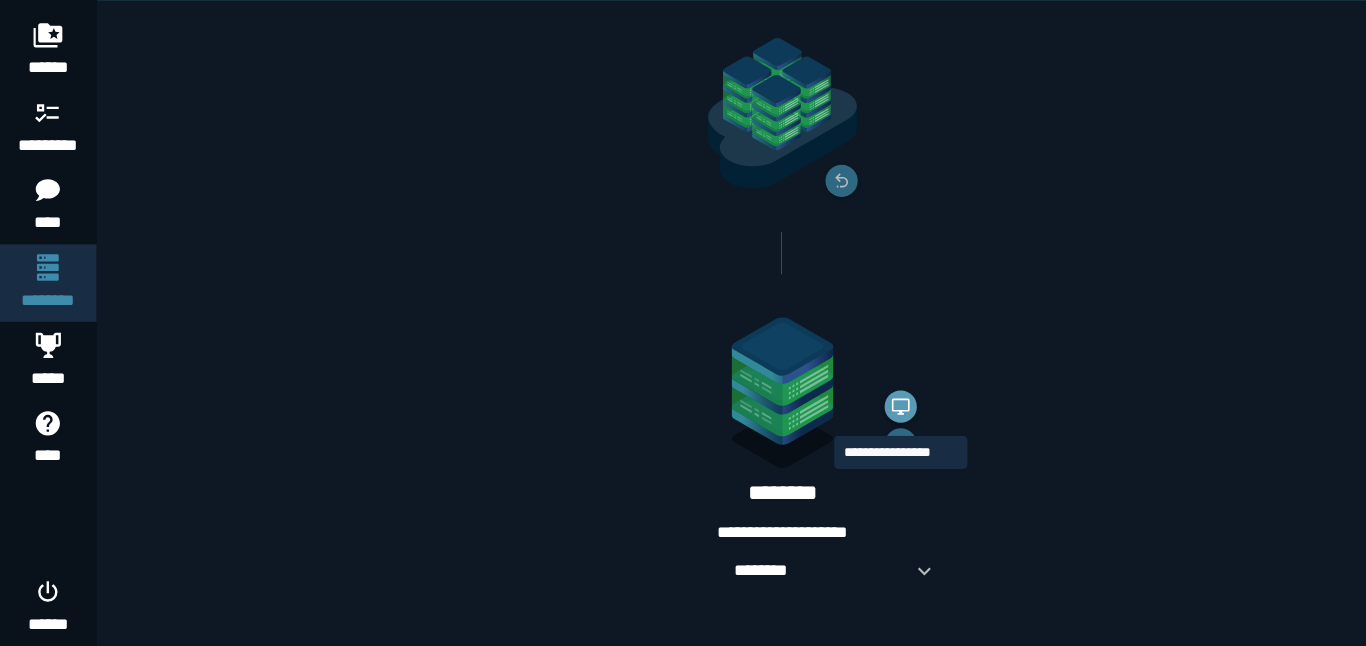 click 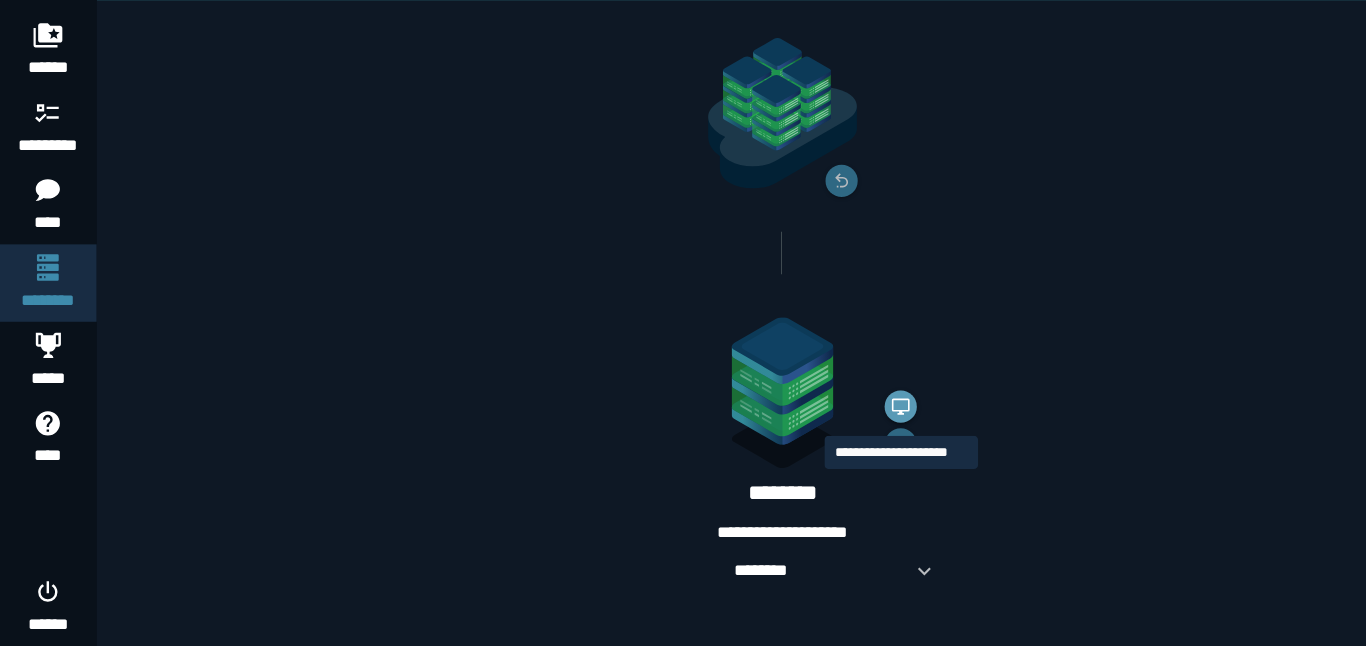 scroll, scrollTop: 0, scrollLeft: 0, axis: both 